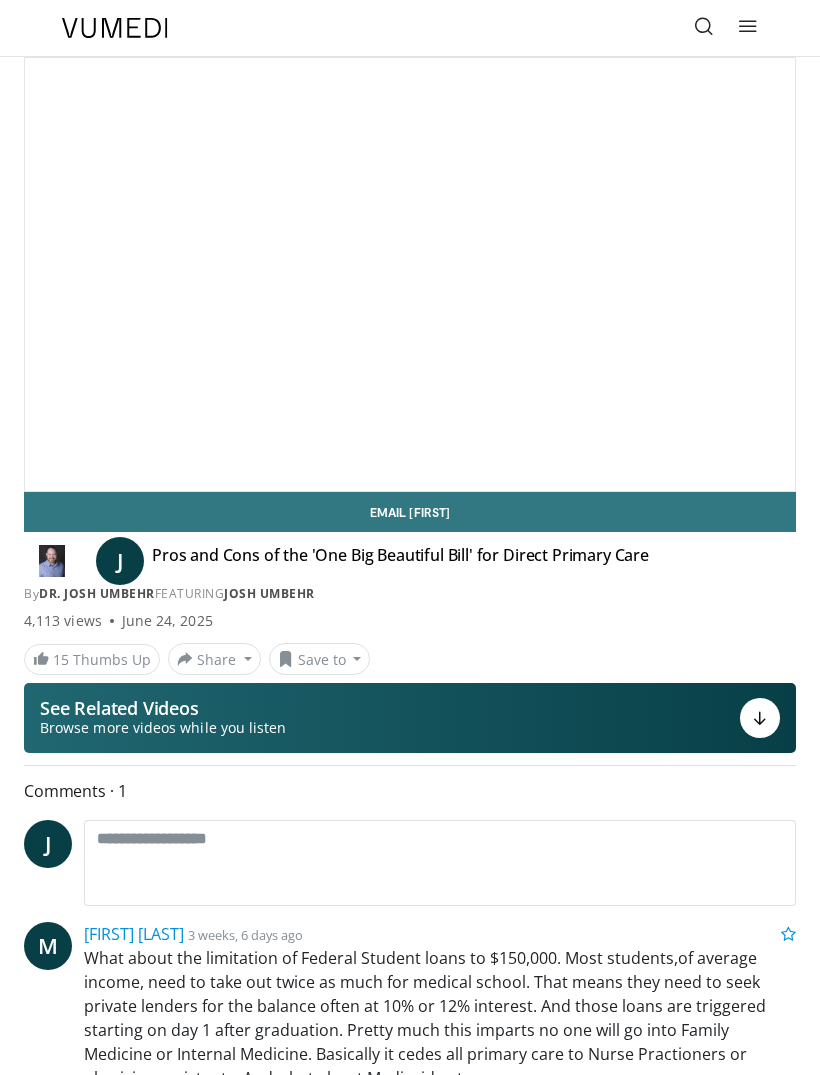 scroll, scrollTop: 0, scrollLeft: 0, axis: both 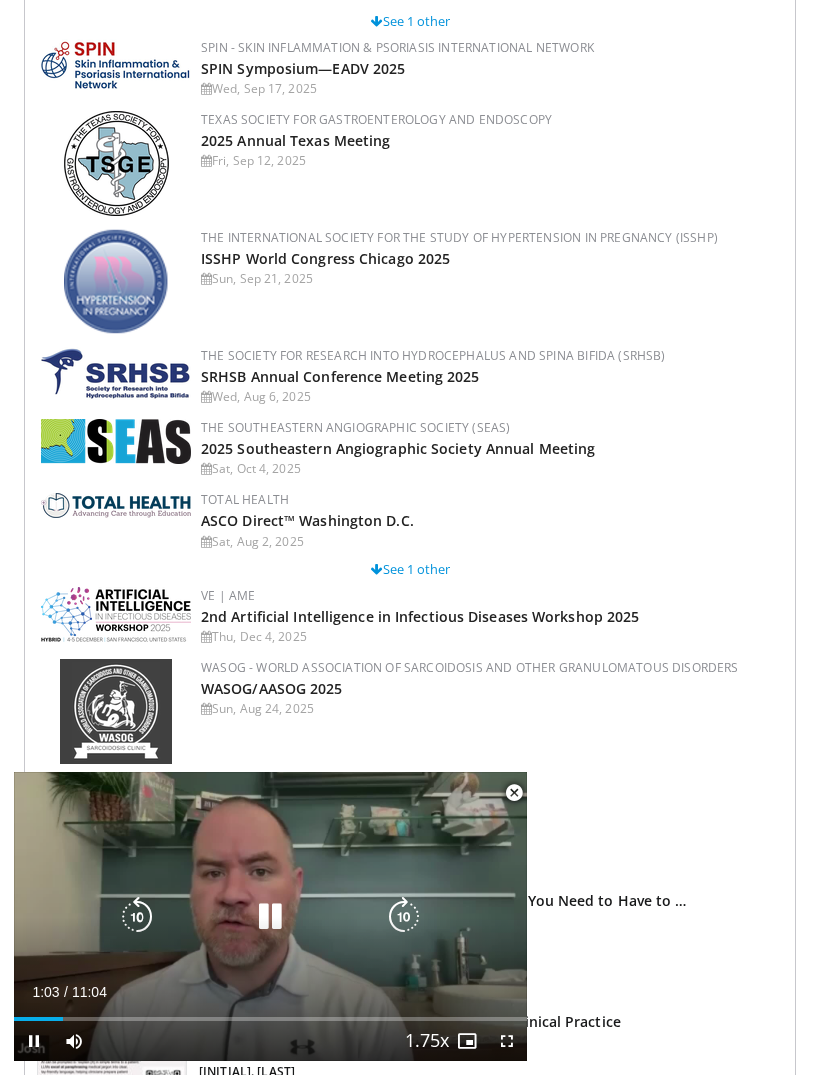 click on "Loaded :  0.00%" at bounding box center (270, 1019) 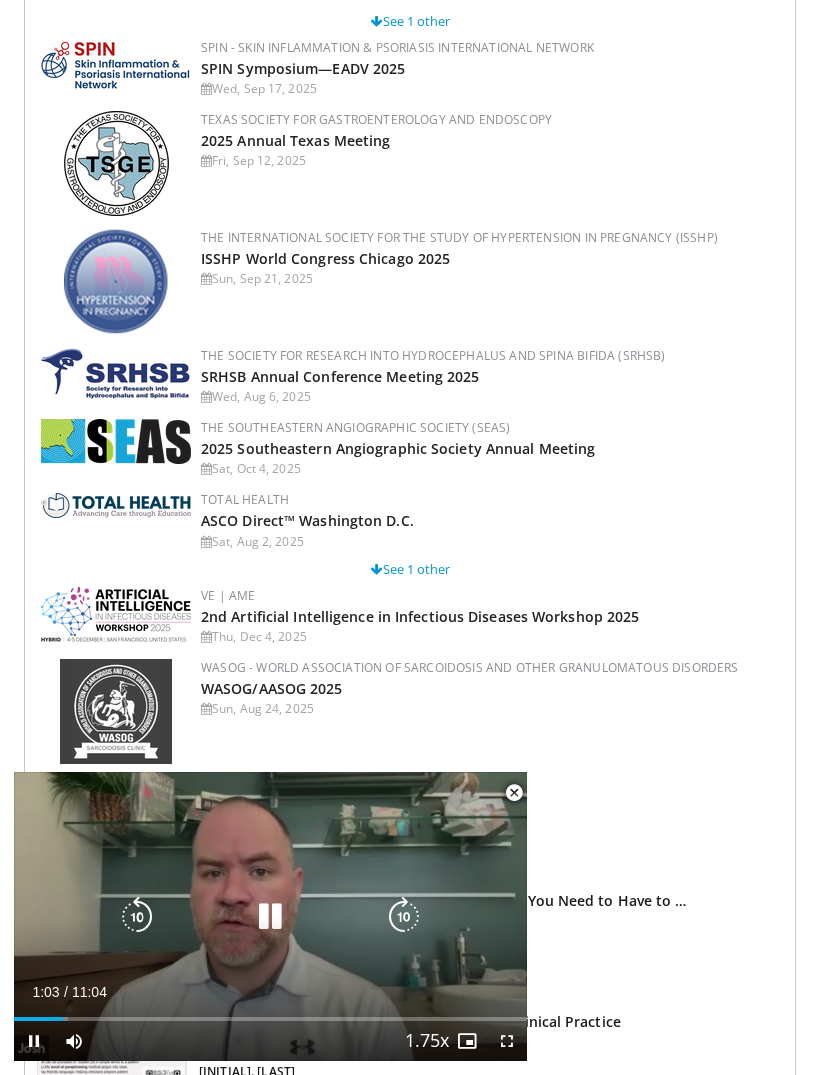click at bounding box center [137, 917] 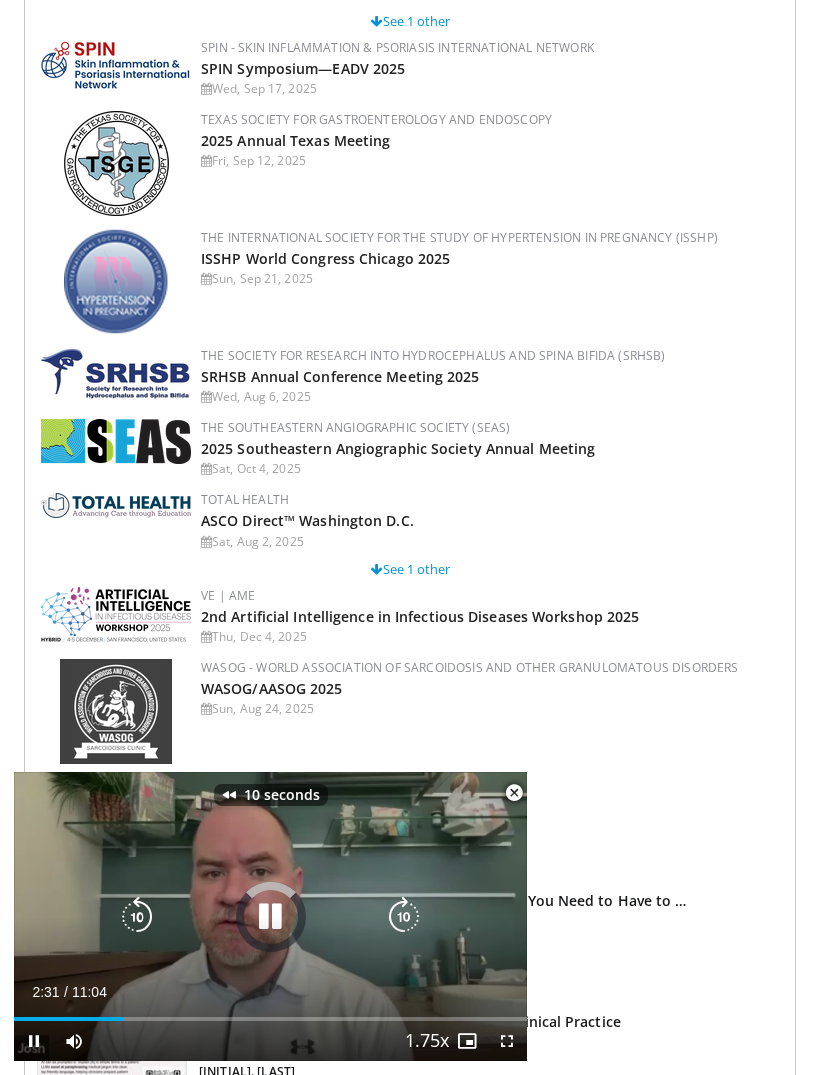click at bounding box center [137, 917] 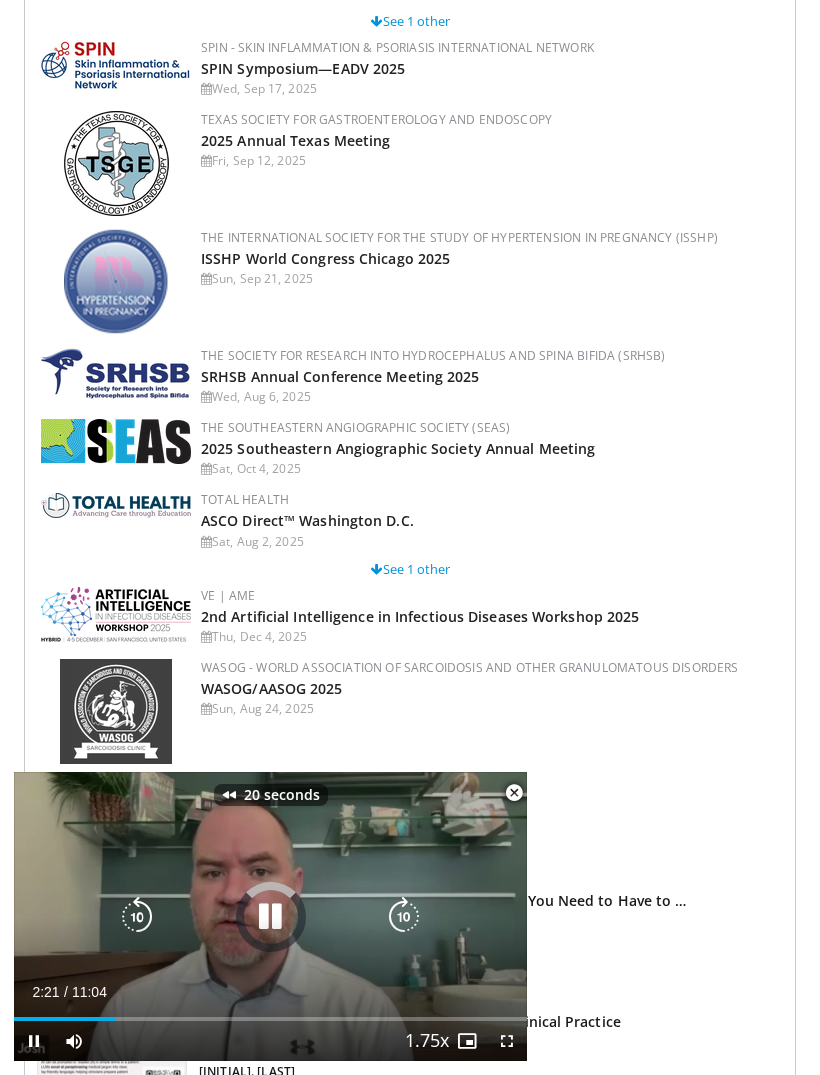 click at bounding box center (137, 917) 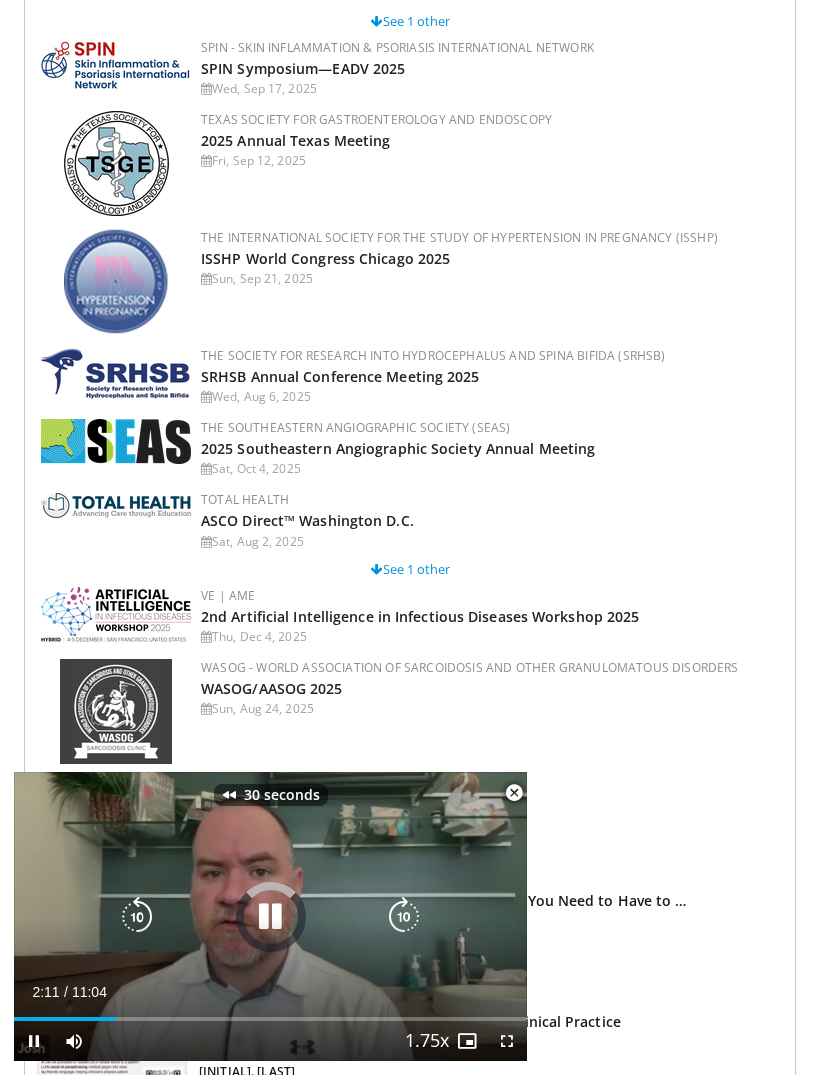 click at bounding box center [137, 917] 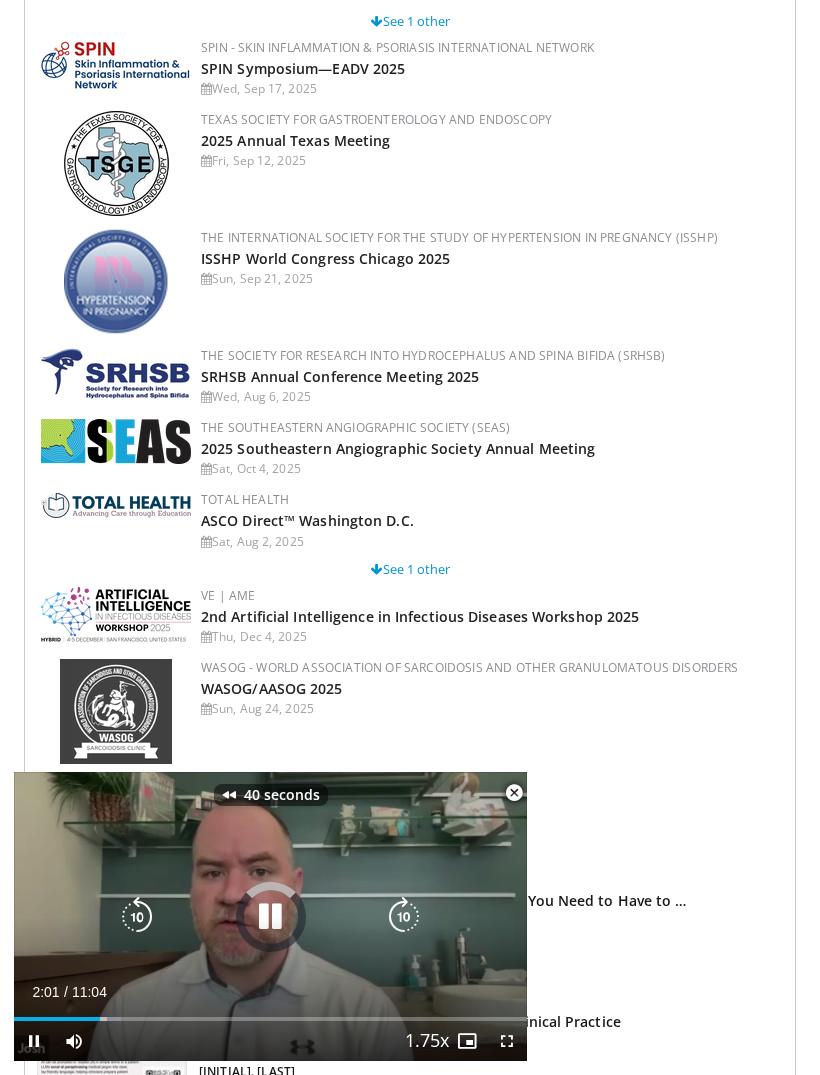 click at bounding box center [137, 917] 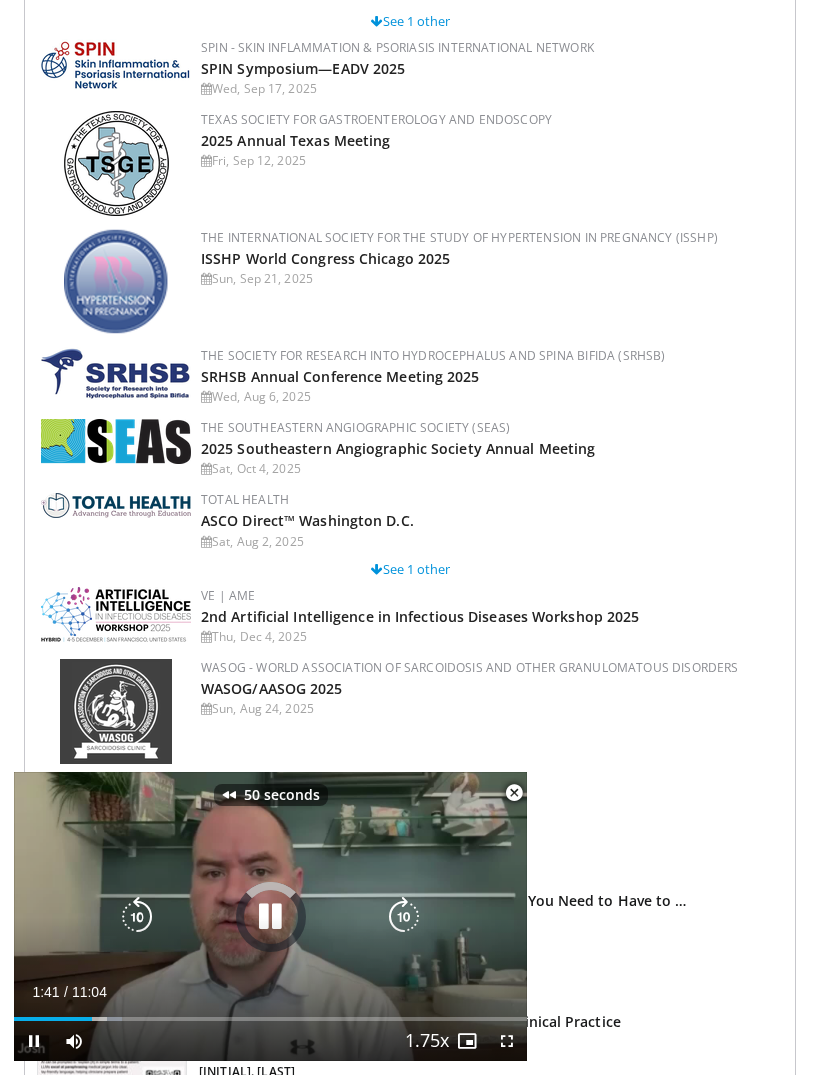click at bounding box center (137, 917) 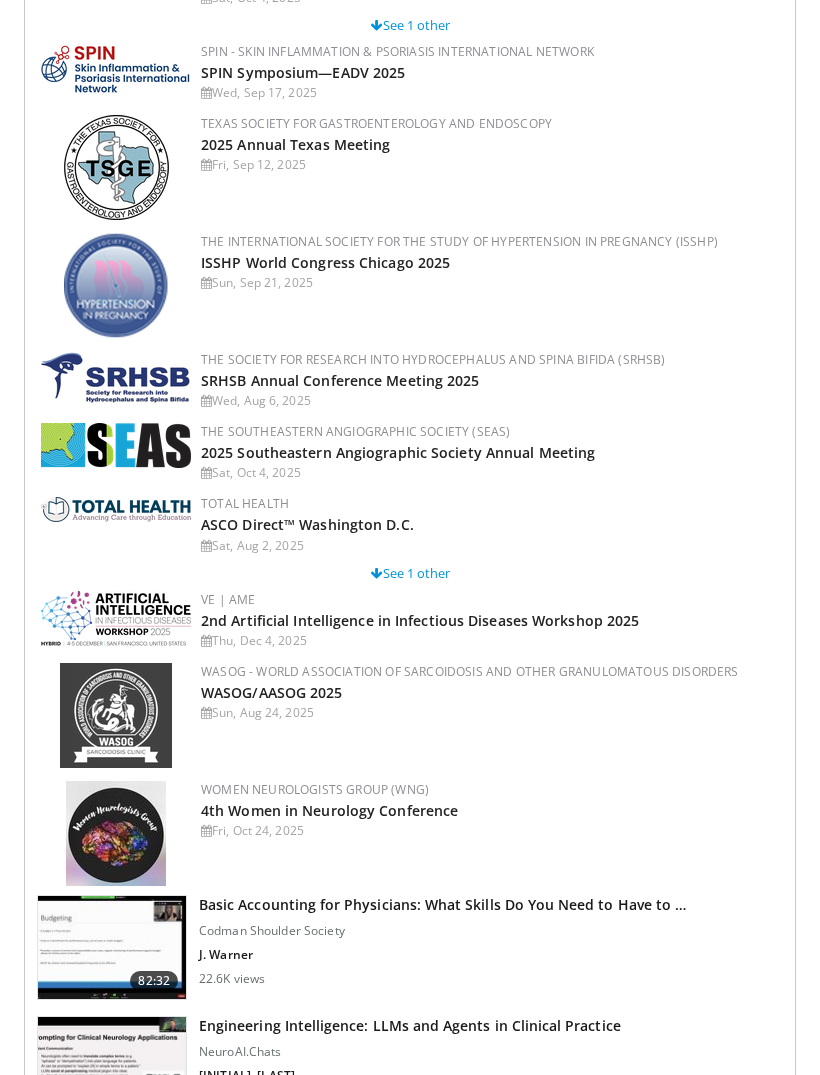 scroll, scrollTop: 6246, scrollLeft: 0, axis: vertical 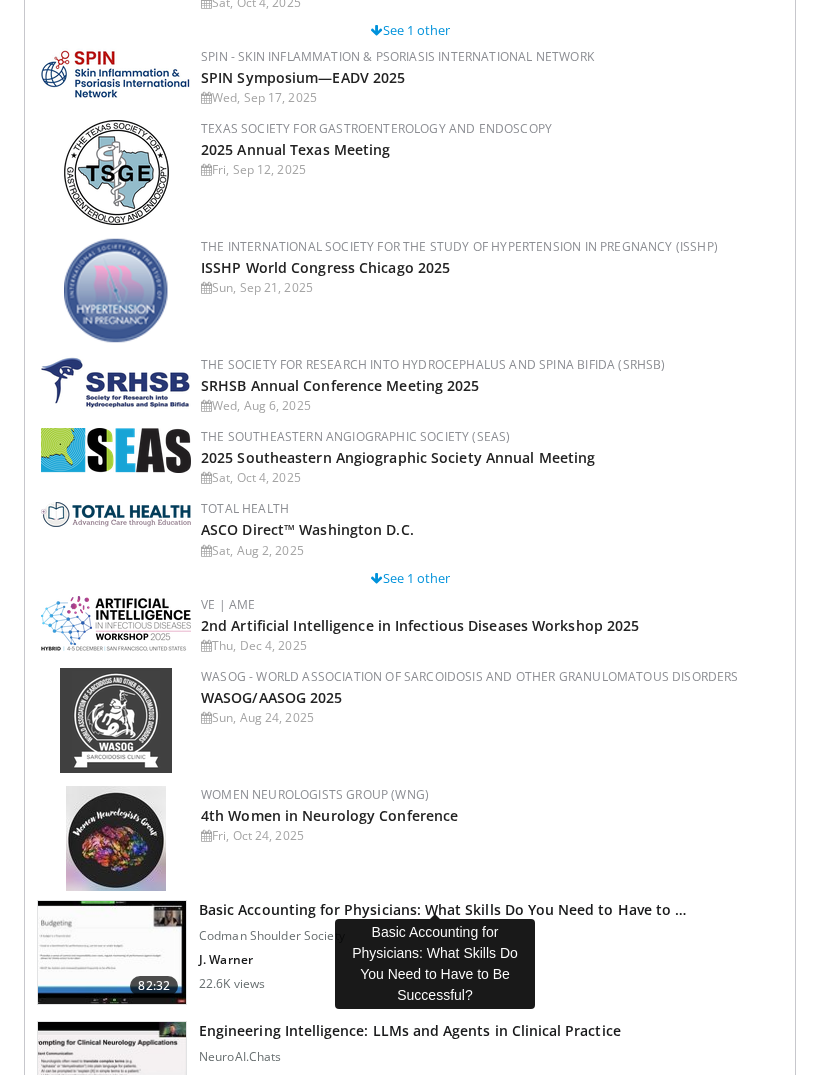 click on "Basic Accounting for Physicians: What Skills Do You Need to Have to …" at bounding box center [442, 910] 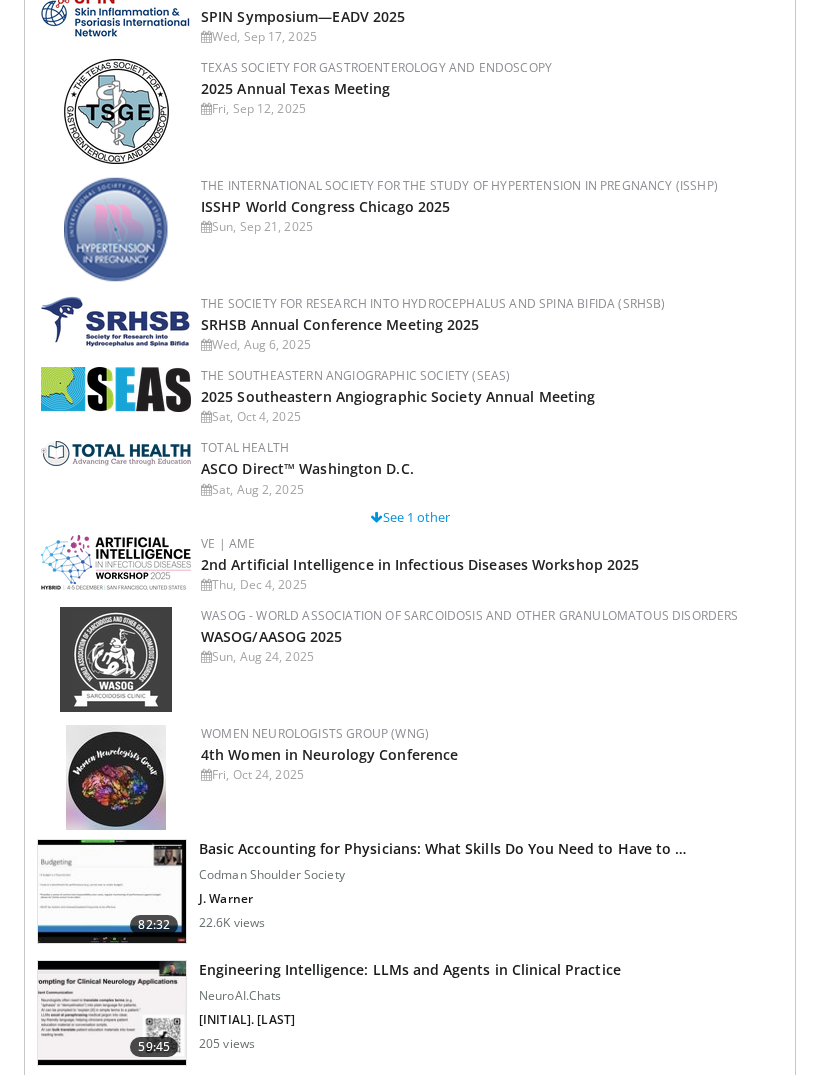 click at bounding box center [112, 892] 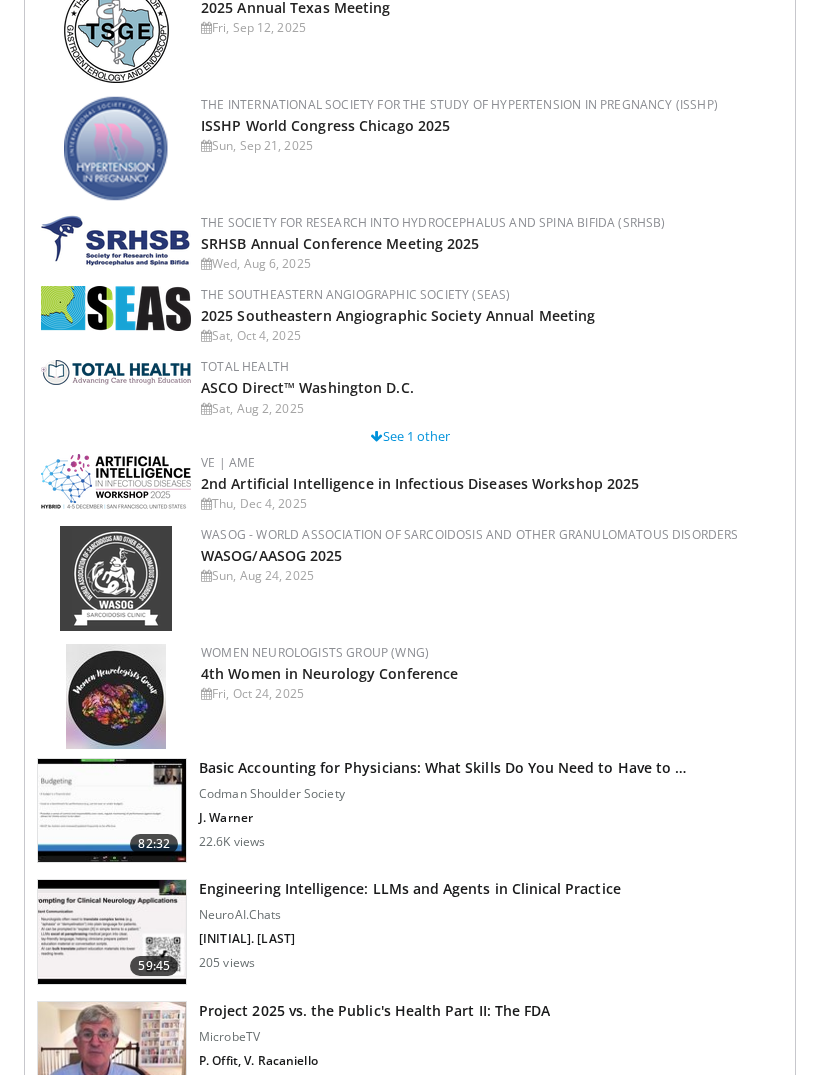 scroll, scrollTop: 6393, scrollLeft: 0, axis: vertical 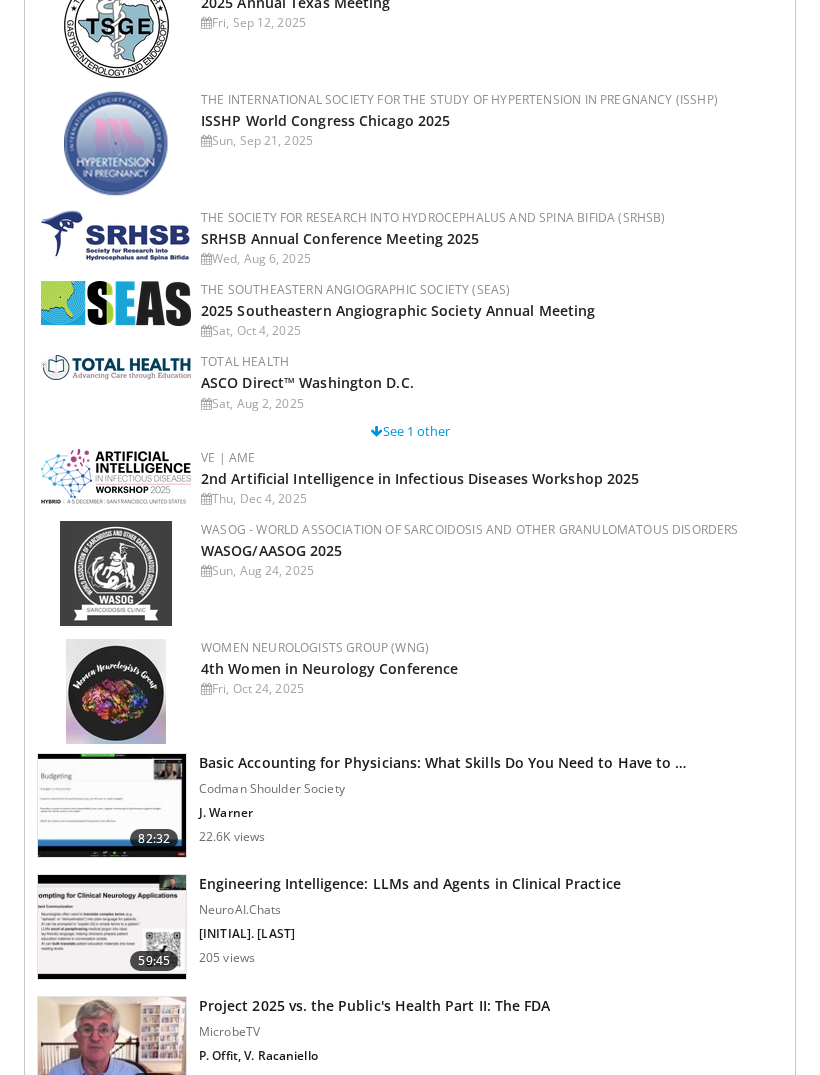 click at bounding box center (112, 927) 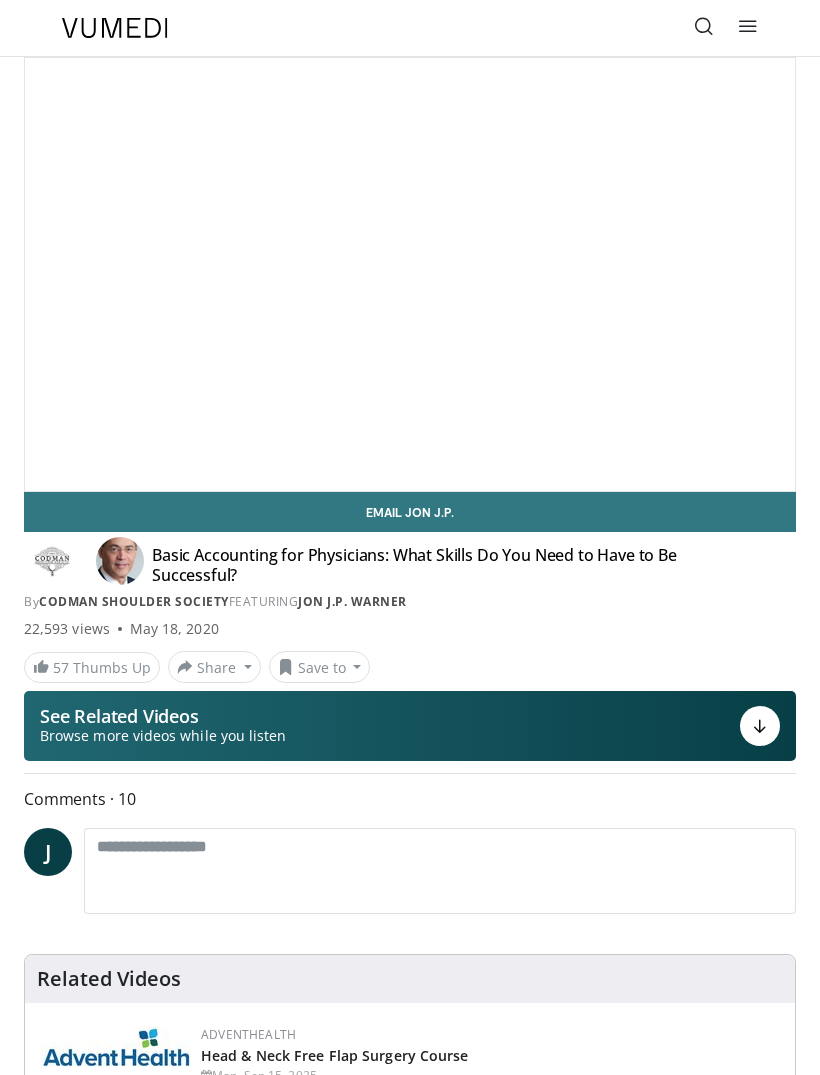 scroll, scrollTop: 0, scrollLeft: 0, axis: both 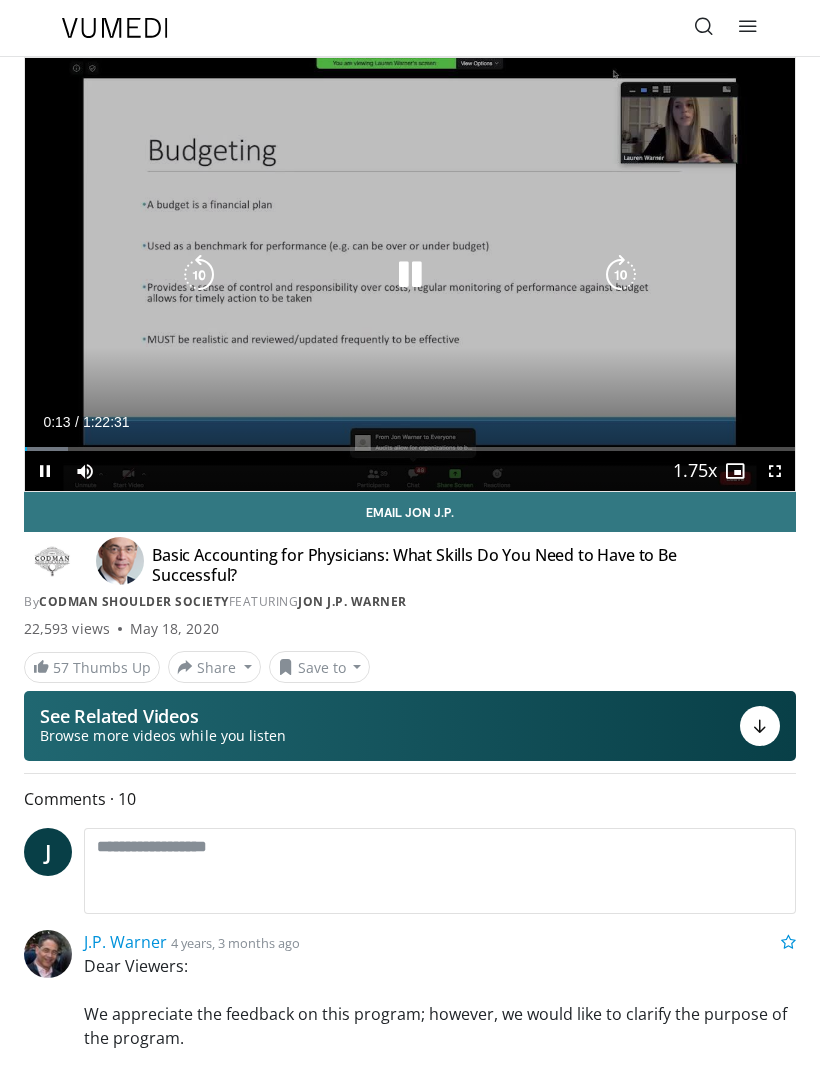 click at bounding box center [621, 275] 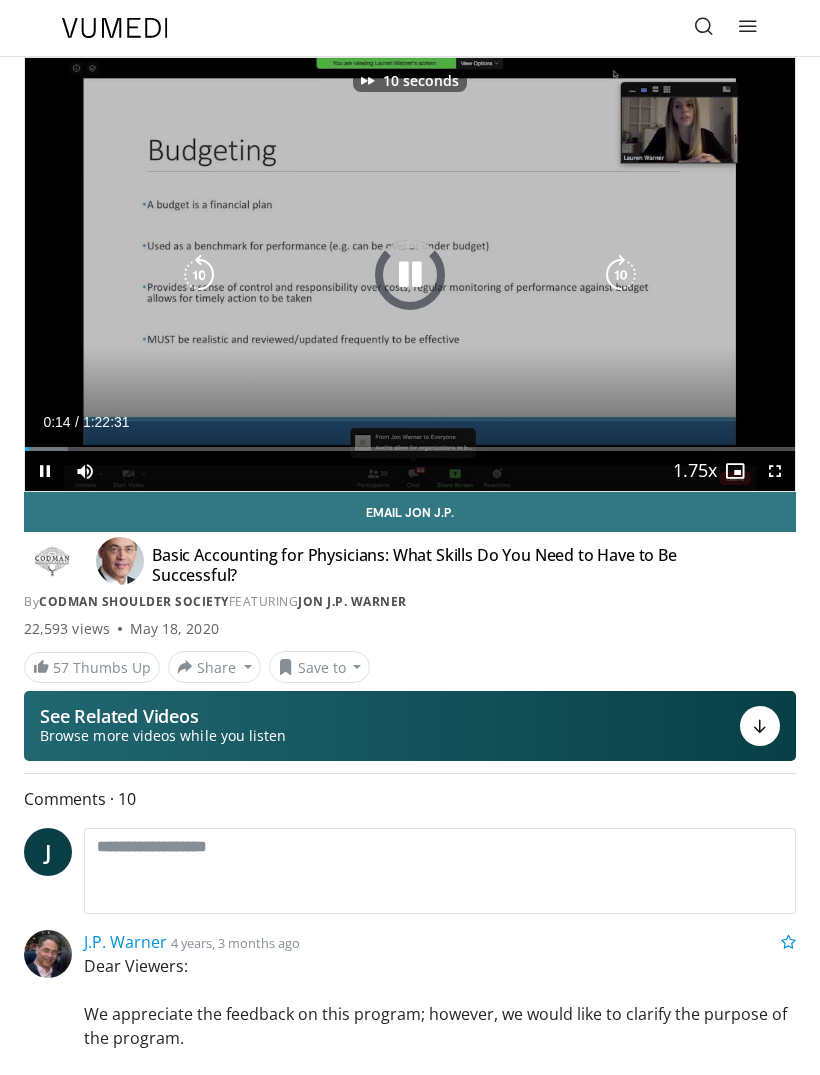 click at bounding box center (621, 275) 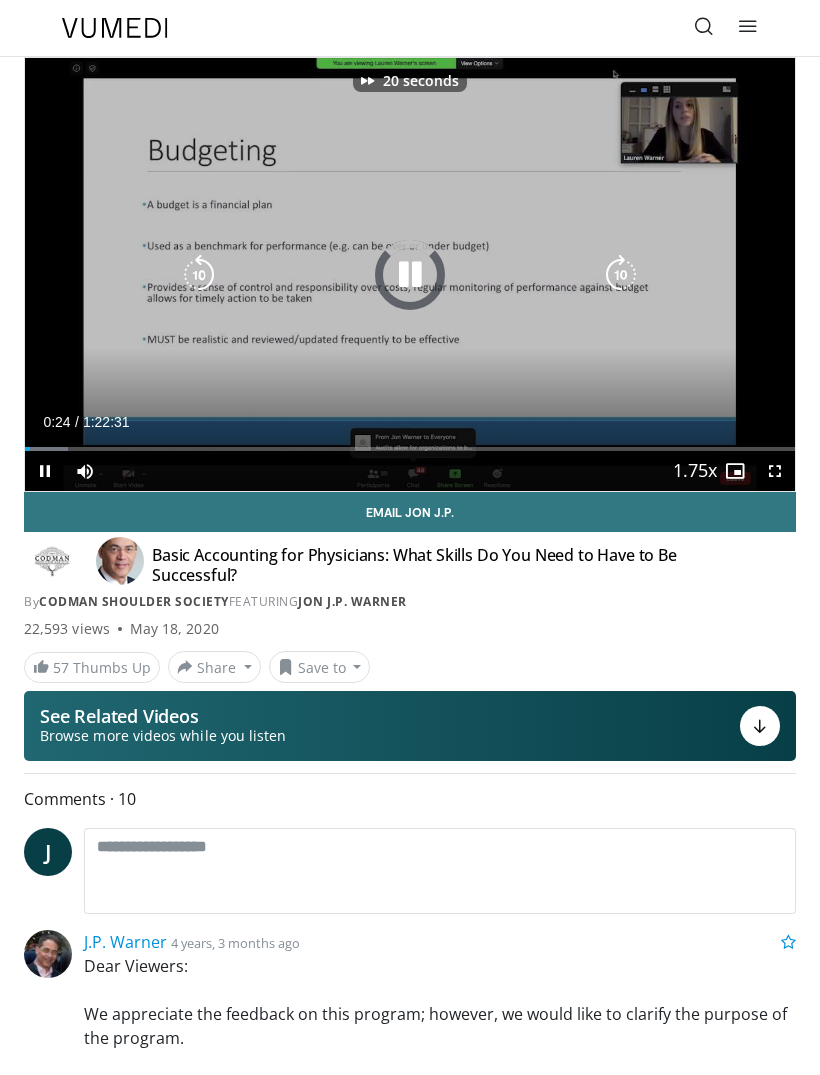 click at bounding box center (621, 275) 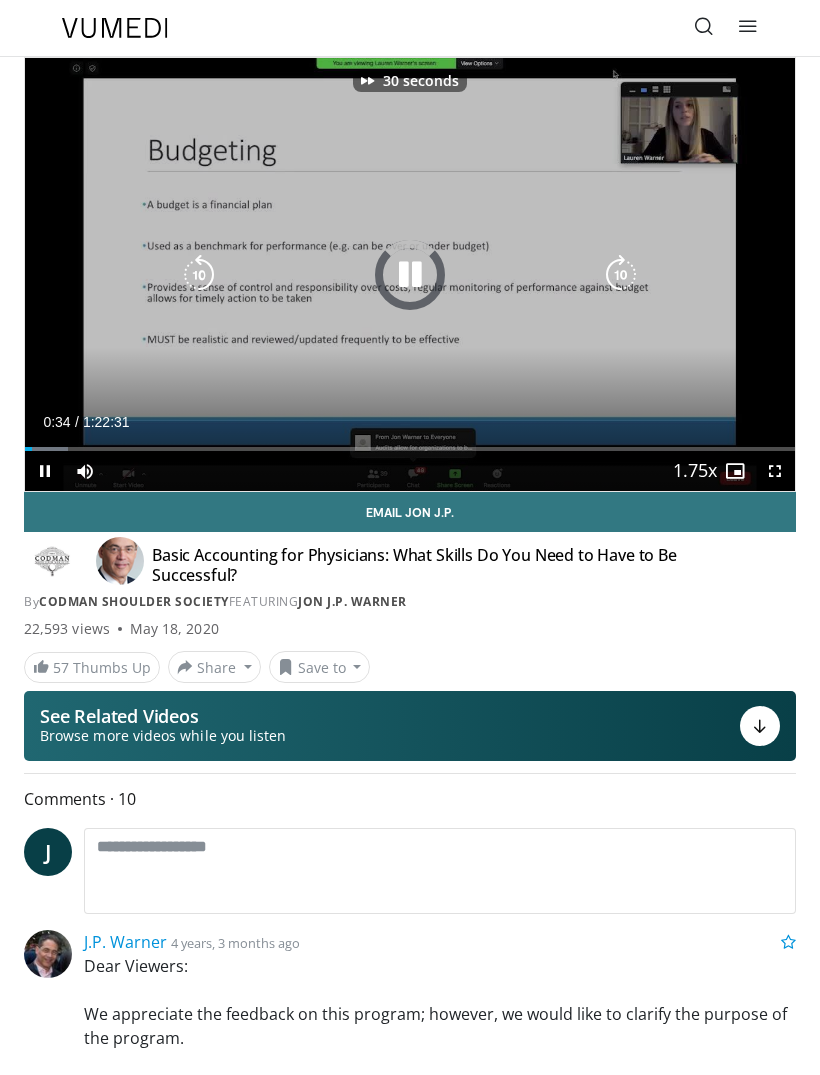 click at bounding box center [621, 275] 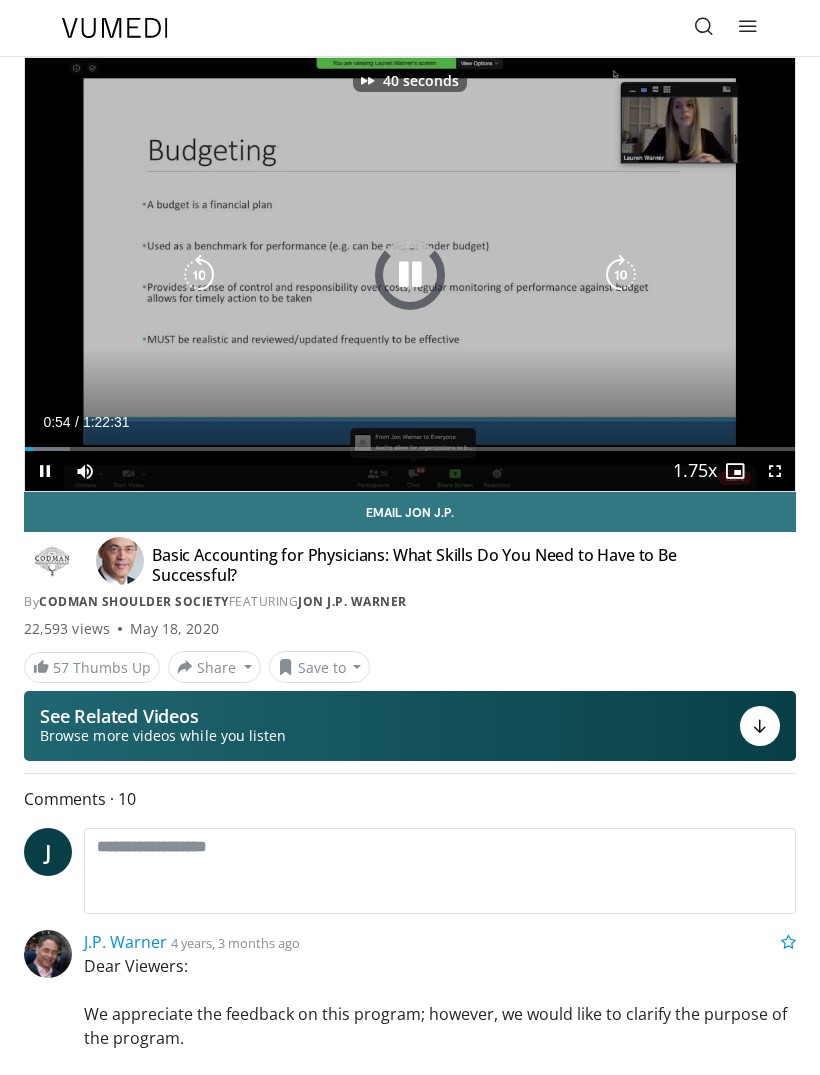 click at bounding box center (621, 275) 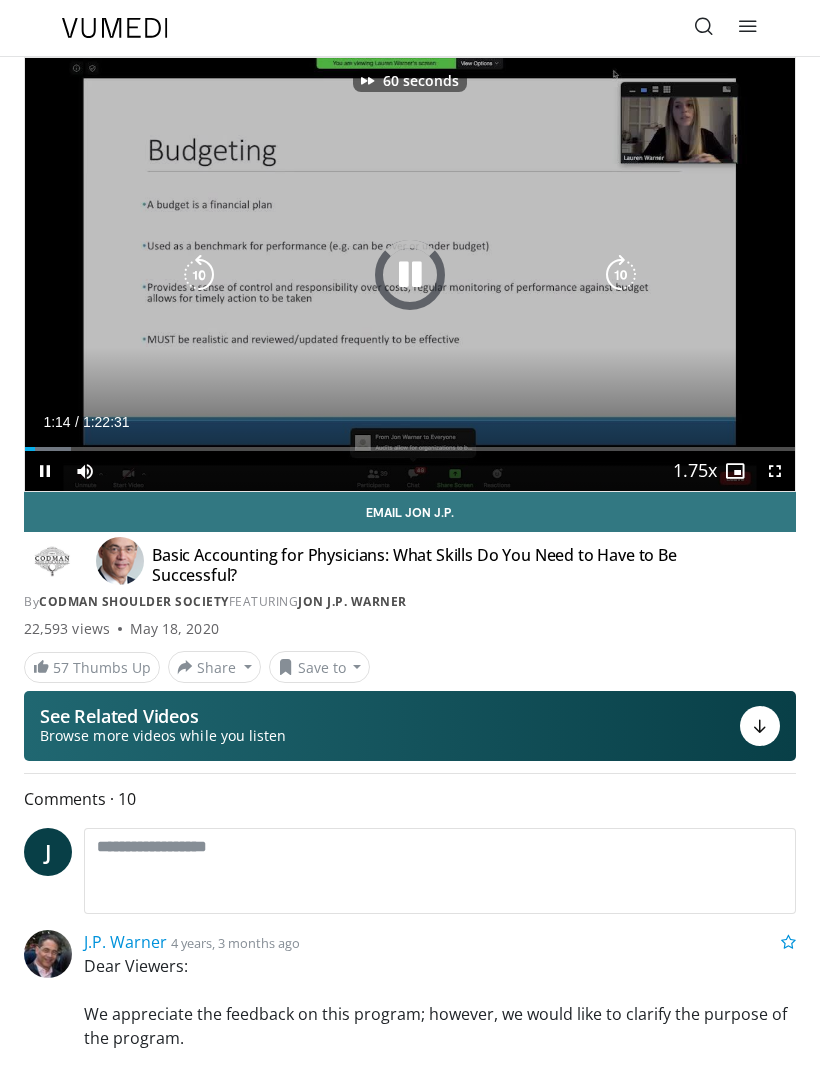 click at bounding box center (621, 275) 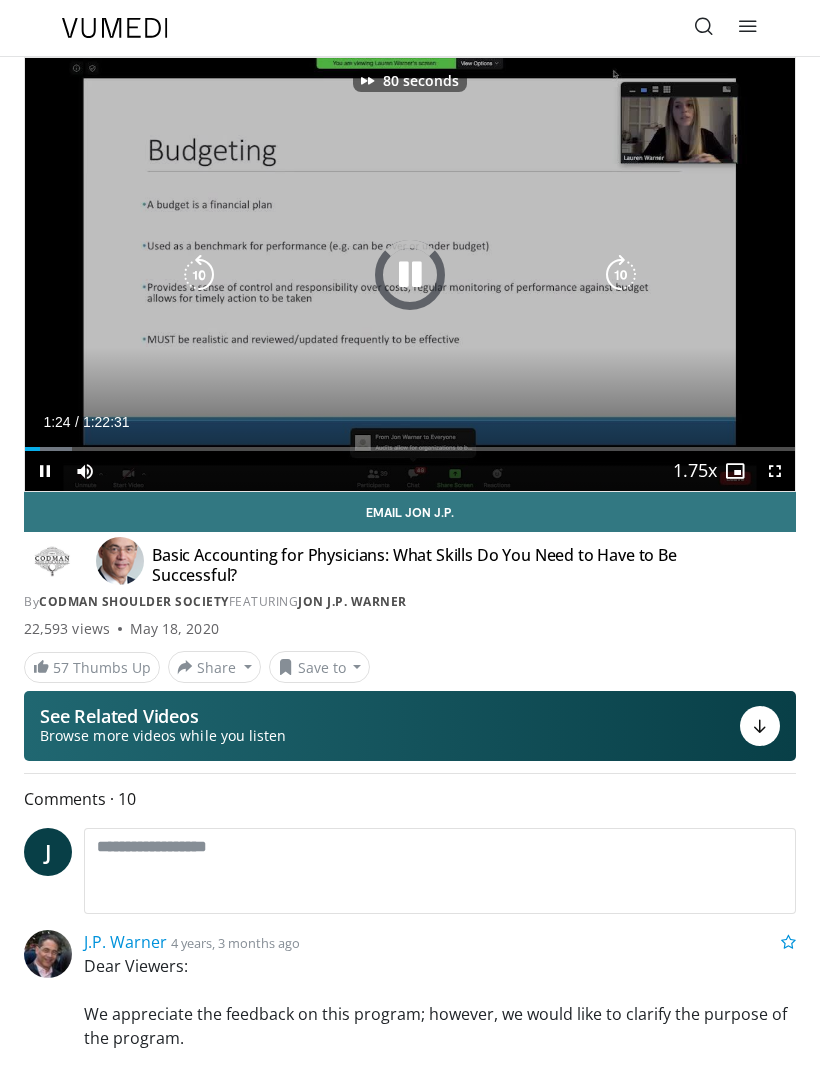 click at bounding box center (621, 275) 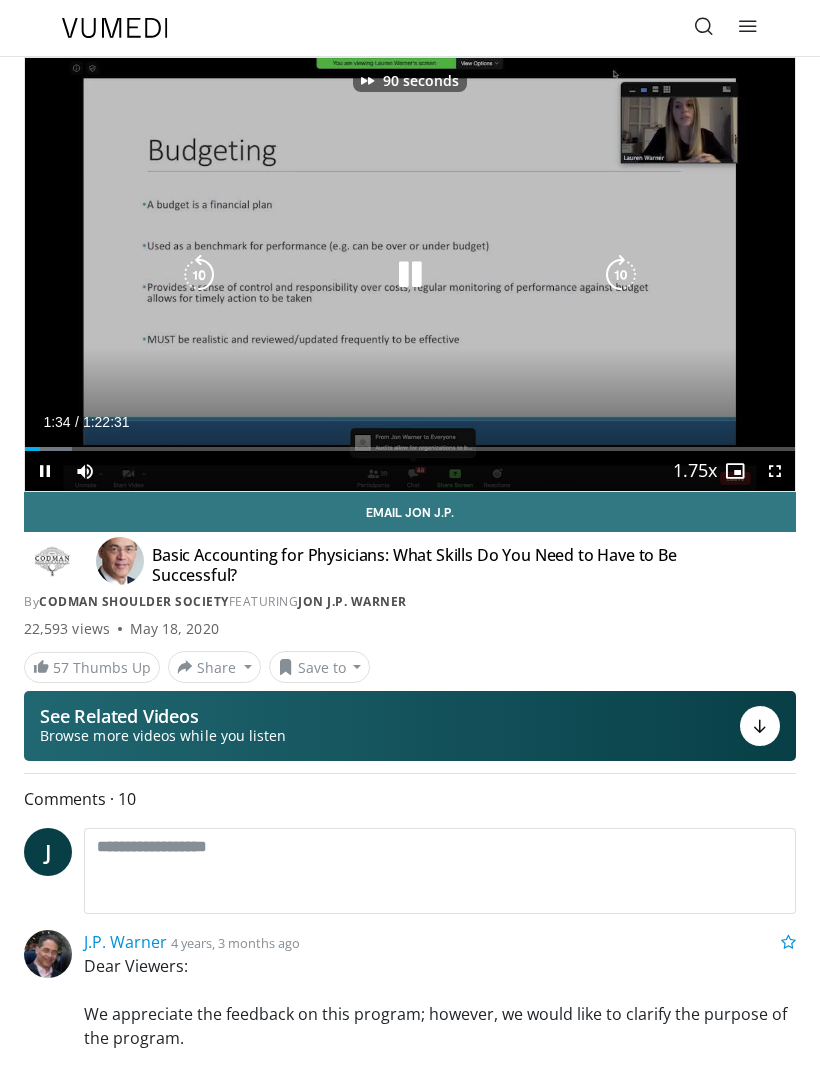 click at bounding box center (621, 275) 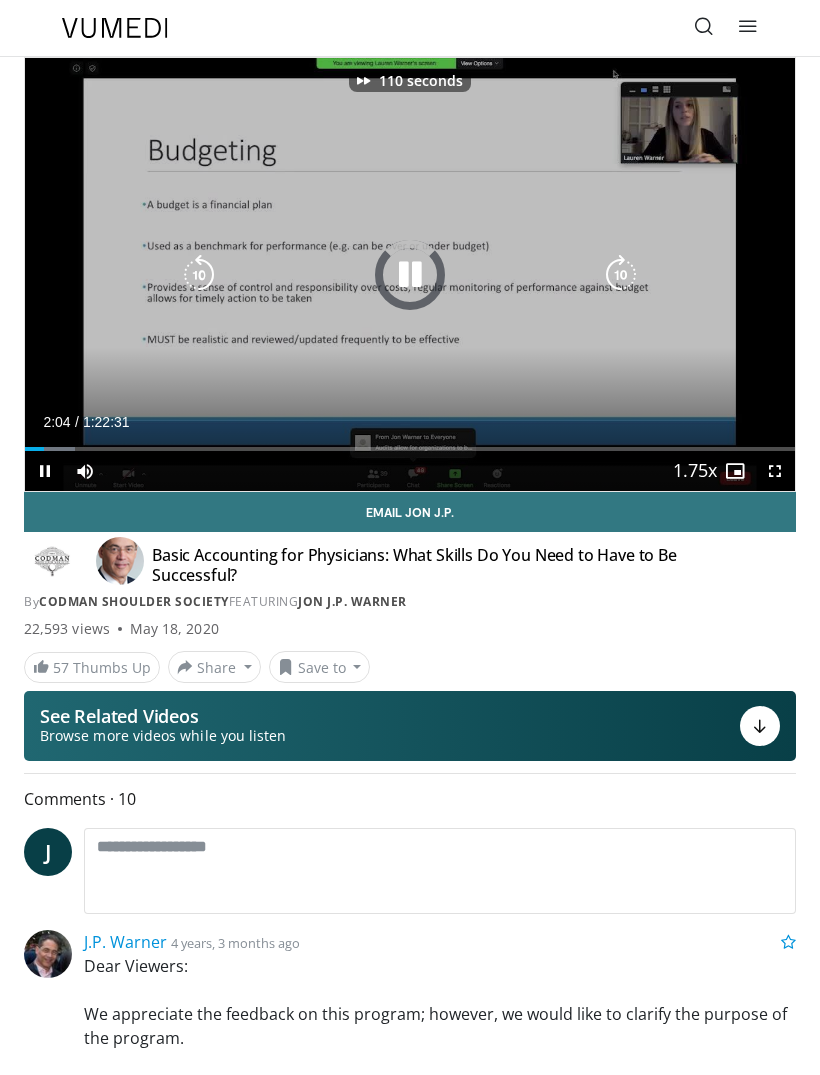 click at bounding box center (621, 275) 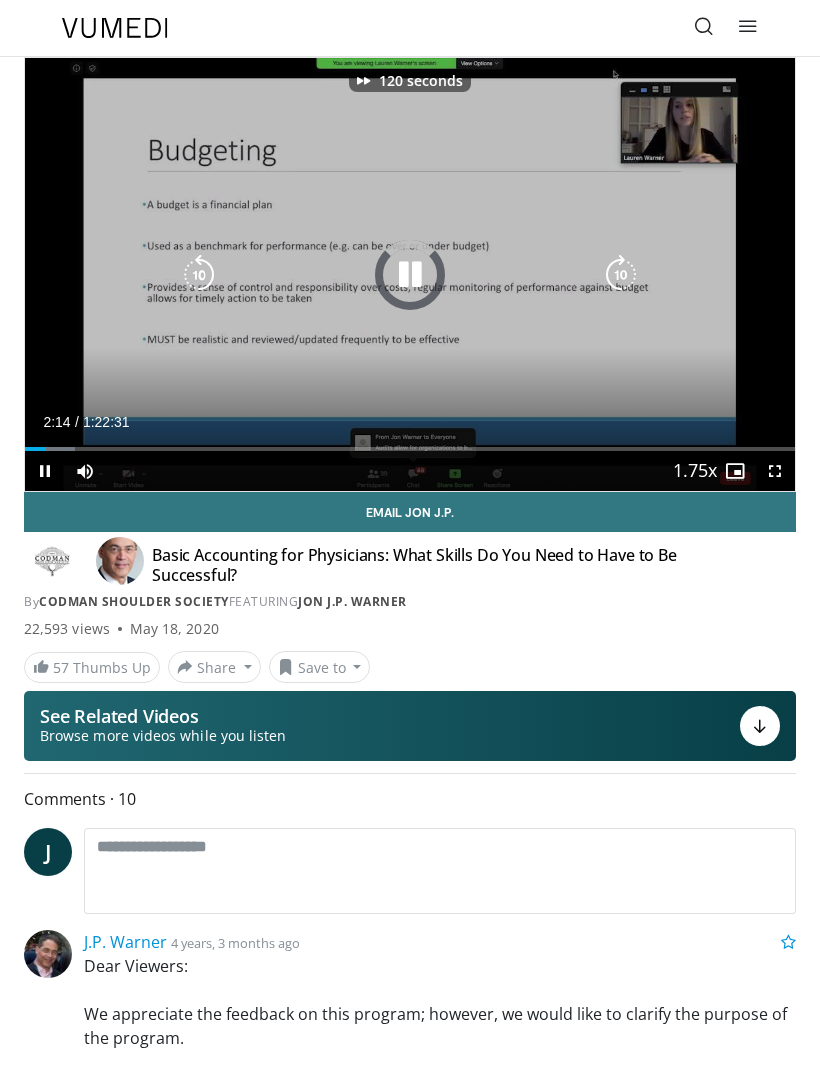 click at bounding box center (621, 275) 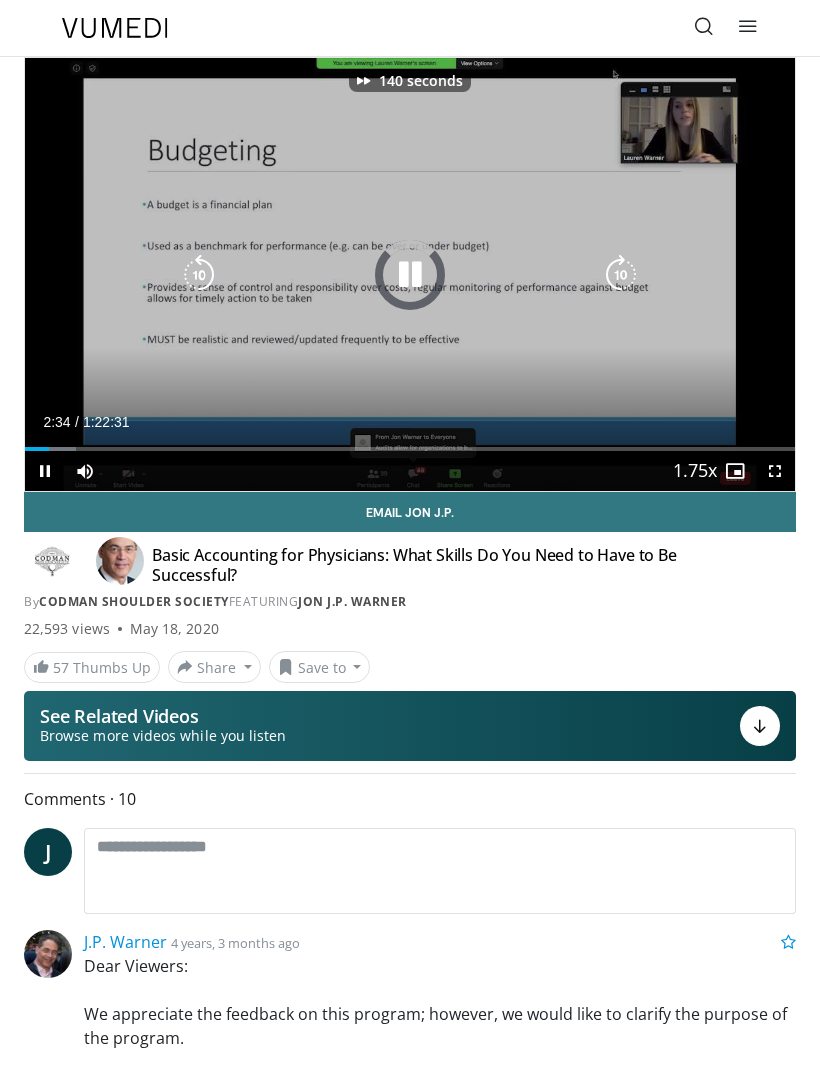 click at bounding box center [621, 275] 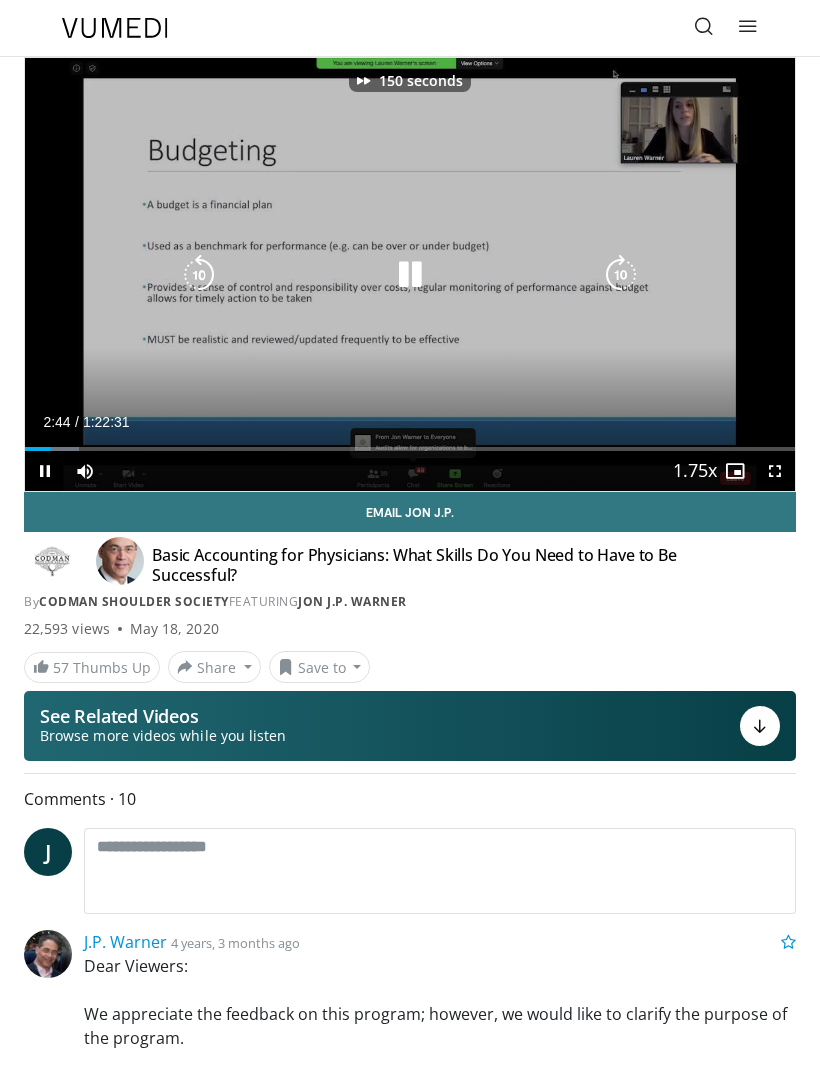 click at bounding box center (621, 275) 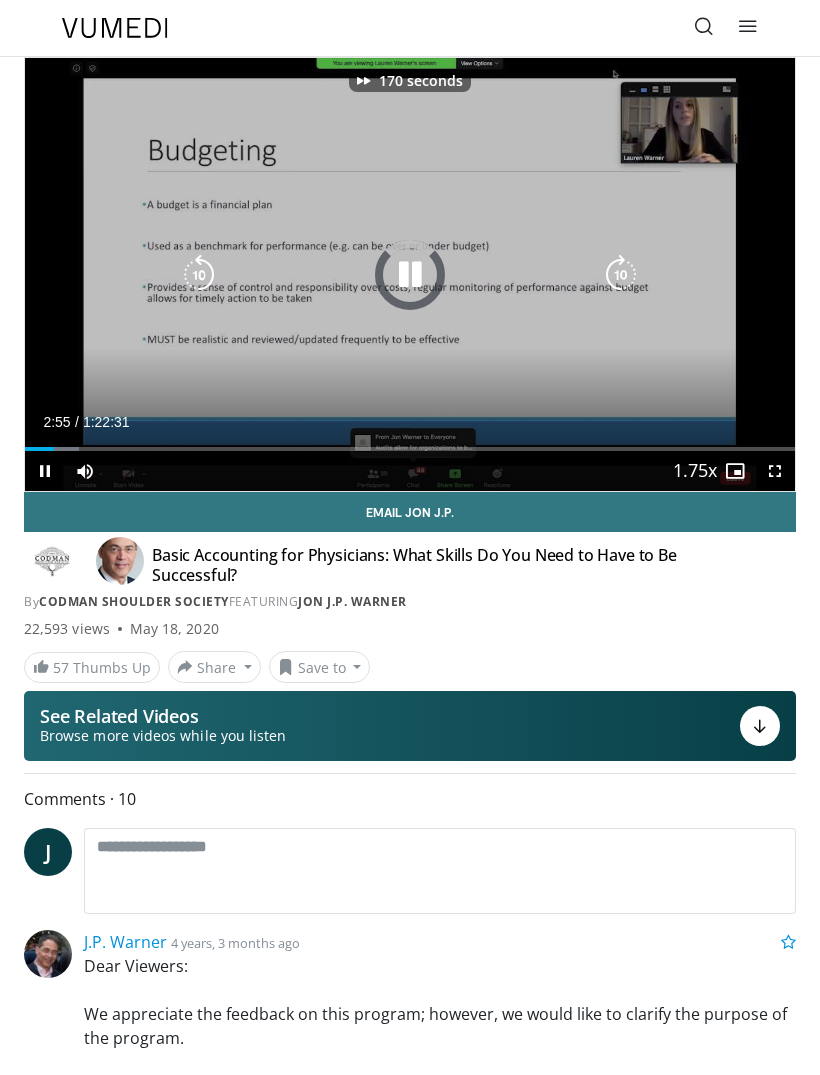 click at bounding box center [621, 275] 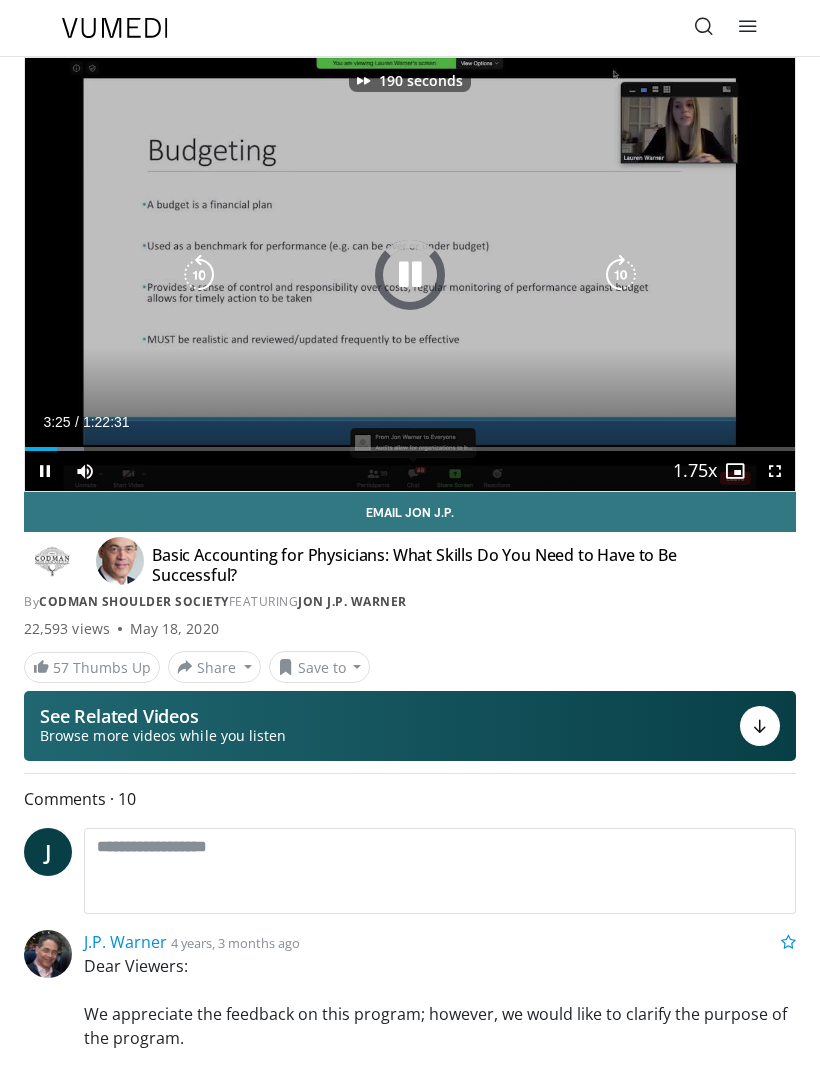 click at bounding box center (621, 275) 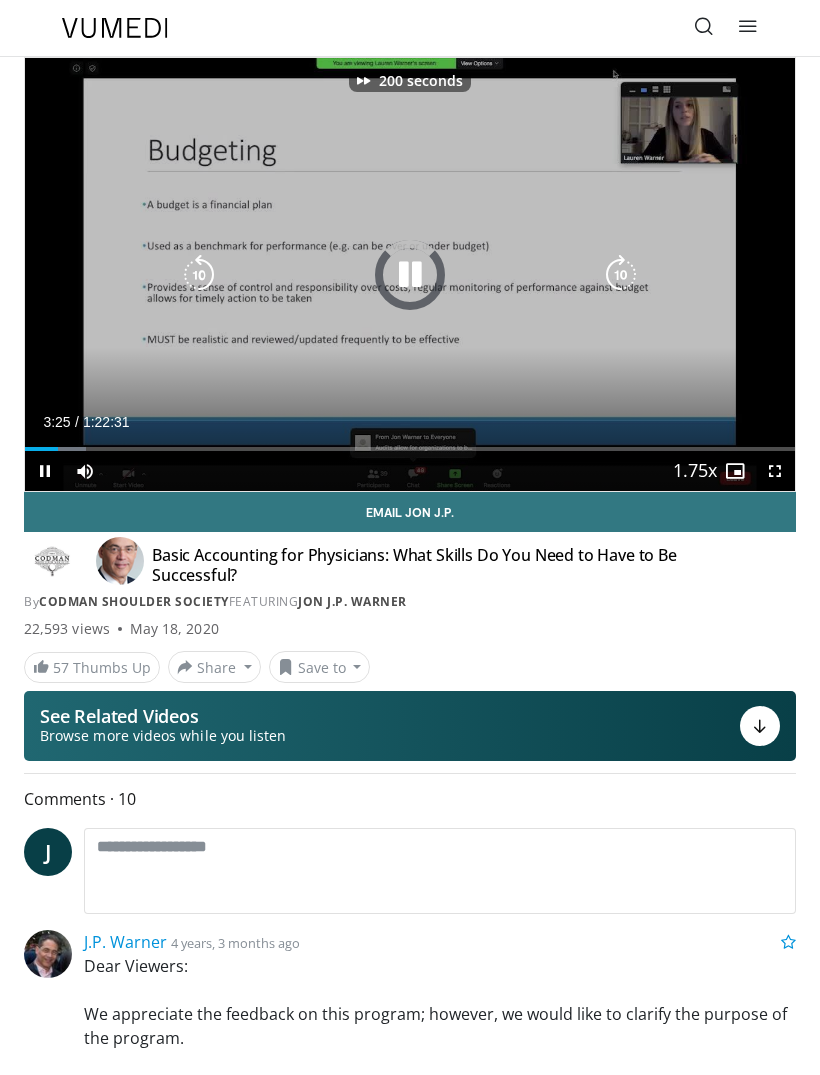 click at bounding box center [621, 275] 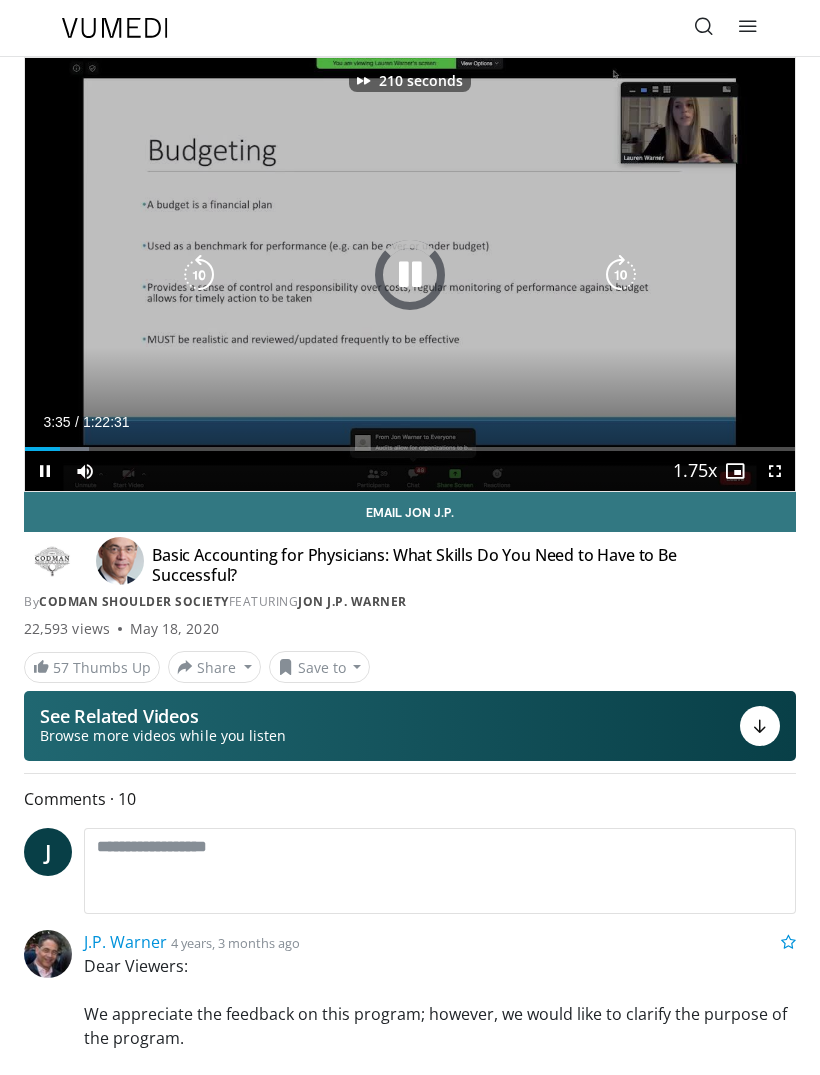 click at bounding box center [621, 275] 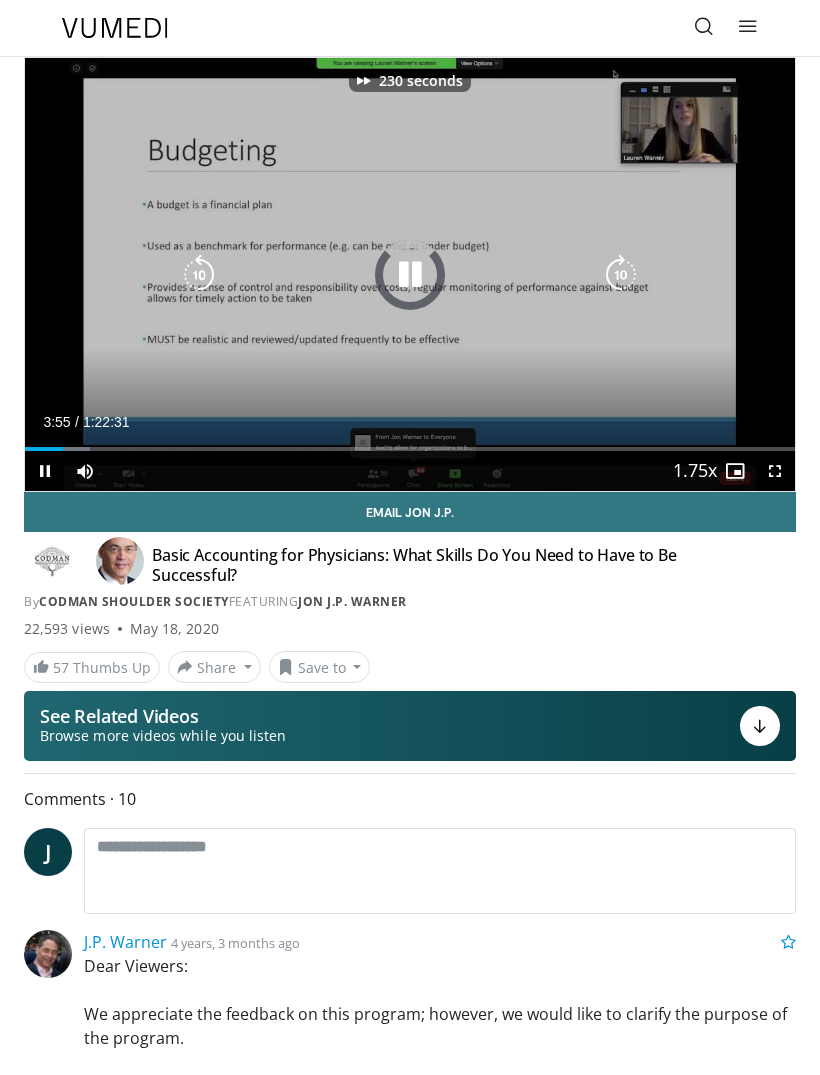 click at bounding box center [621, 275] 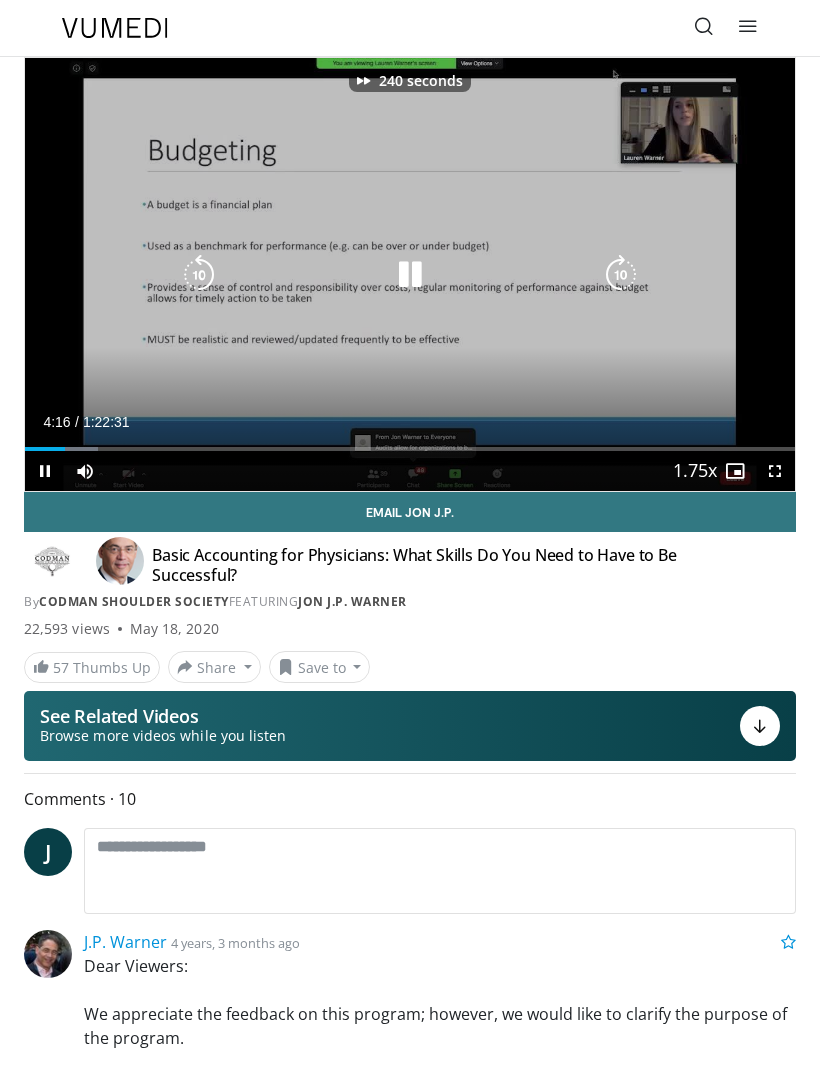 click at bounding box center [621, 275] 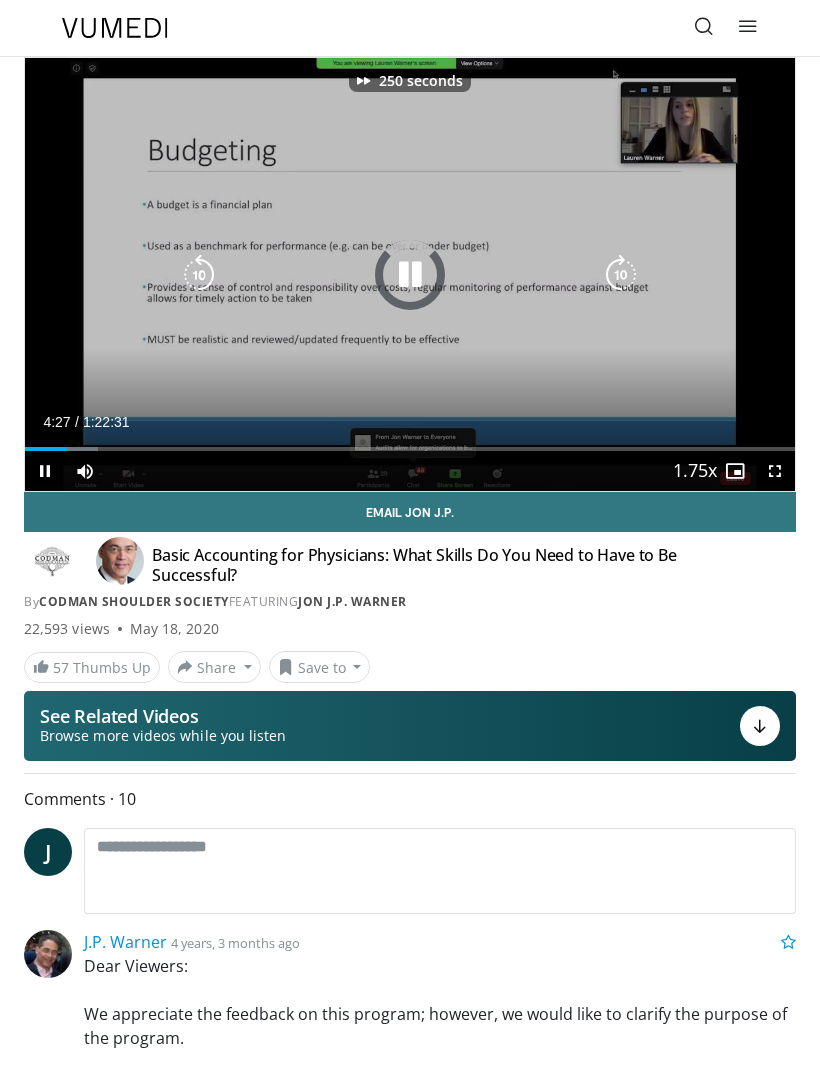 click at bounding box center (621, 275) 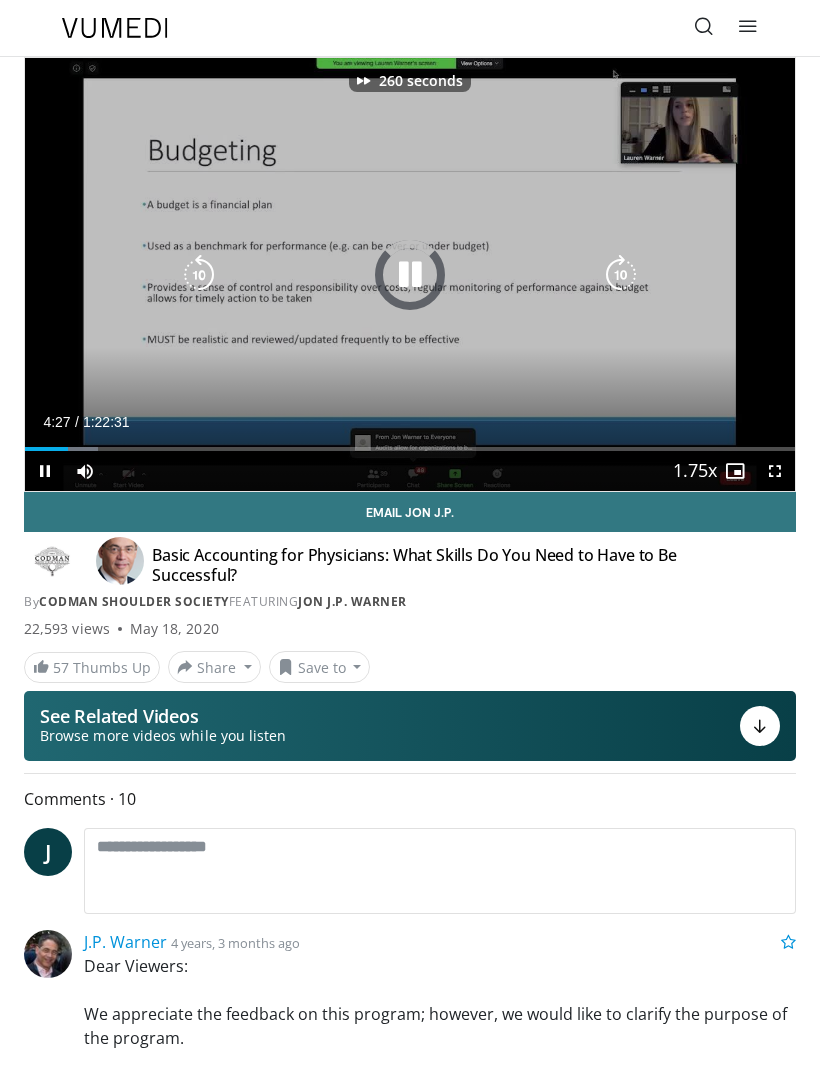 click at bounding box center (621, 275) 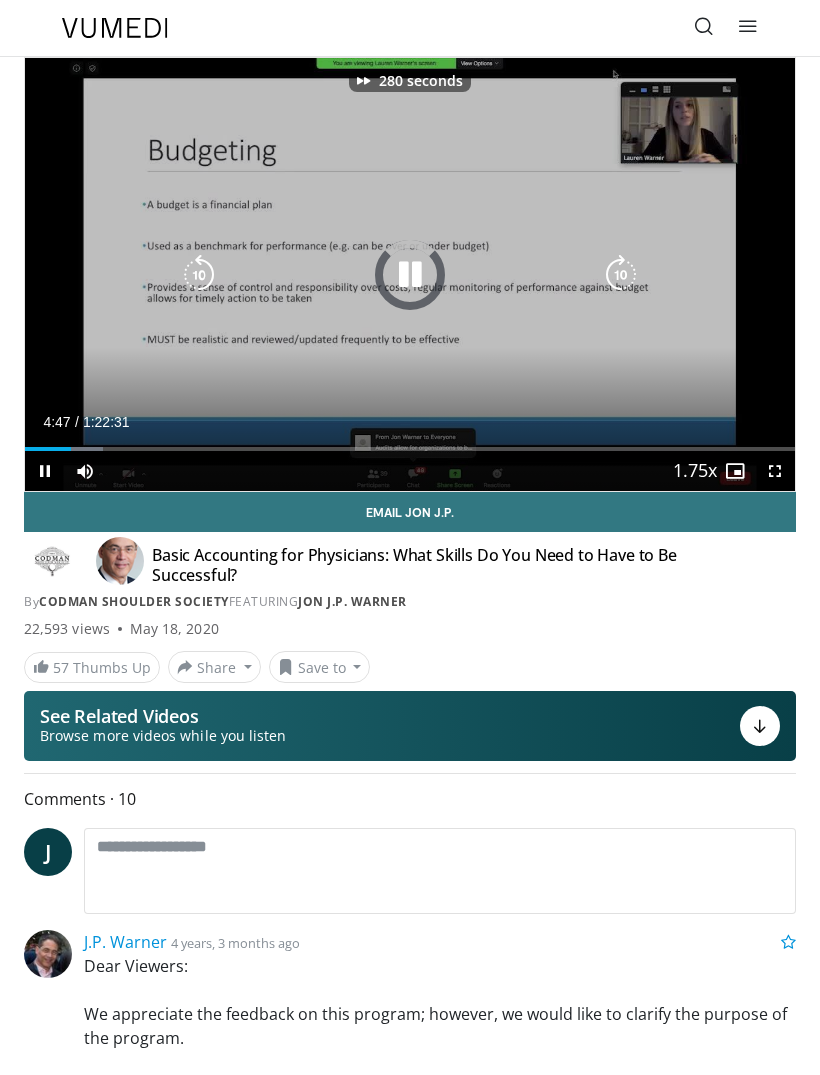click at bounding box center [621, 275] 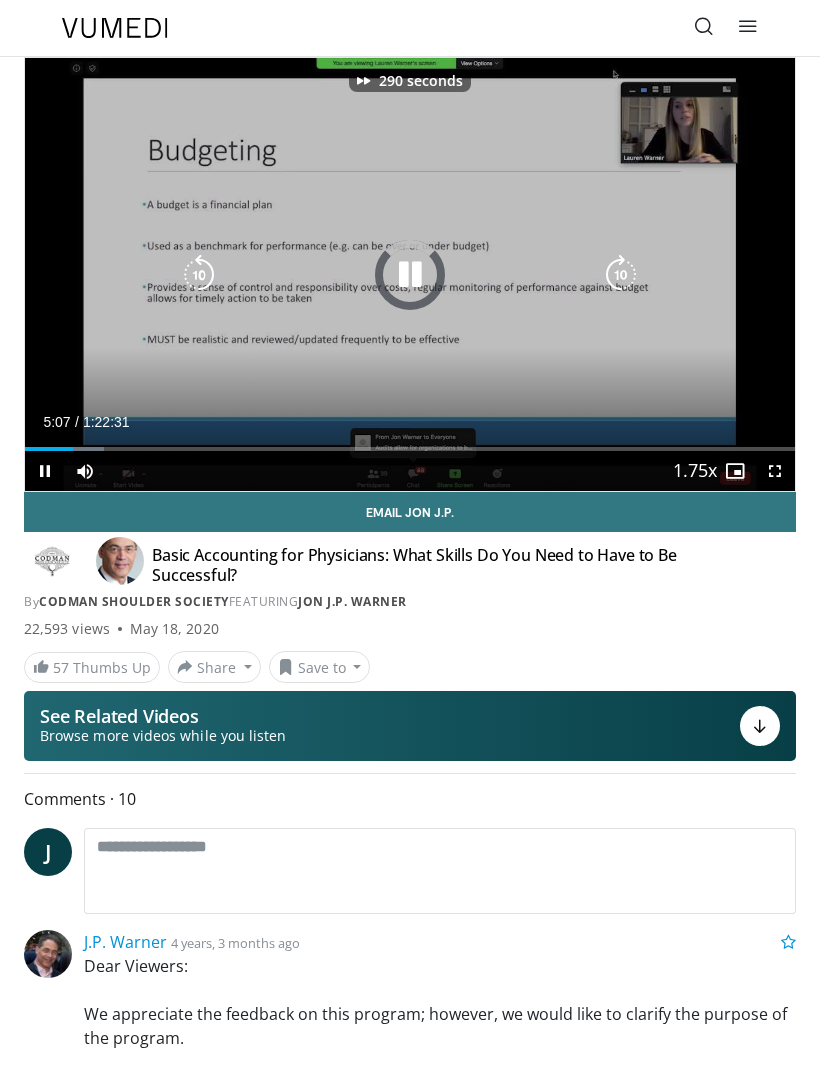 click at bounding box center (621, 275) 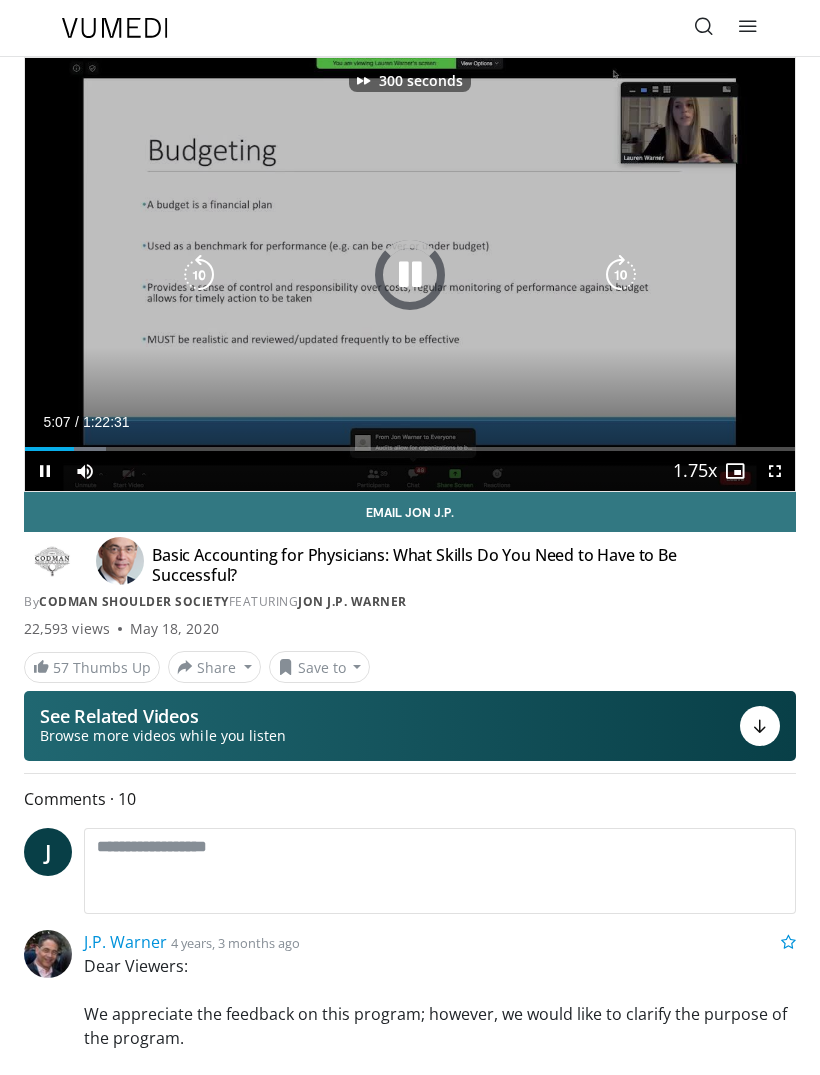 click at bounding box center (621, 275) 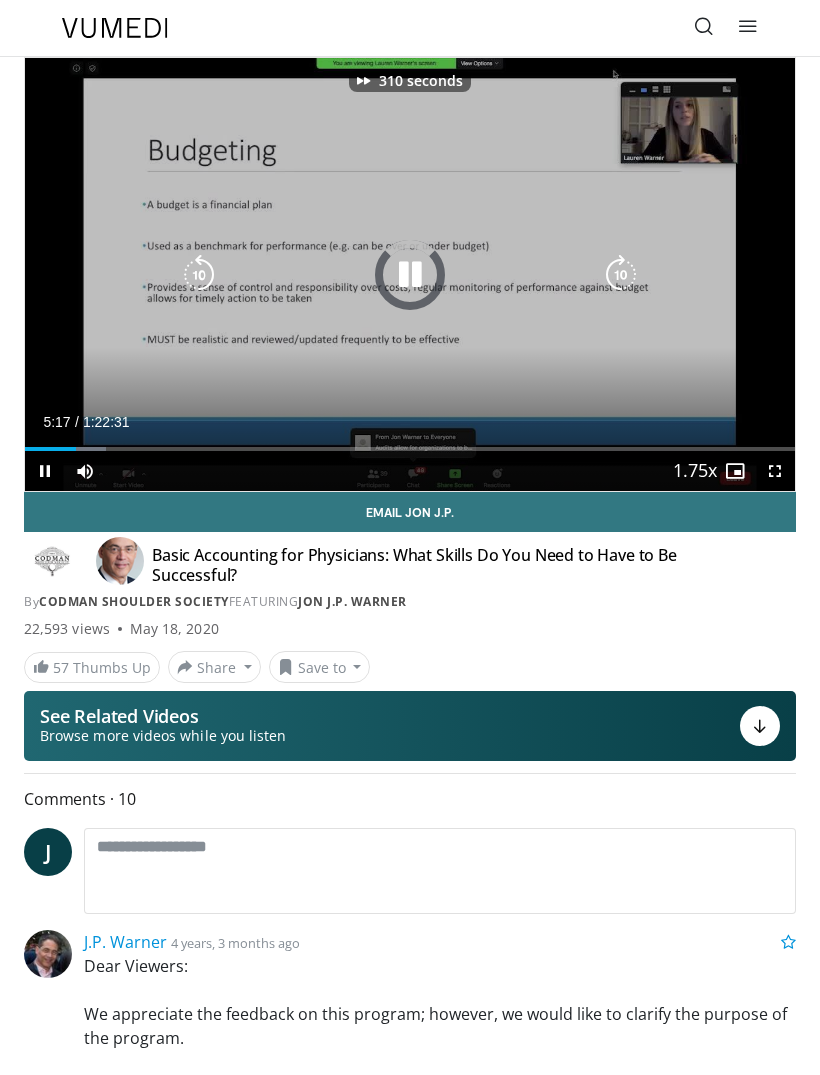 click at bounding box center [621, 275] 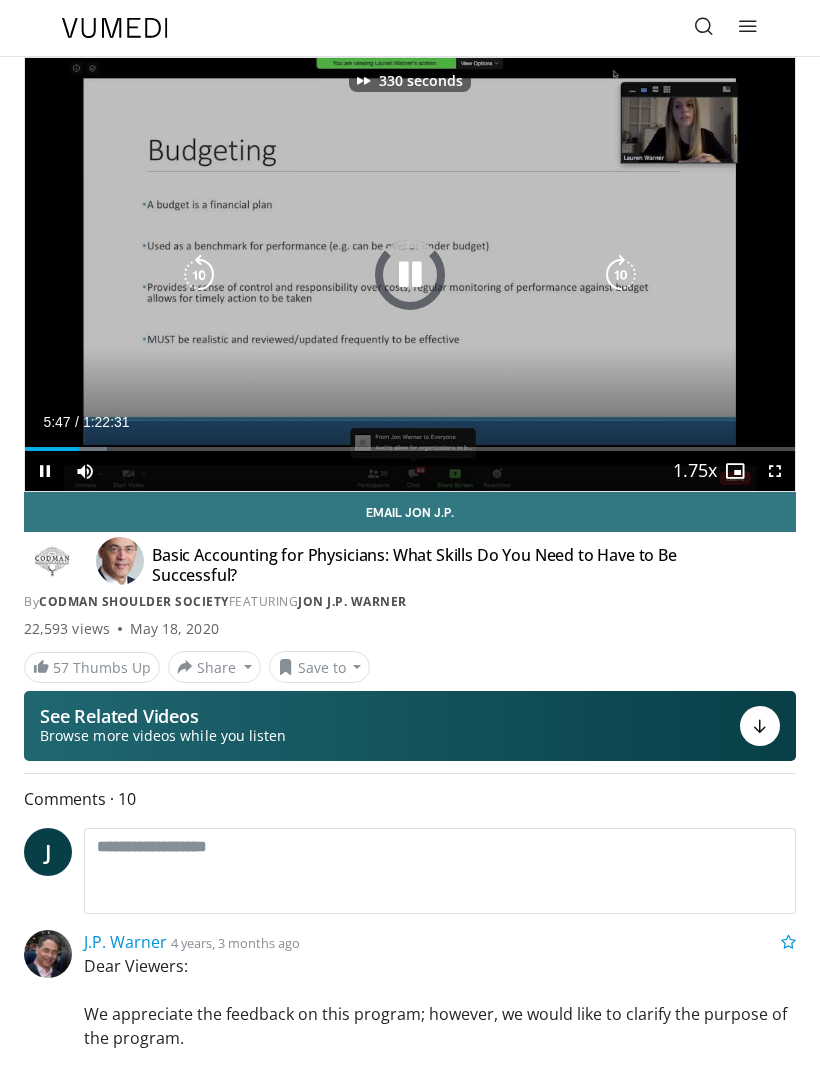 click at bounding box center (621, 275) 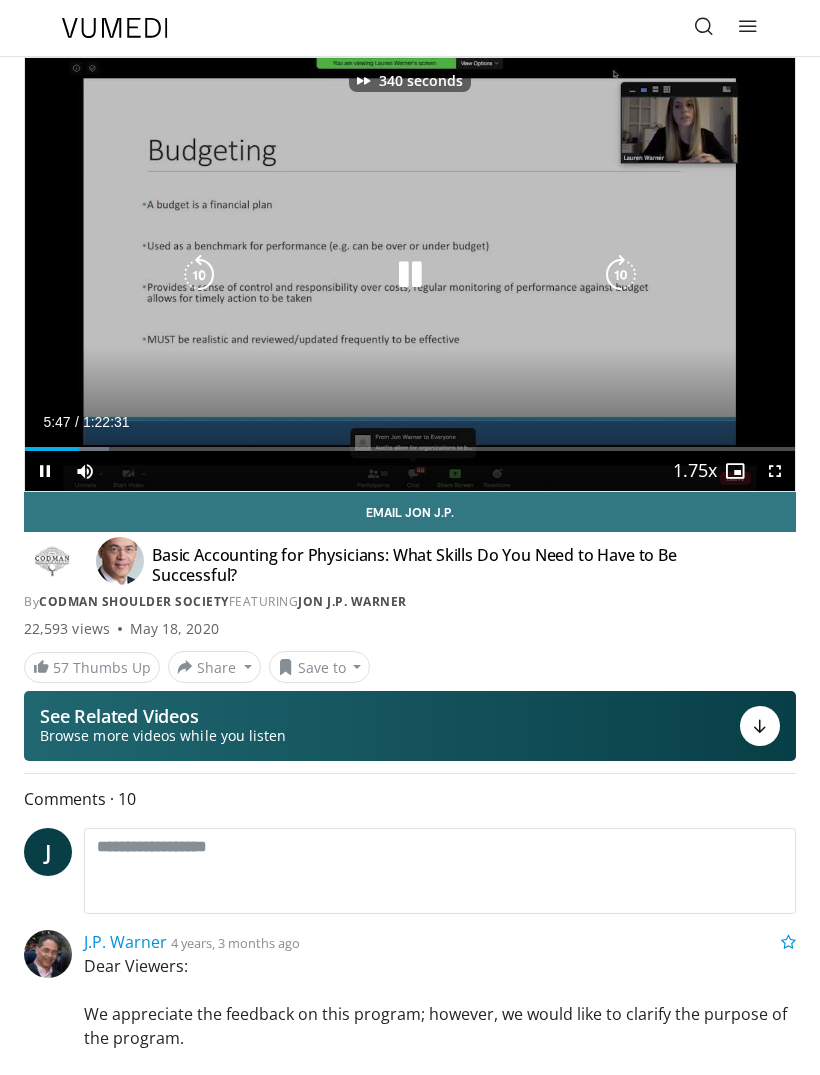 click at bounding box center [621, 275] 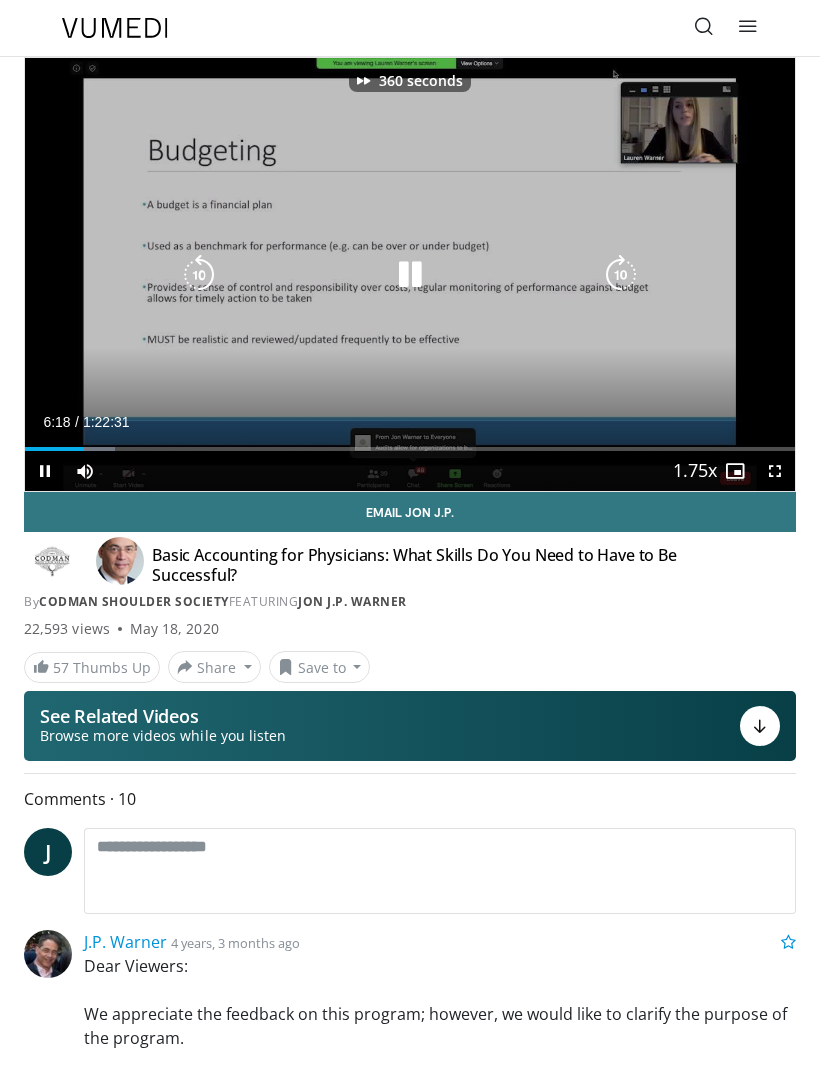 click at bounding box center [621, 275] 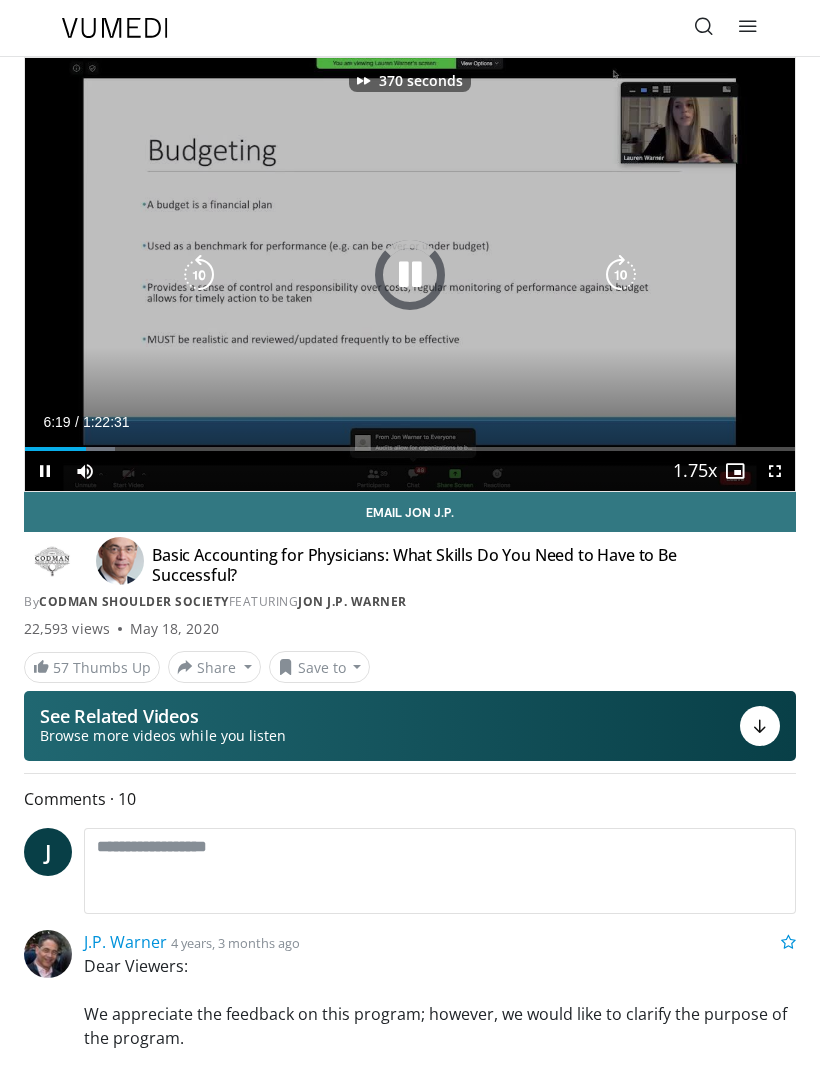 click at bounding box center [621, 275] 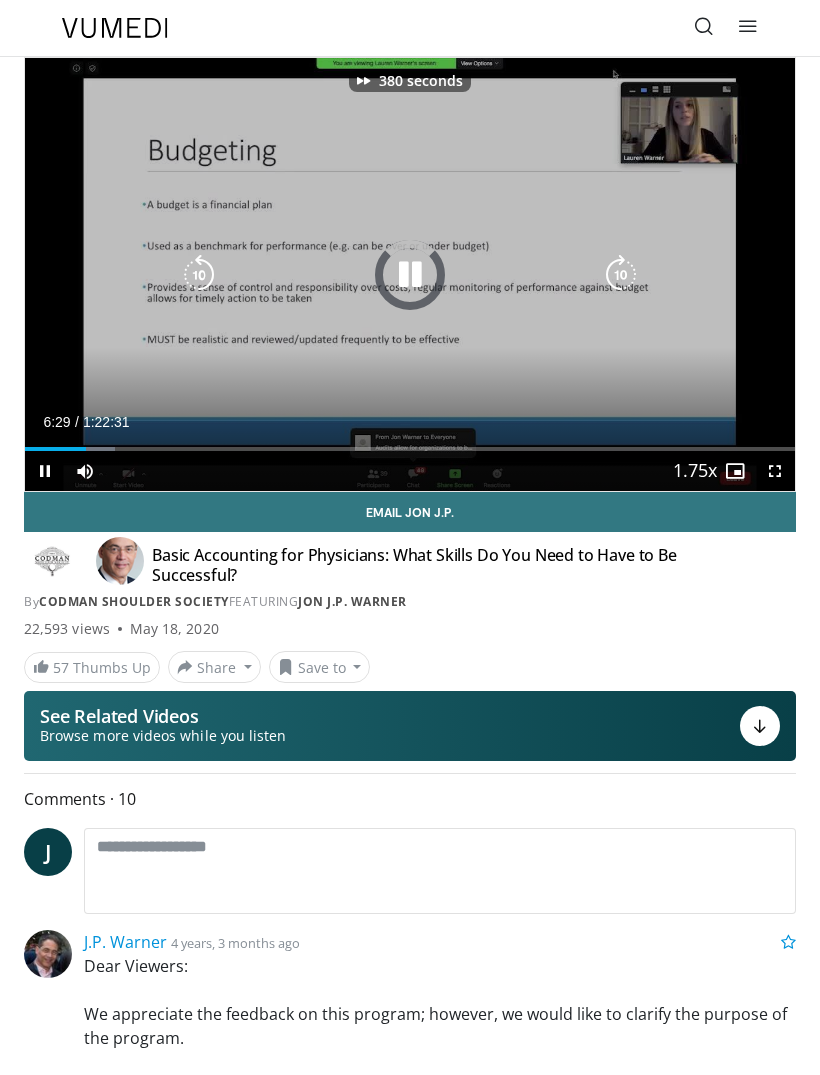 click at bounding box center [621, 275] 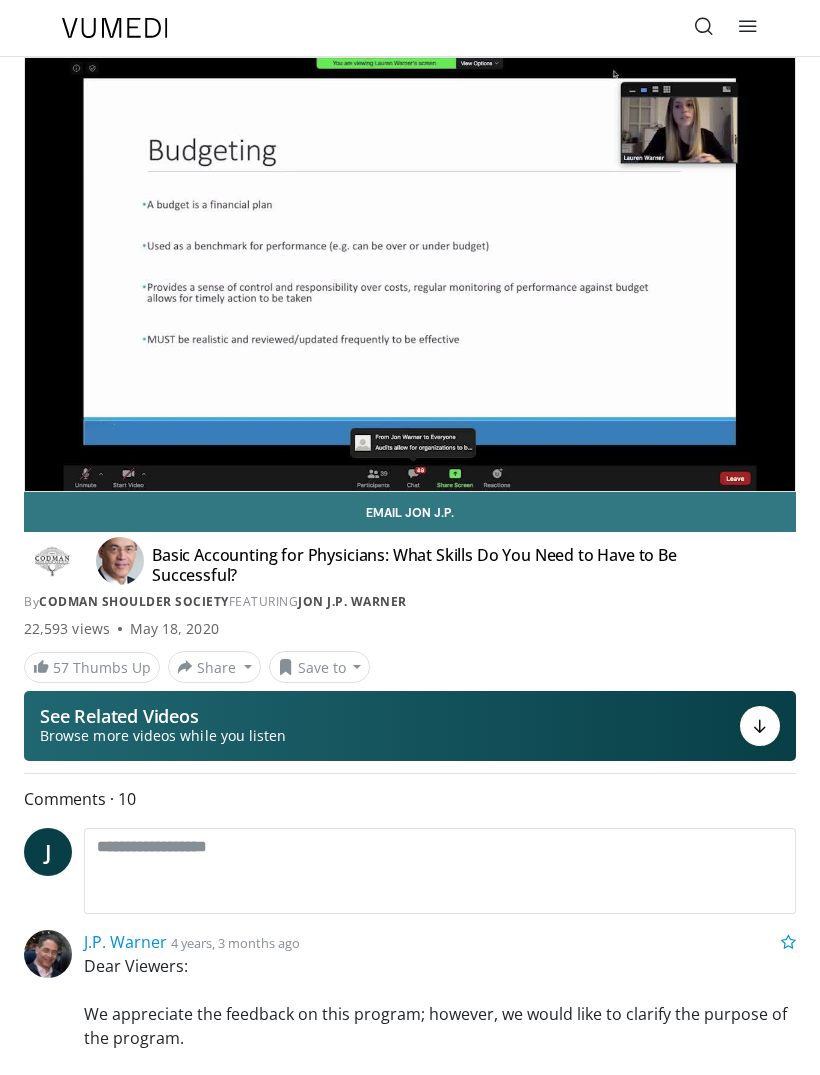 click at bounding box center (621, 275) 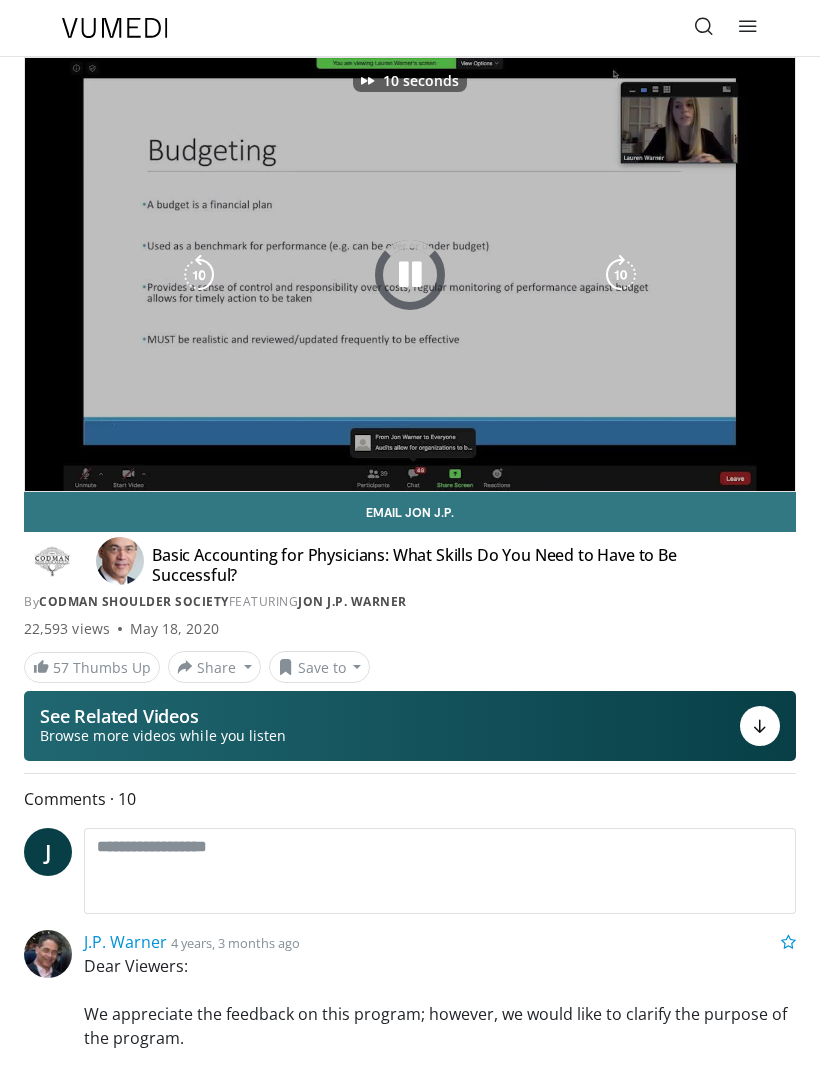 click at bounding box center (621, 275) 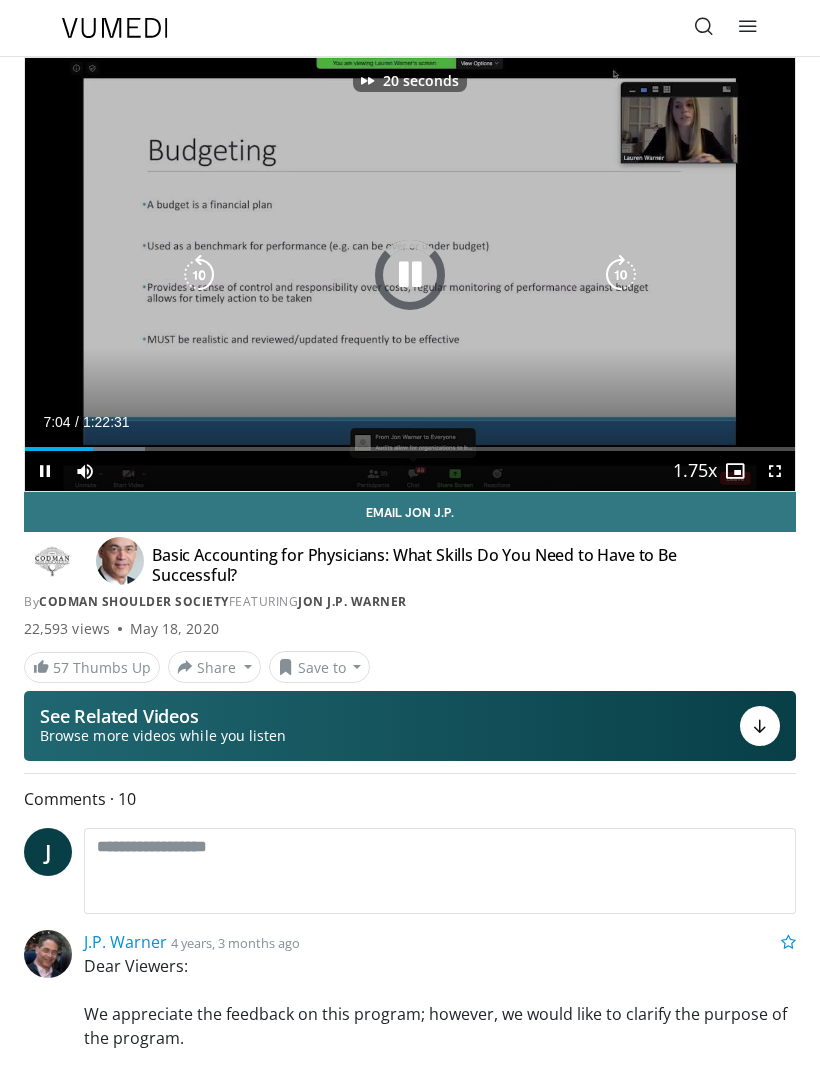 click at bounding box center [621, 275] 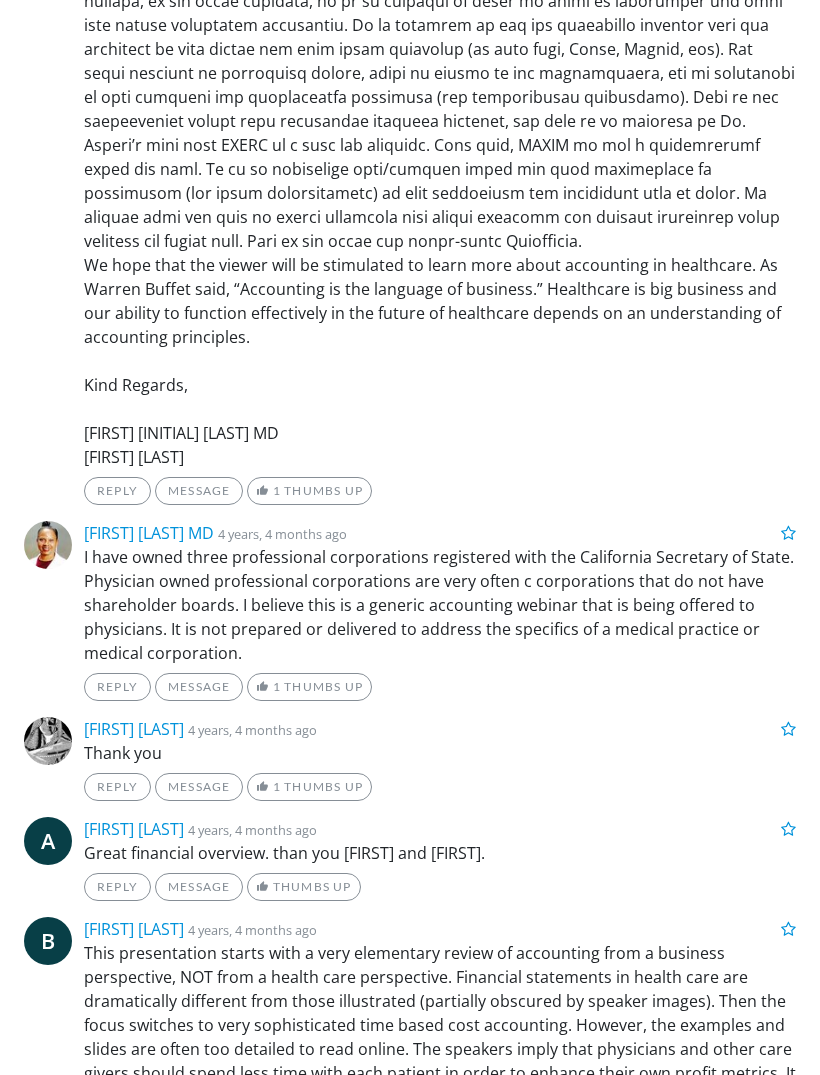 scroll, scrollTop: 1291, scrollLeft: 0, axis: vertical 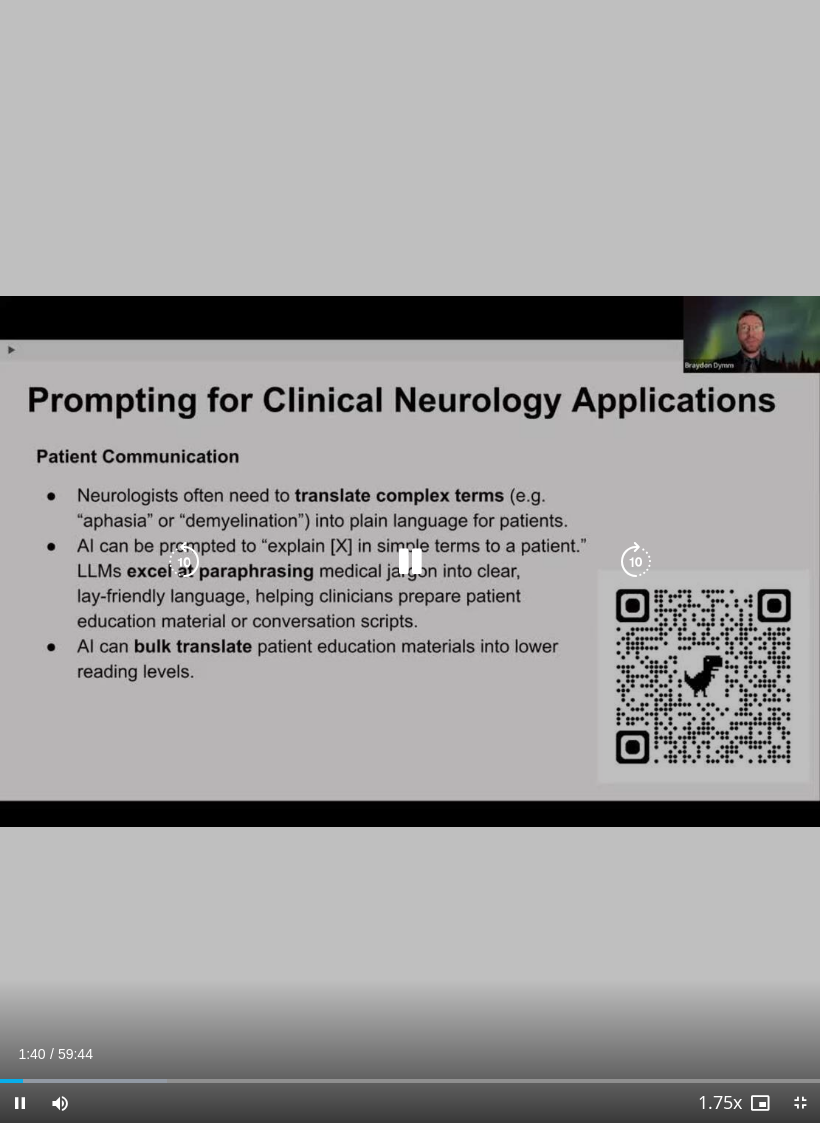 click at bounding box center [636, 562] 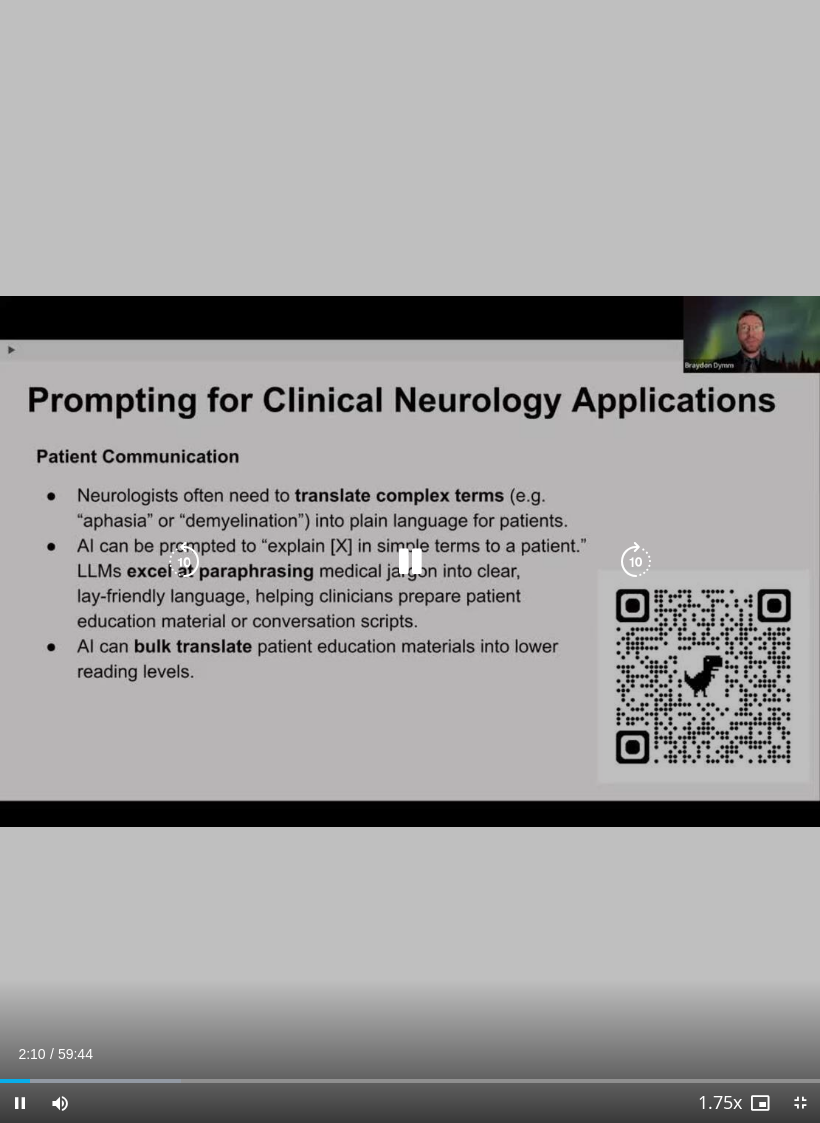 click at bounding box center [410, 562] 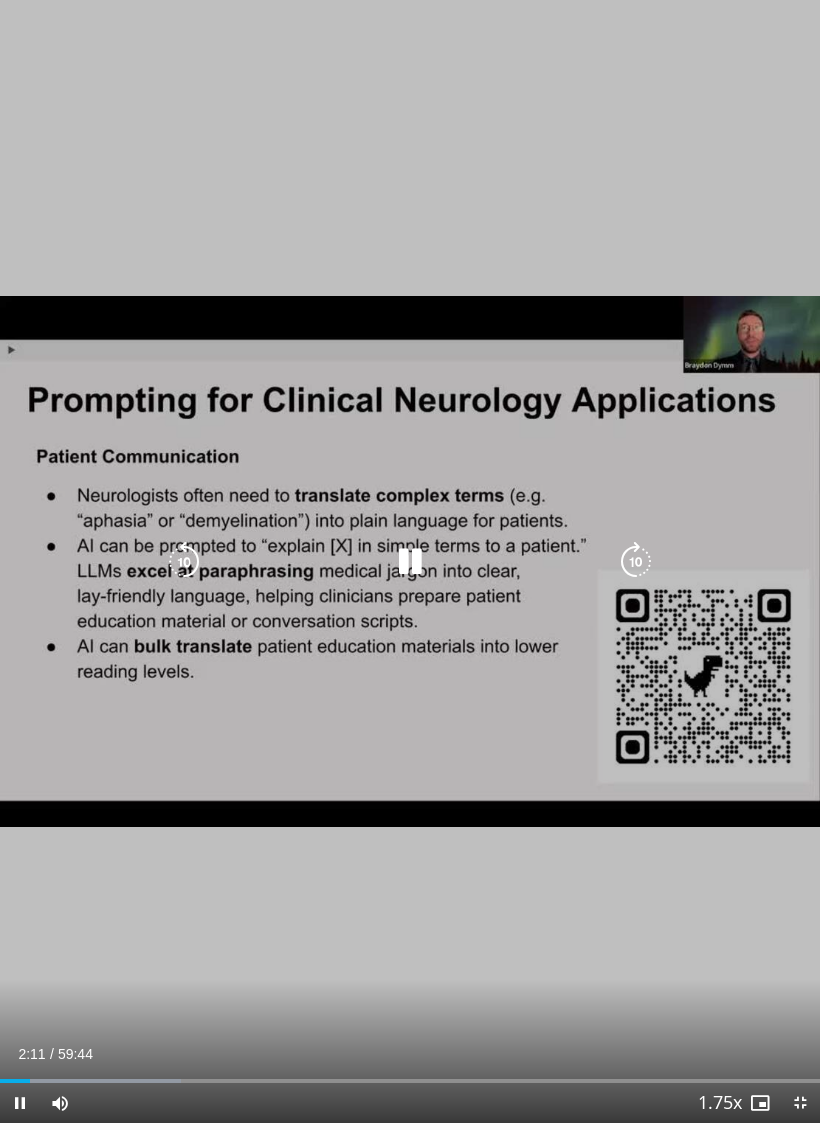 click at bounding box center [636, 562] 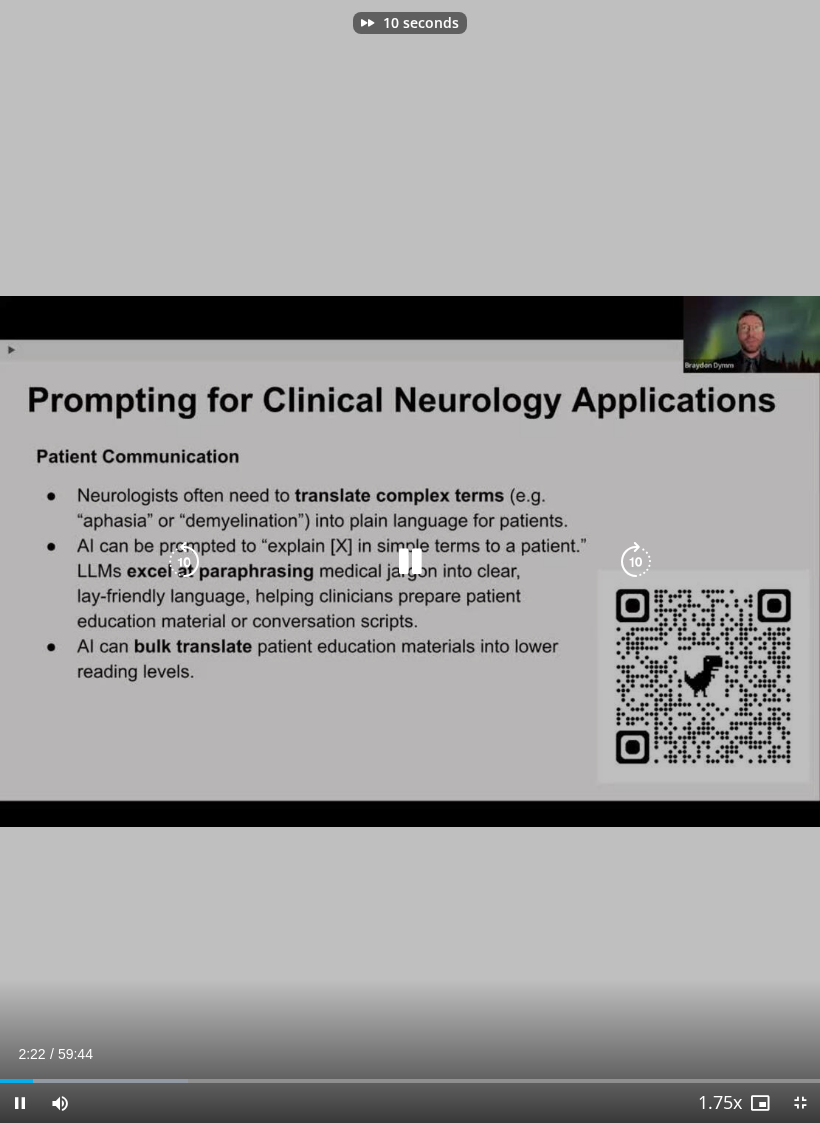 click at bounding box center [636, 562] 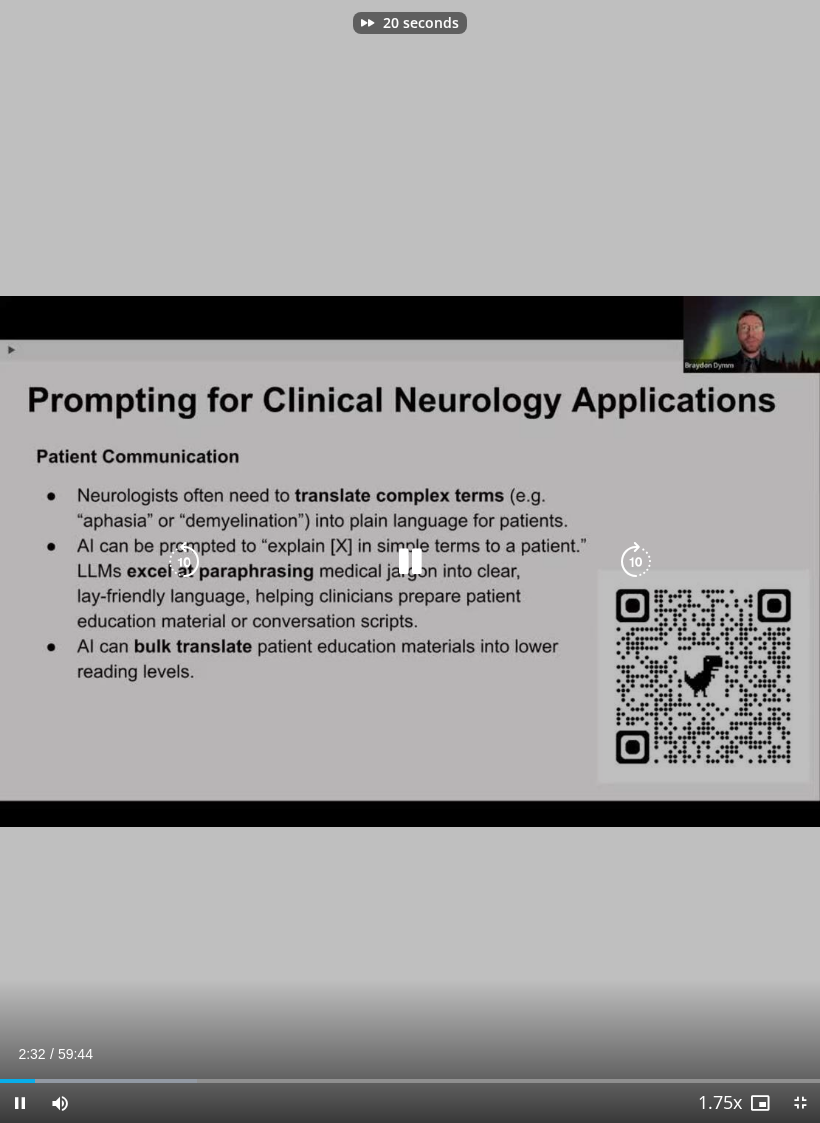 click at bounding box center (636, 562) 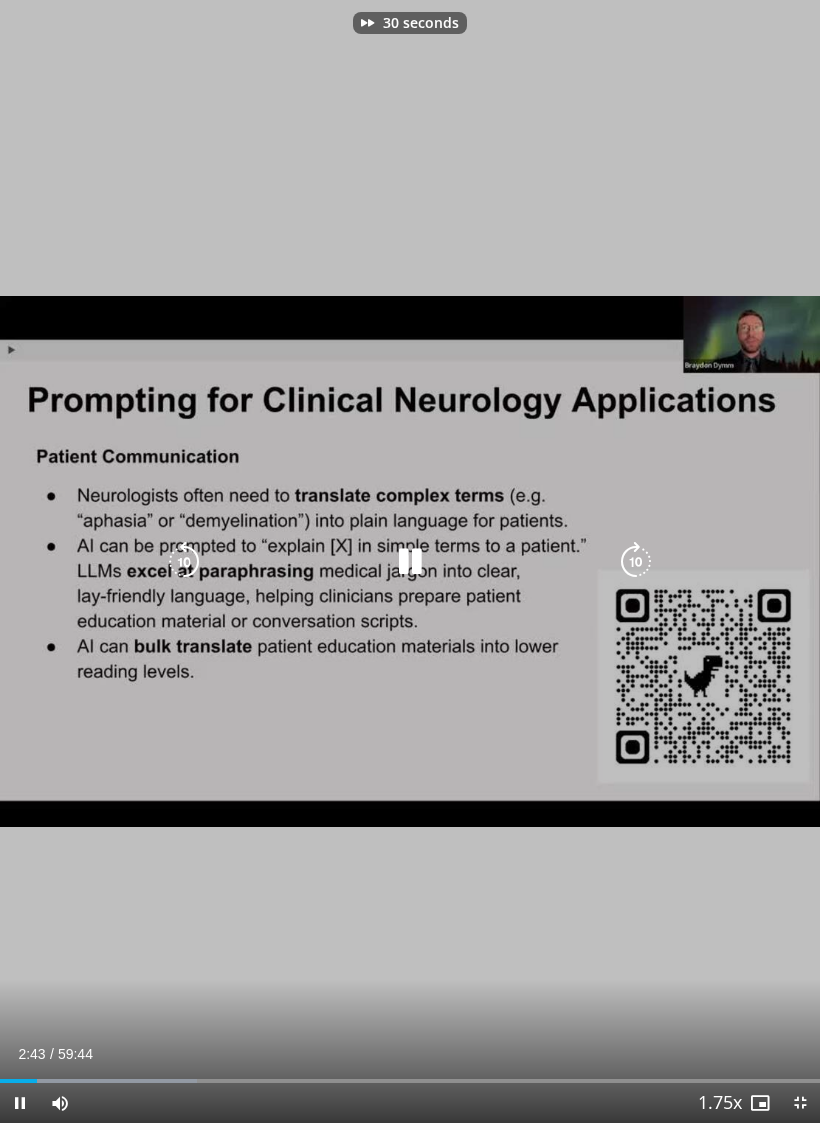 click at bounding box center [636, 562] 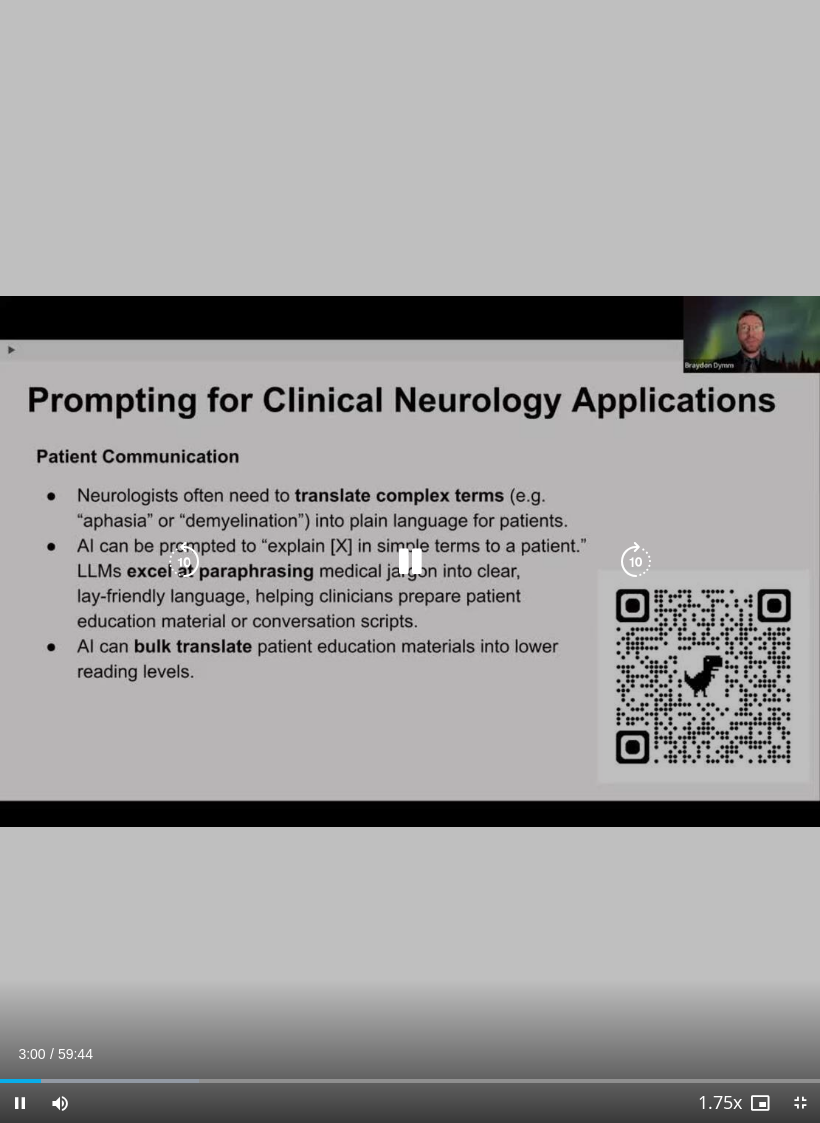 click at bounding box center (636, 562) 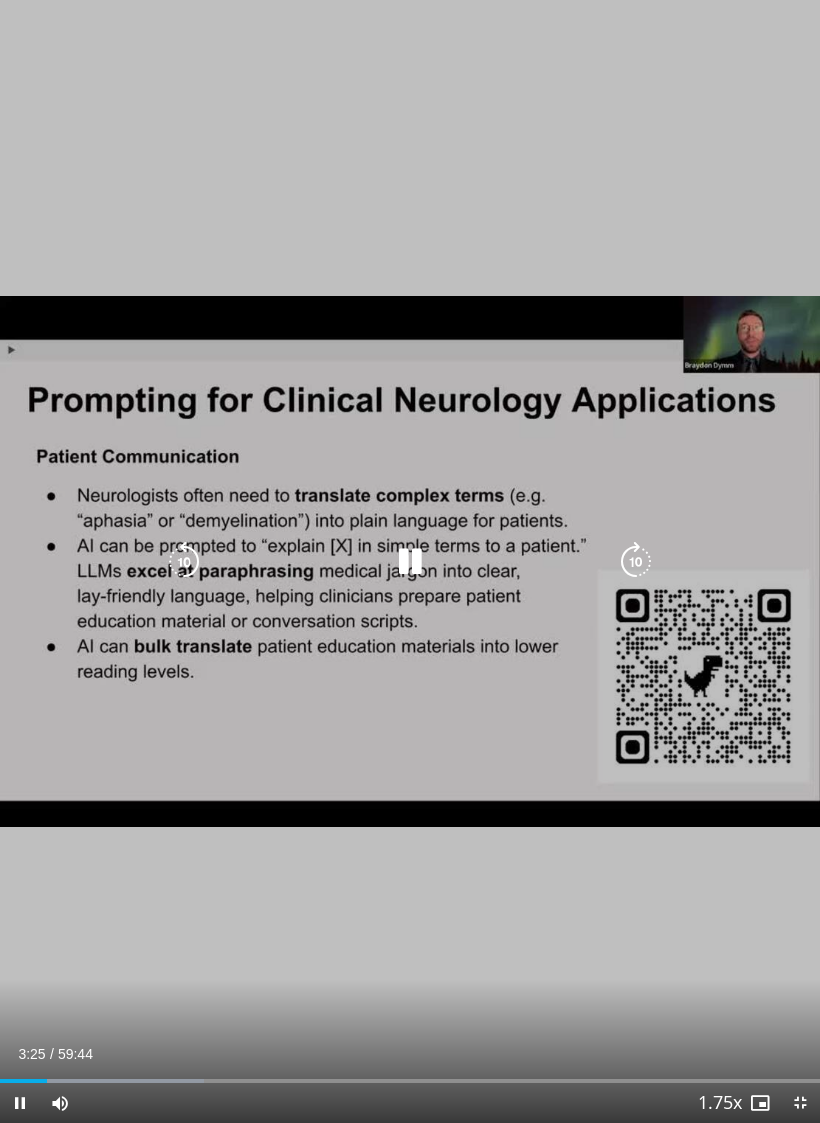 click at bounding box center [636, 562] 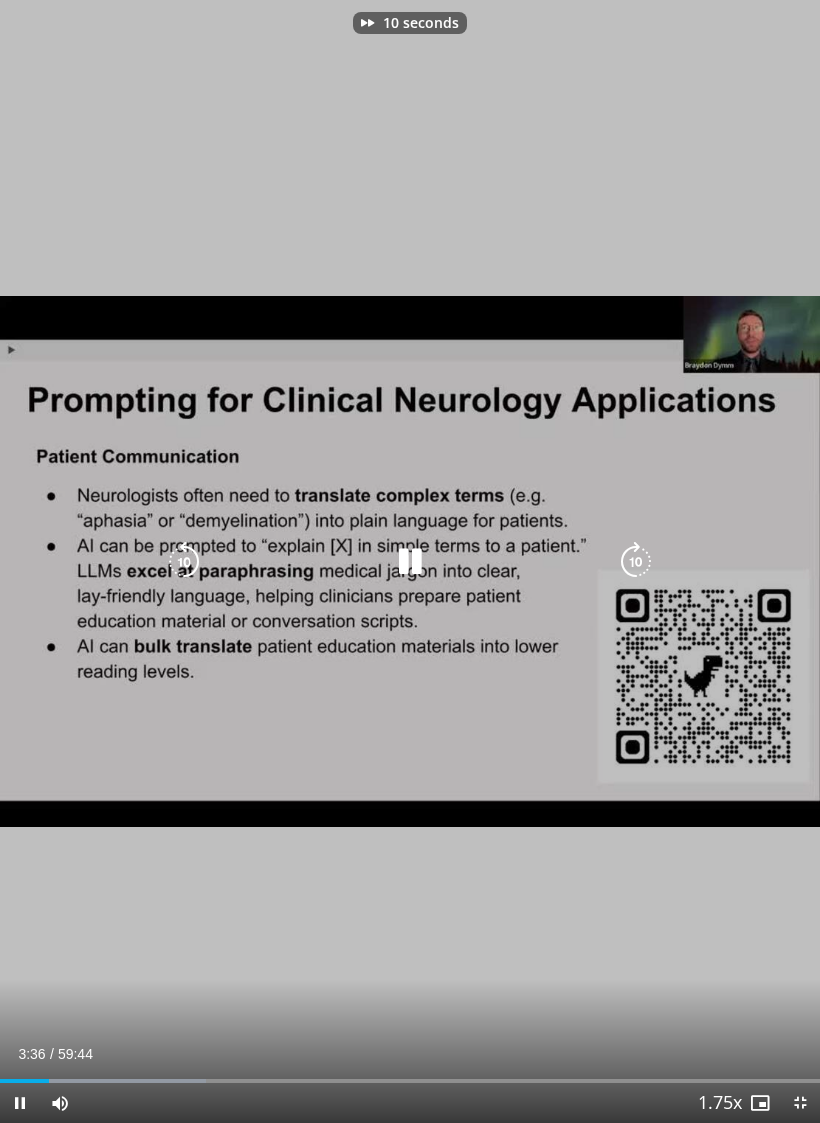 click at bounding box center [636, 562] 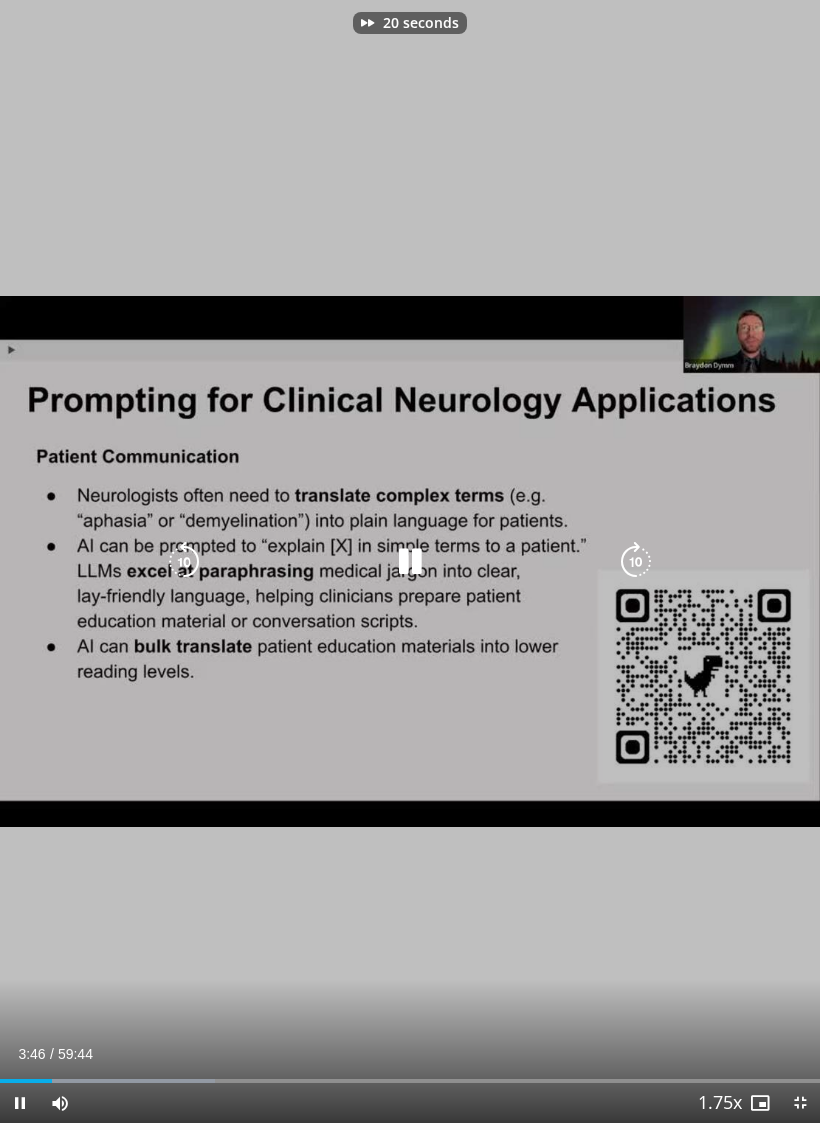 click at bounding box center [636, 562] 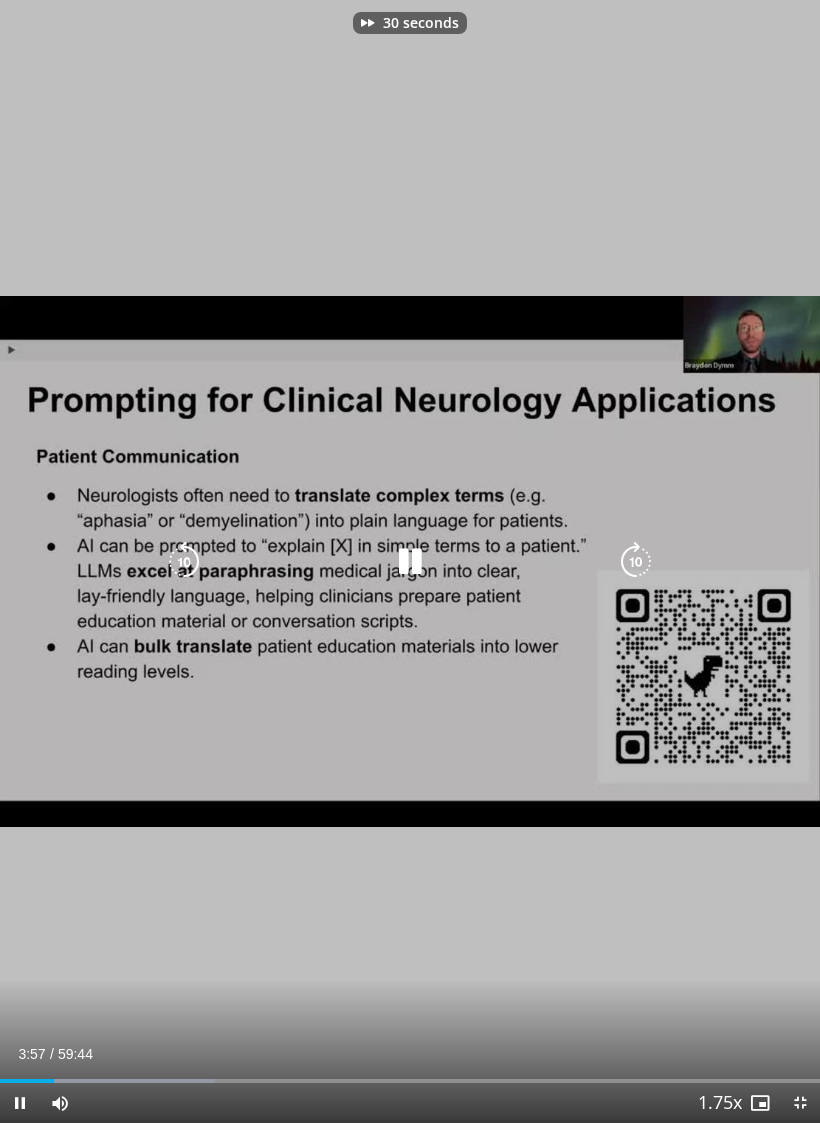 click at bounding box center (636, 562) 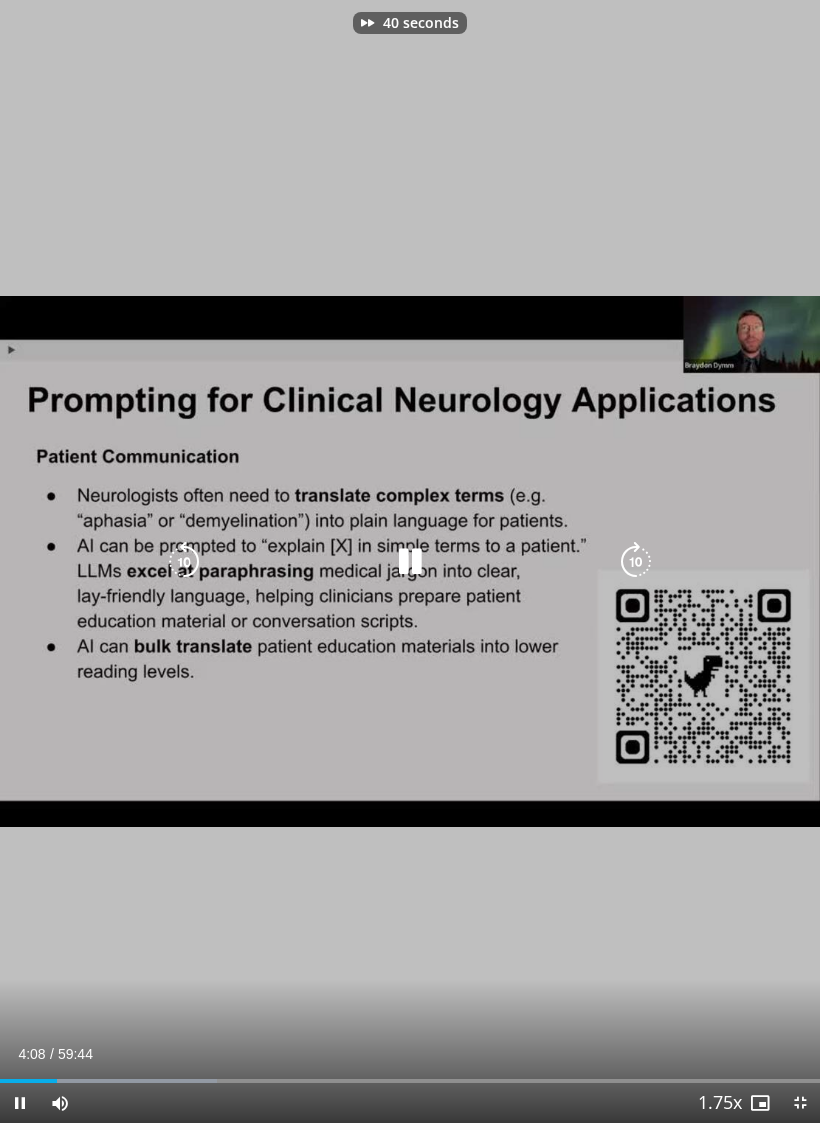 click at bounding box center (636, 562) 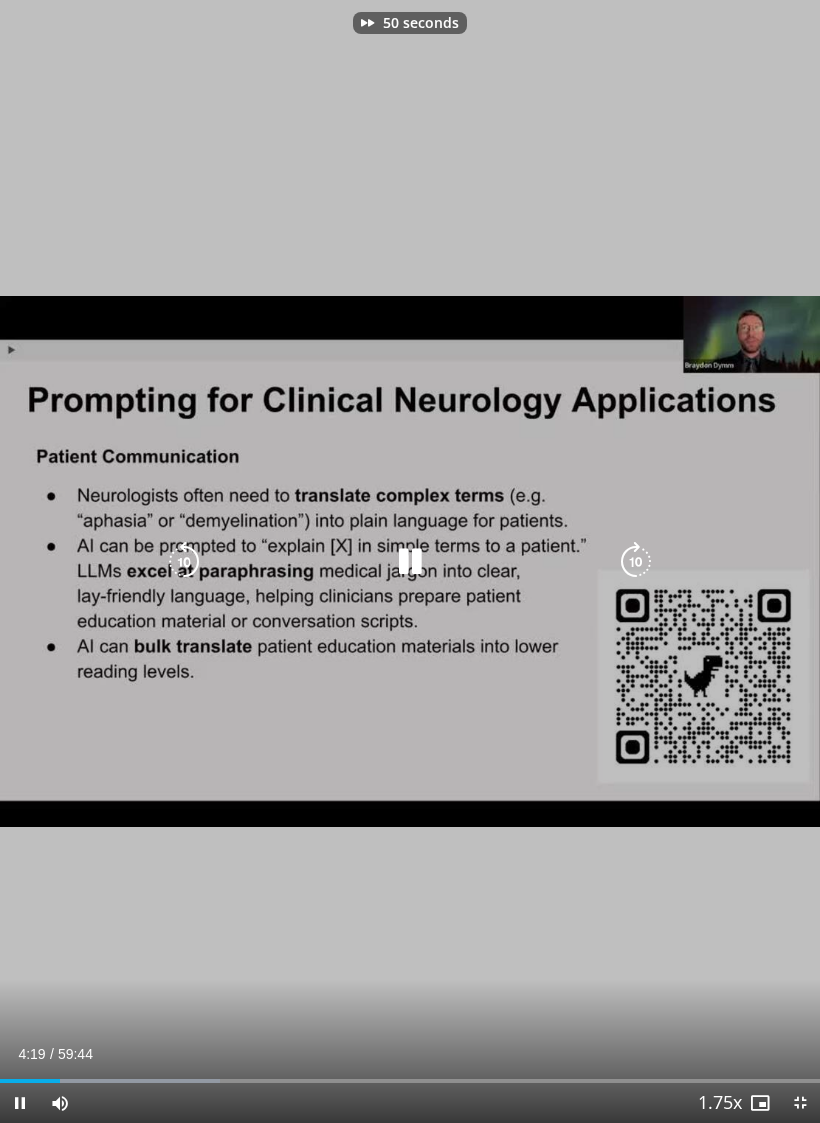 click at bounding box center [636, 562] 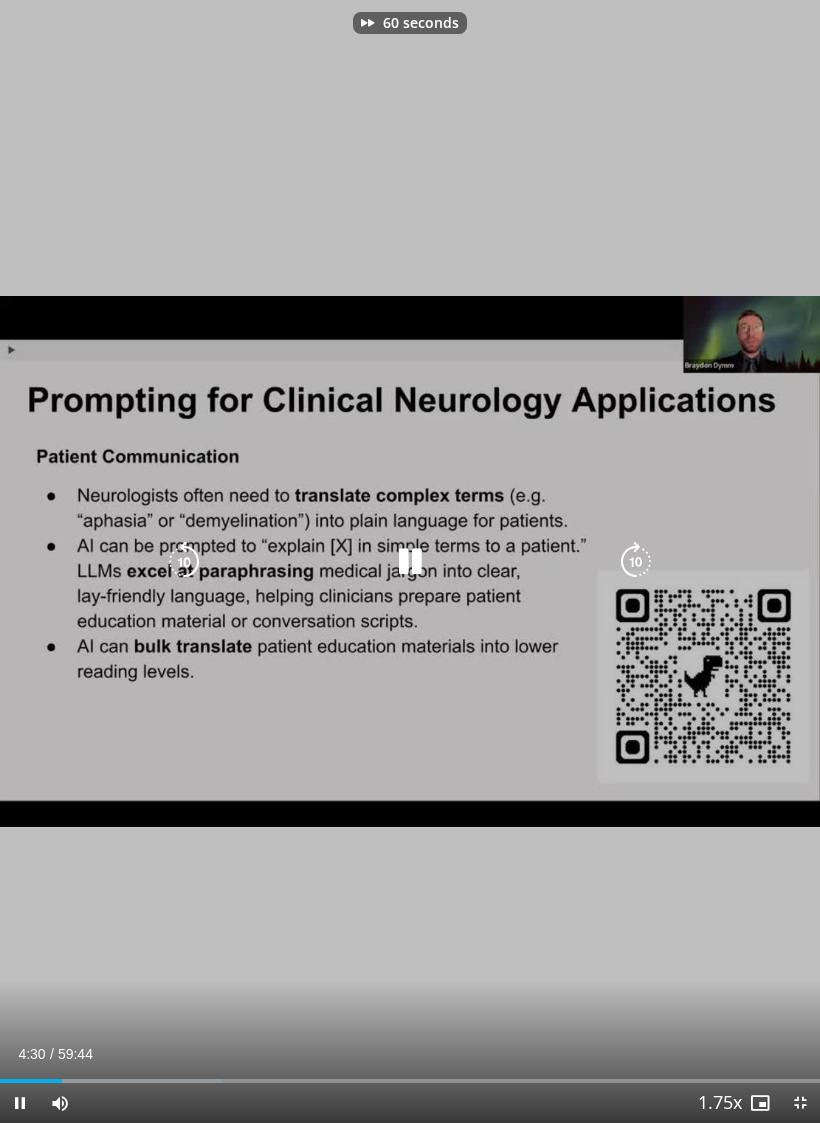 click at bounding box center (636, 562) 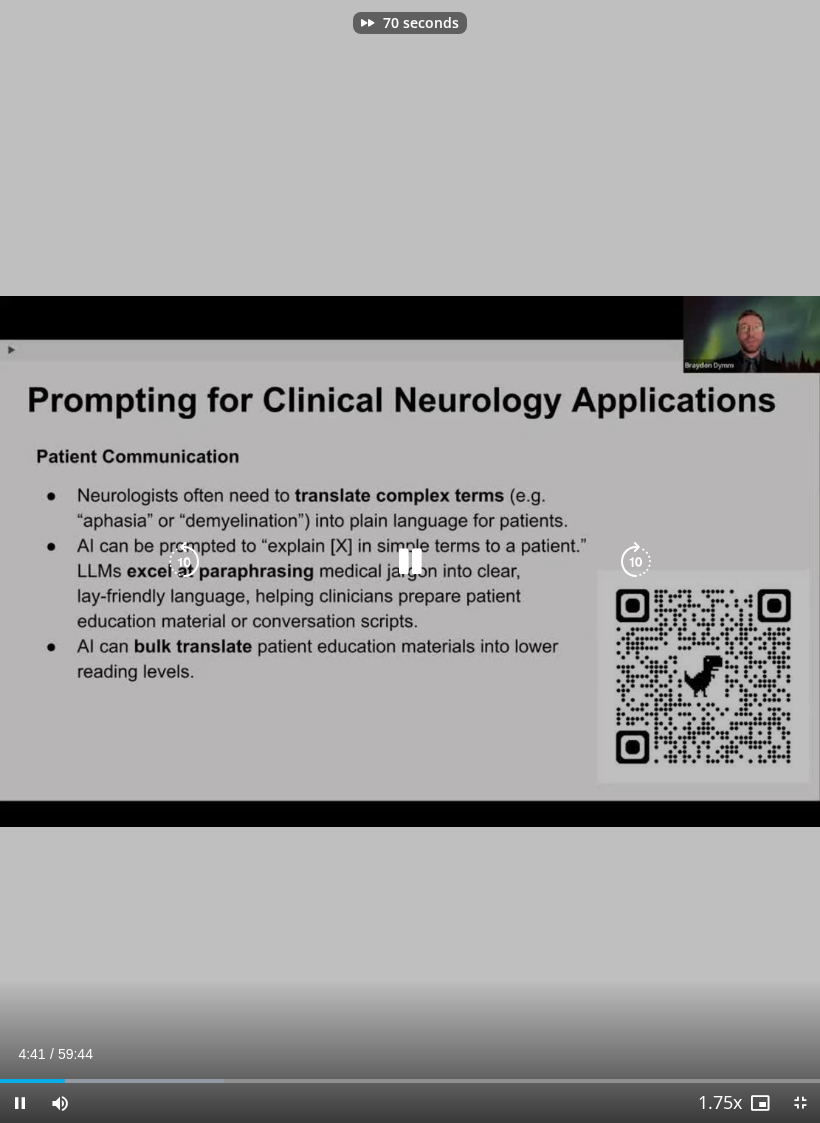 click at bounding box center (636, 562) 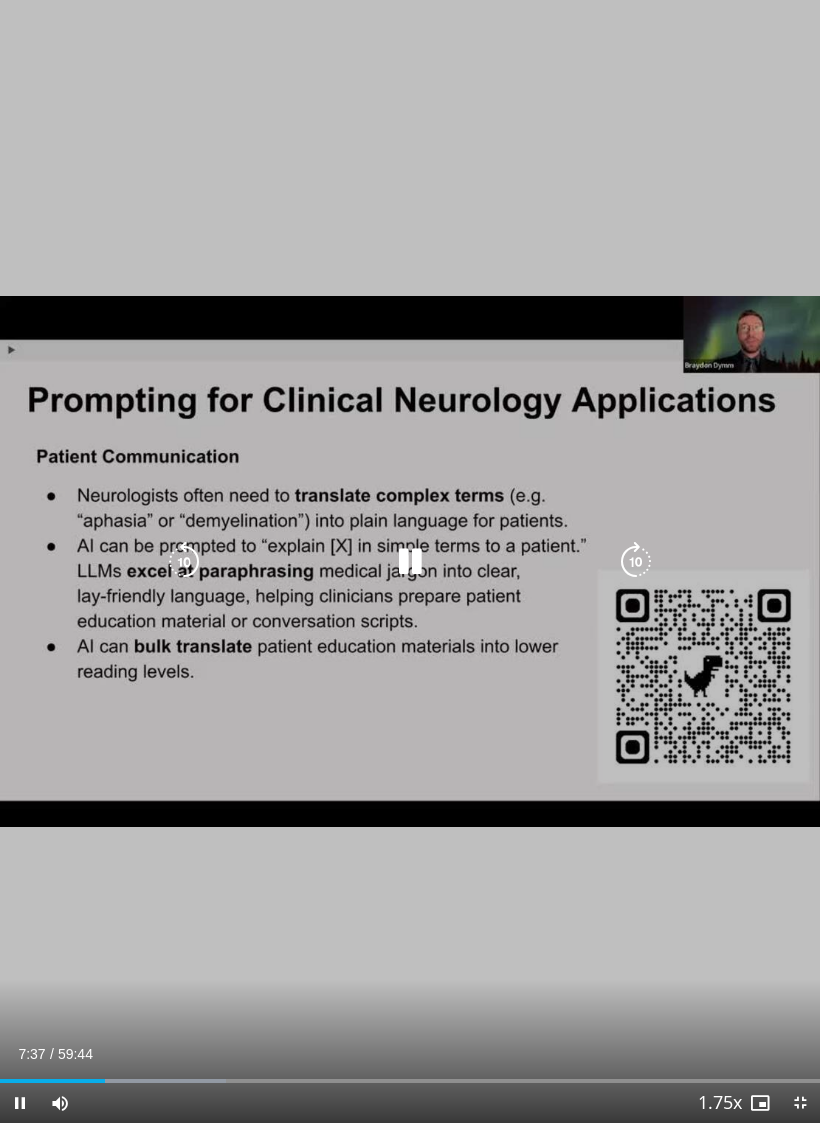 click at bounding box center [636, 562] 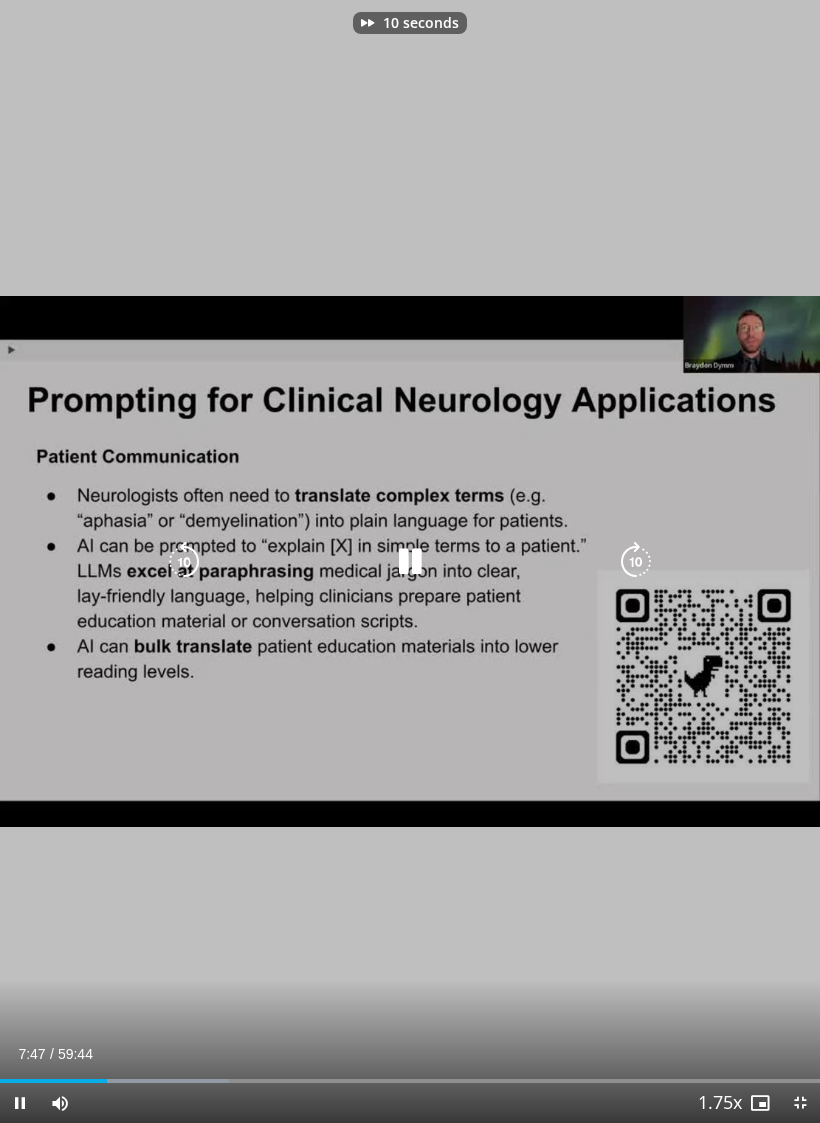 click at bounding box center (636, 562) 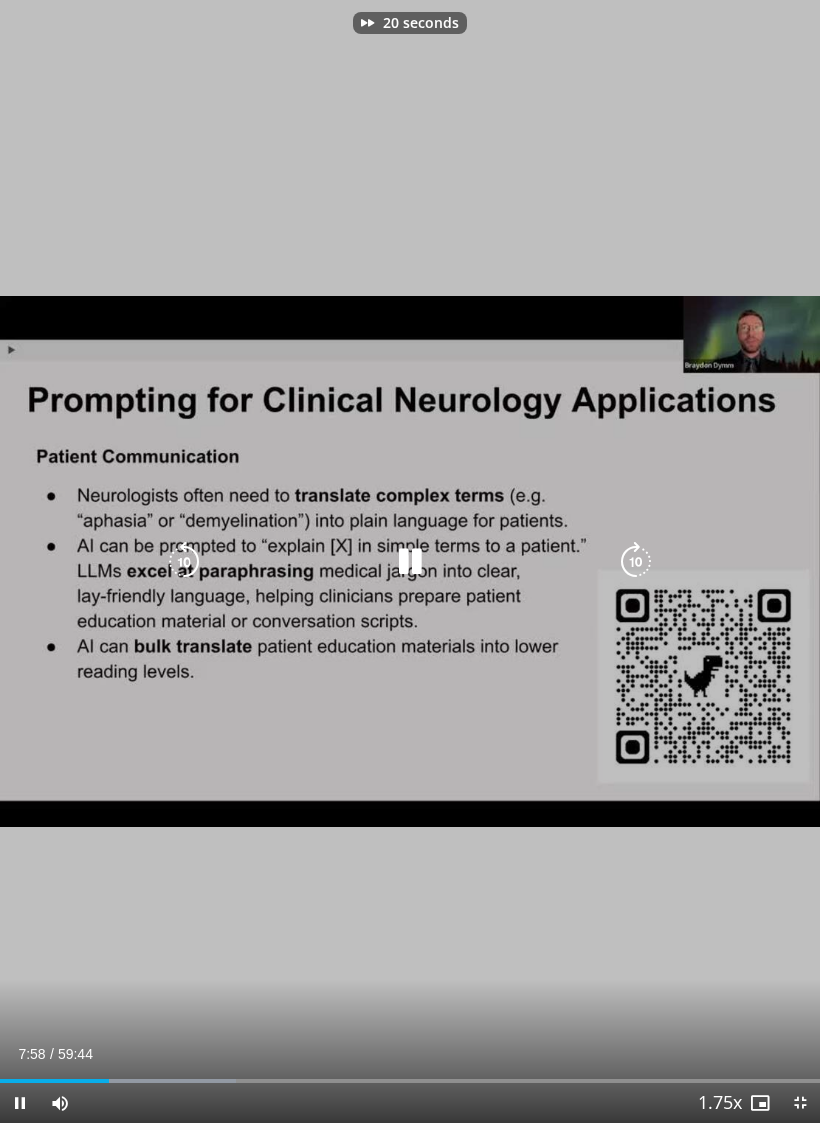 click at bounding box center [636, 562] 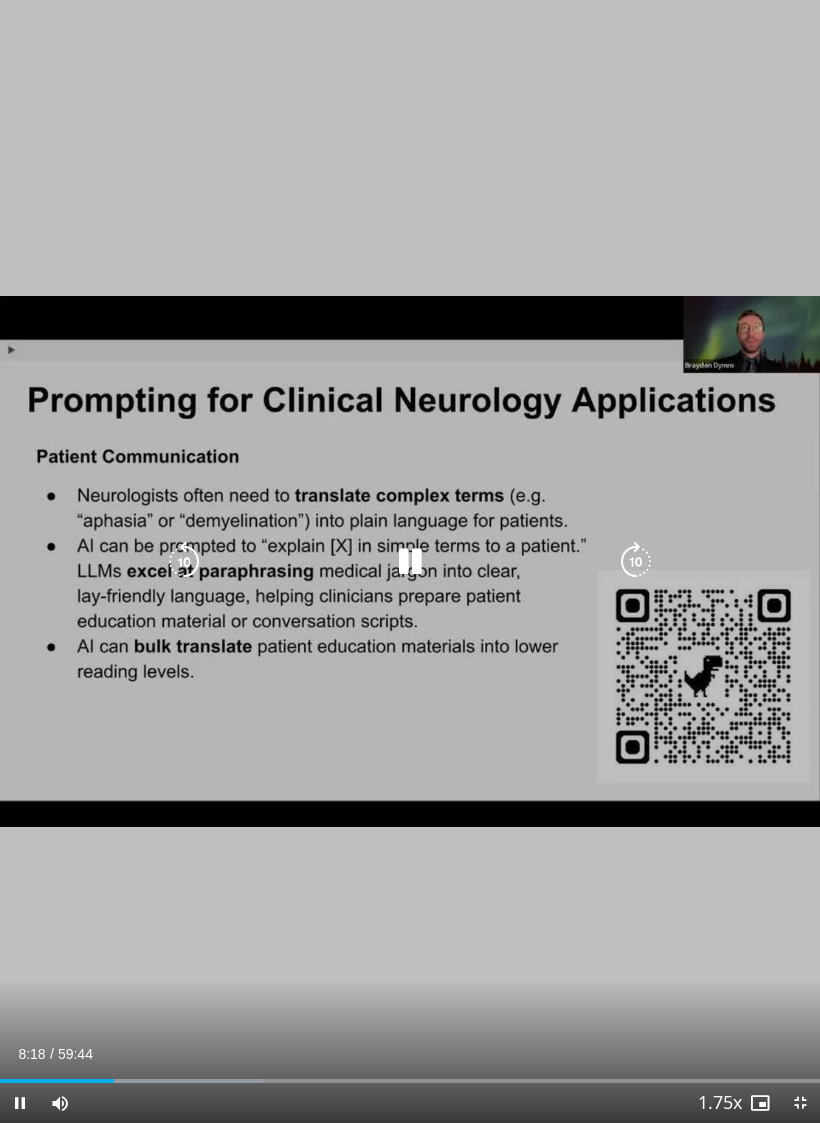 click at bounding box center (636, 562) 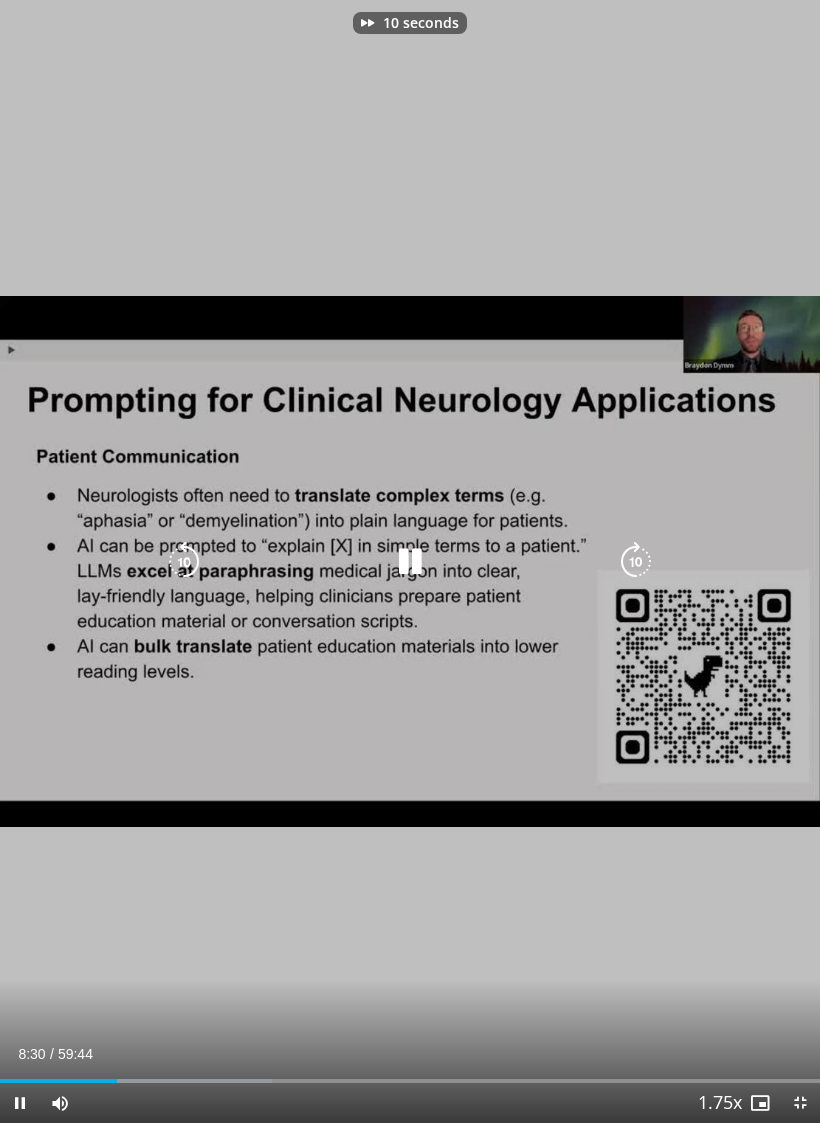 click at bounding box center (636, 562) 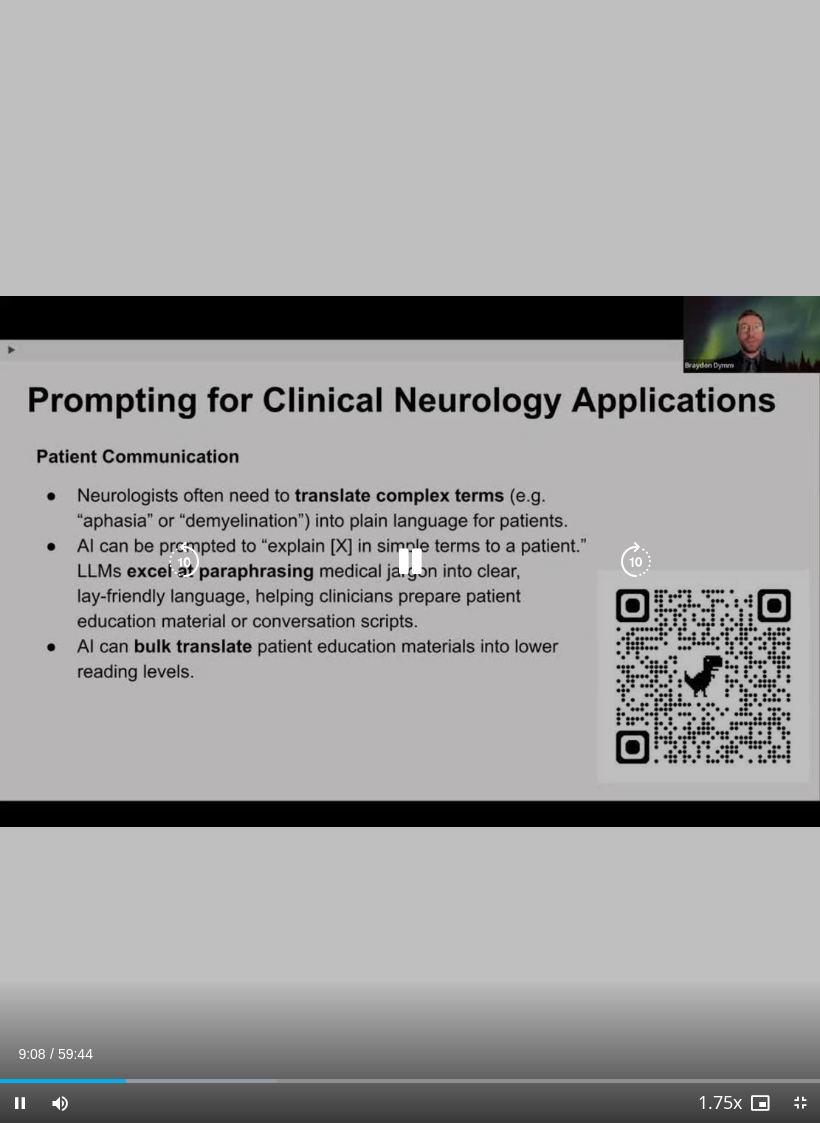 click at bounding box center (636, 562) 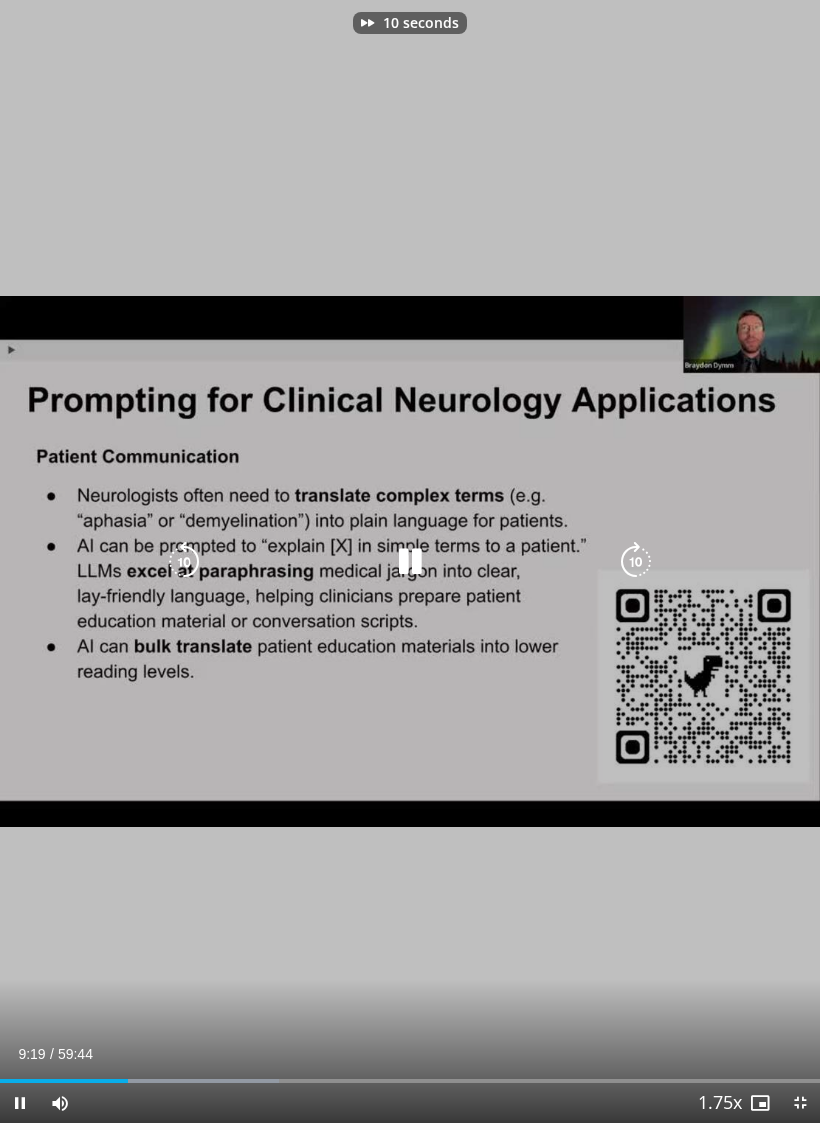 click at bounding box center (636, 562) 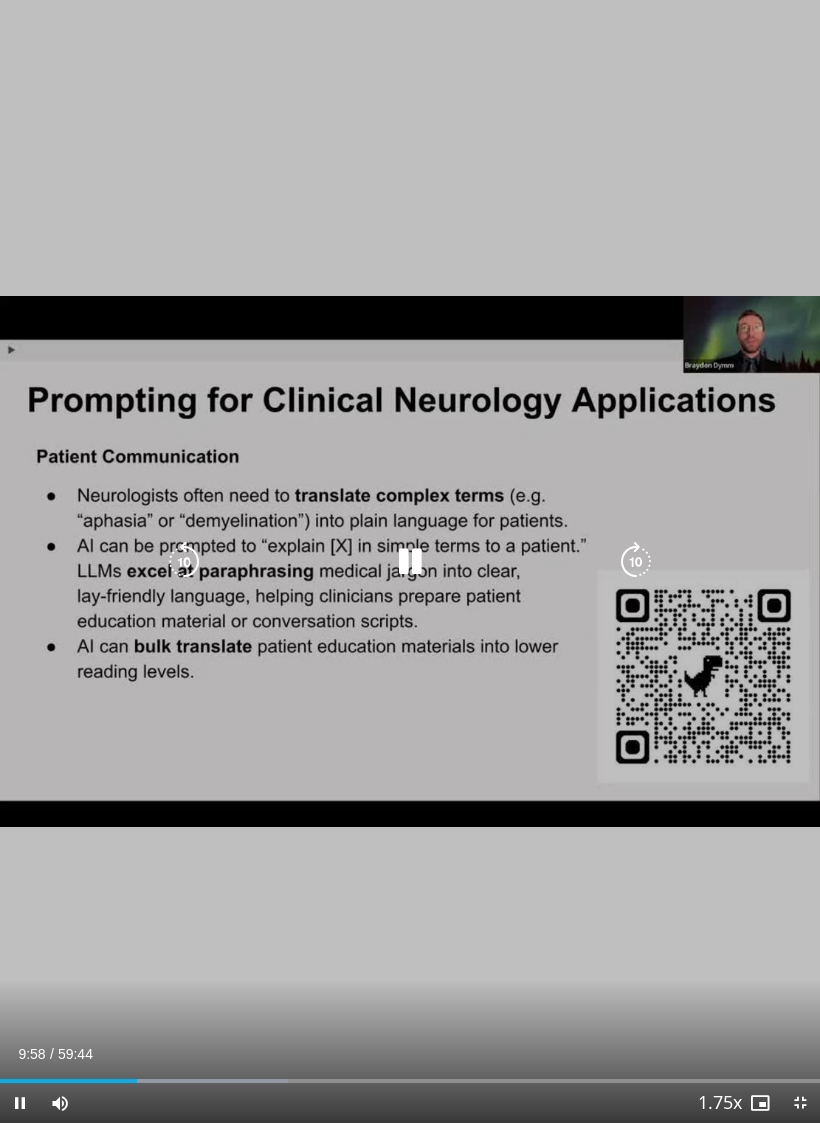 click at bounding box center [636, 562] 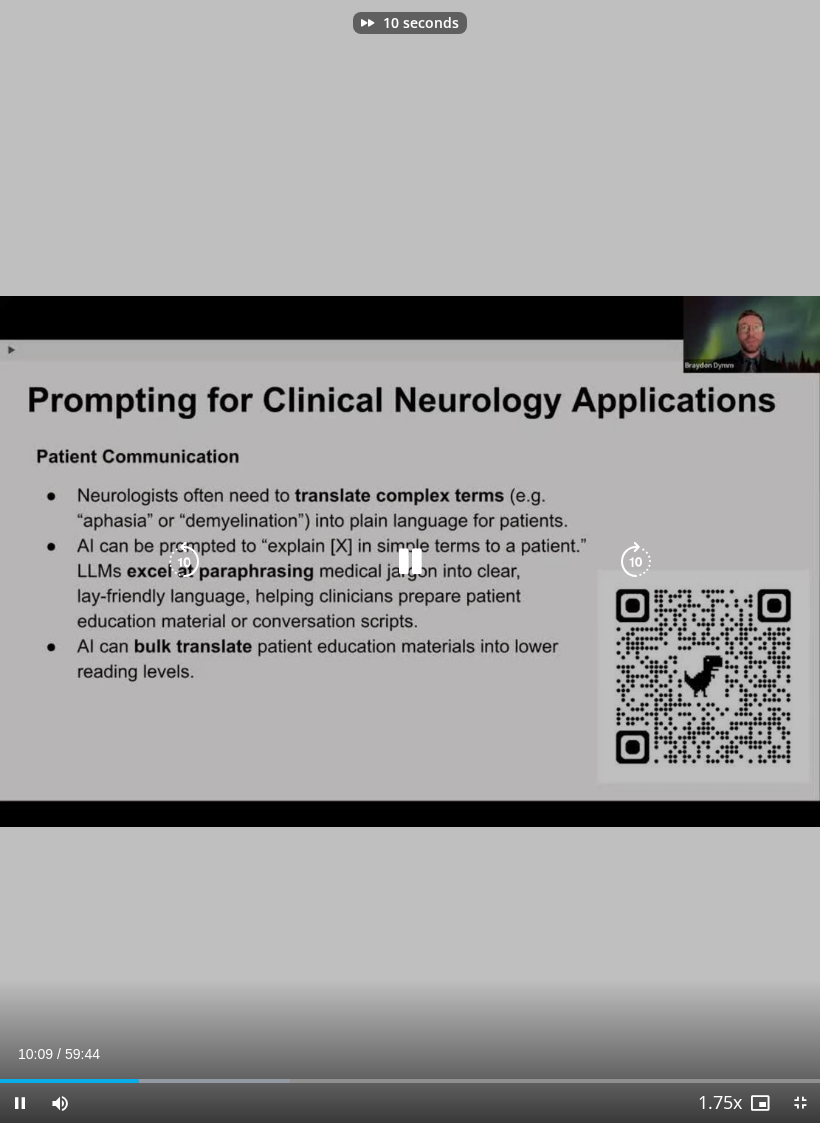 click at bounding box center [636, 562] 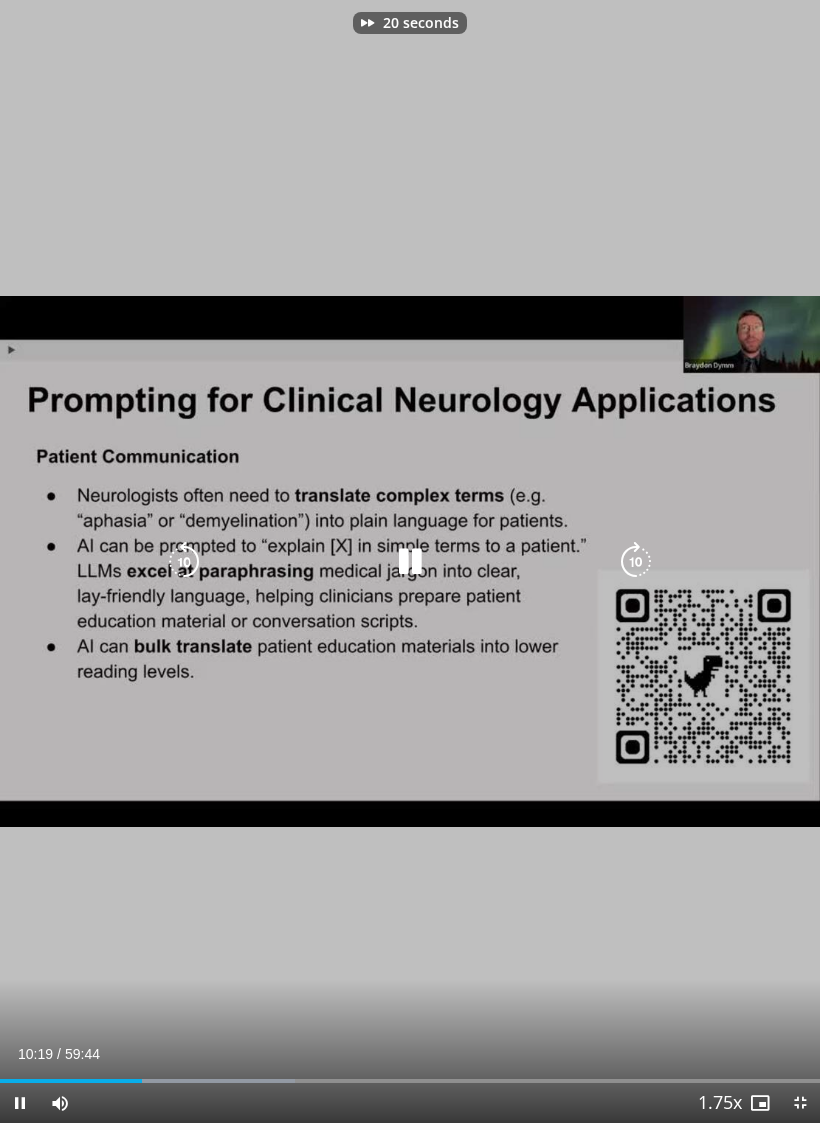 click at bounding box center [636, 562] 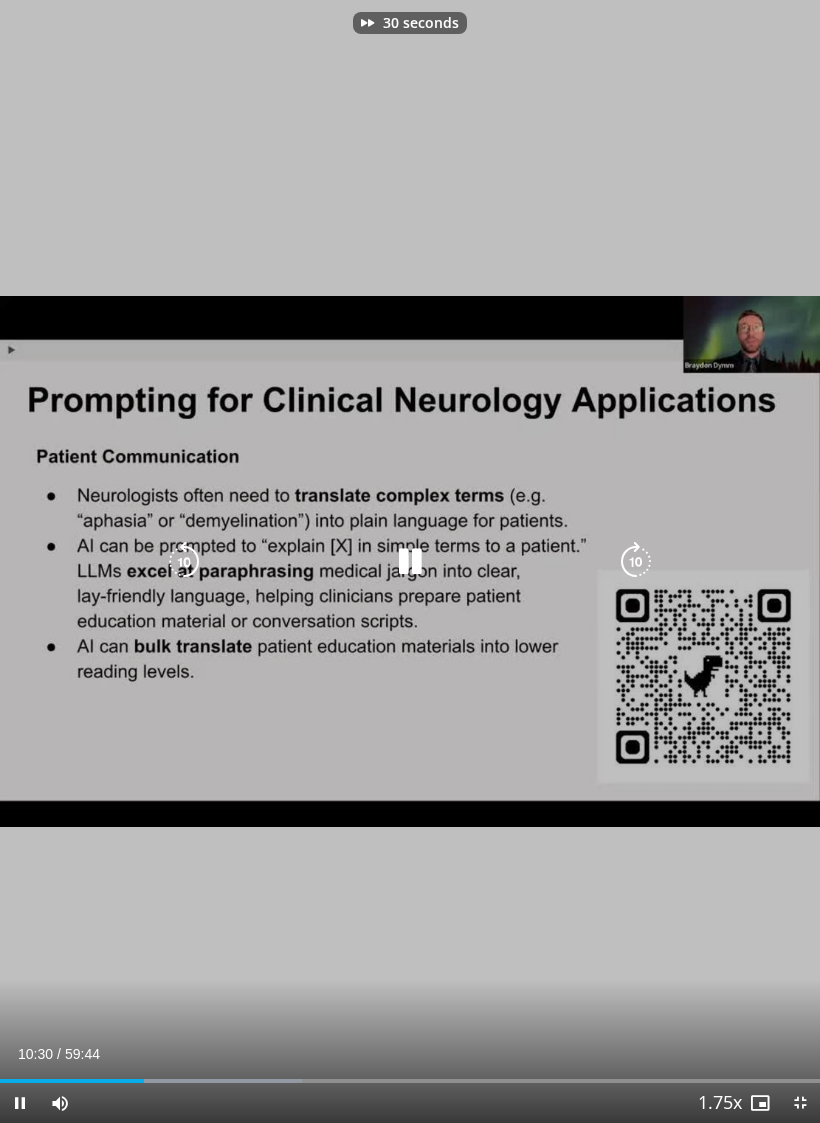 click at bounding box center (636, 562) 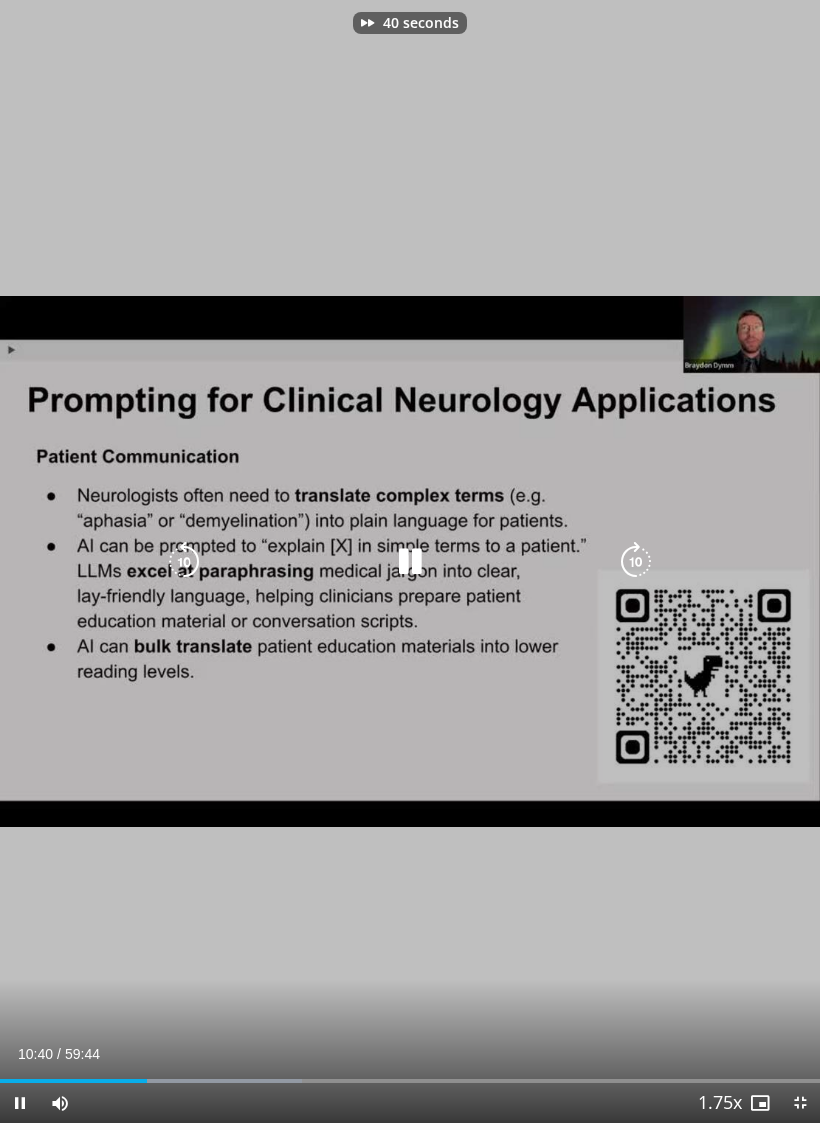 click at bounding box center [636, 562] 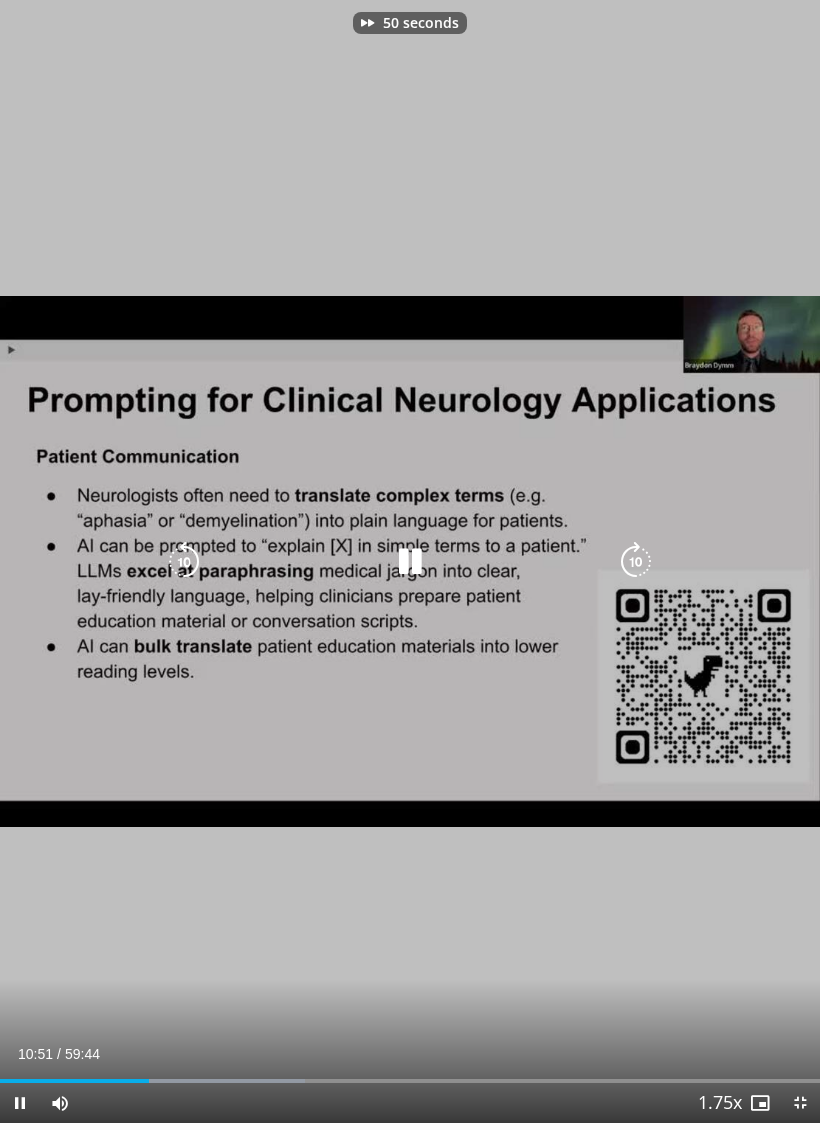 click at bounding box center (636, 562) 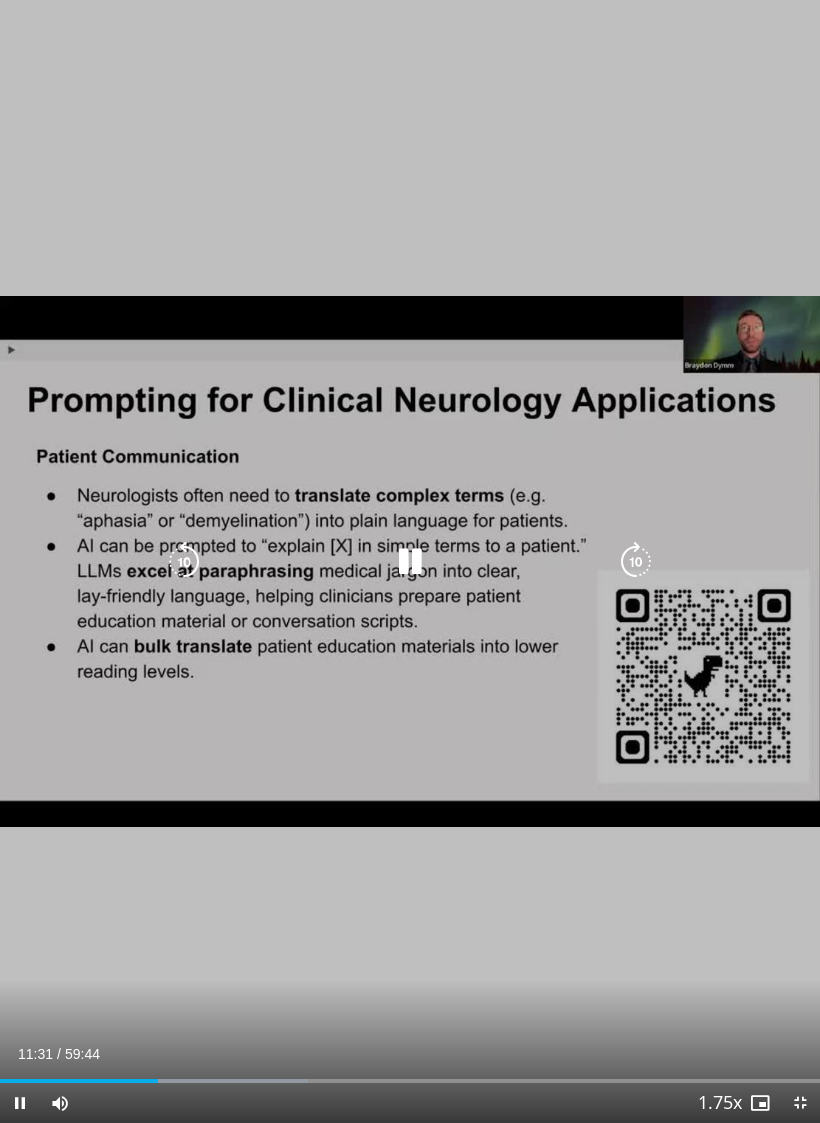 click at bounding box center (636, 562) 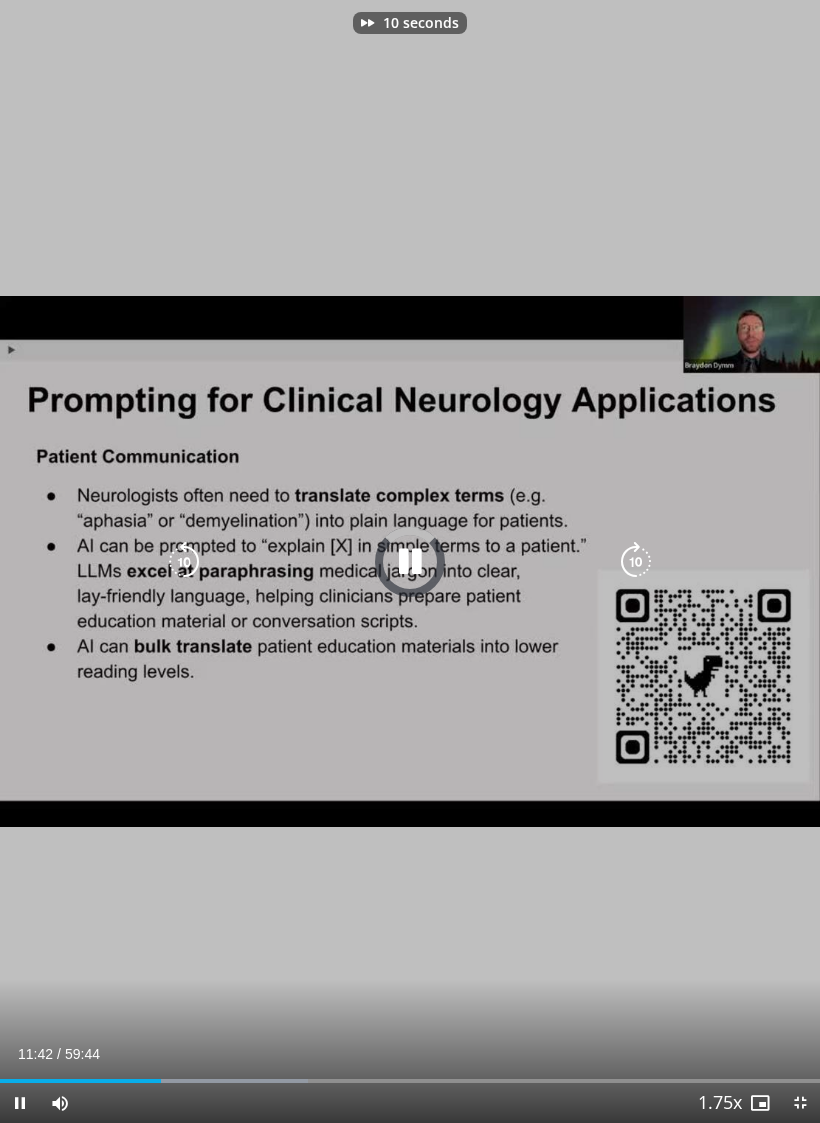 click at bounding box center [636, 562] 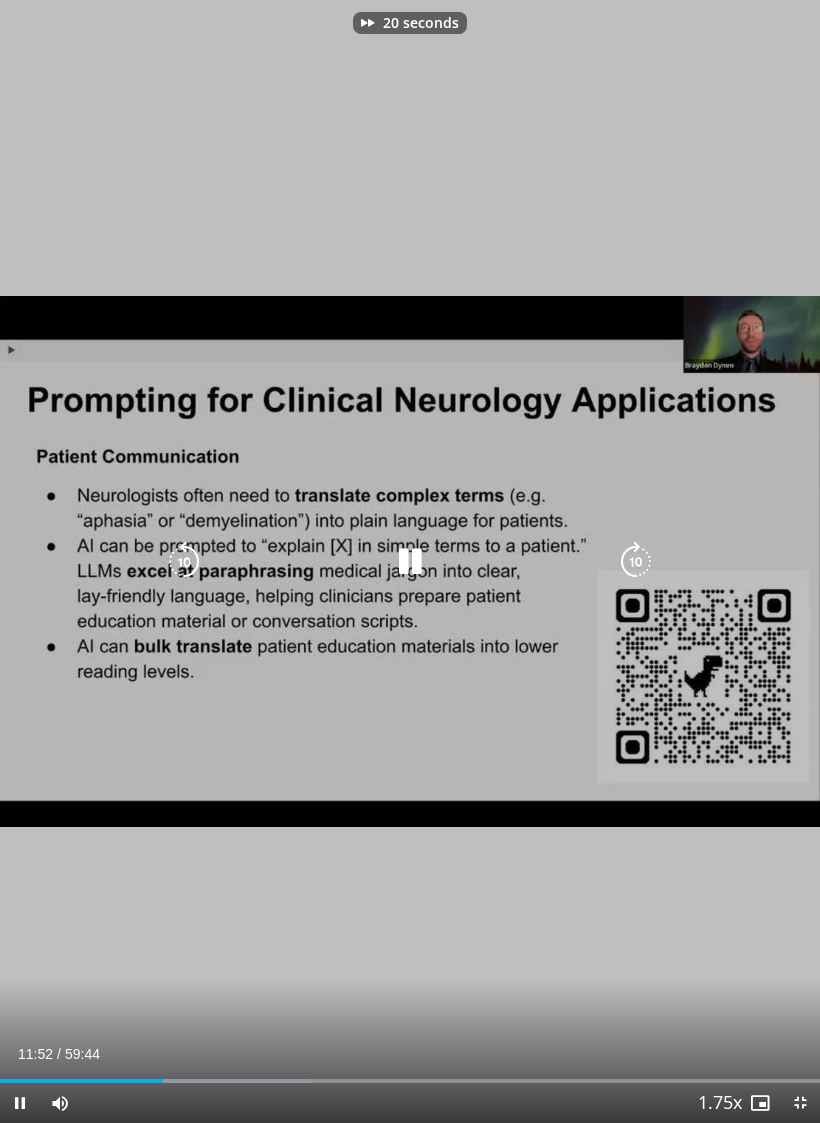 click at bounding box center (636, 562) 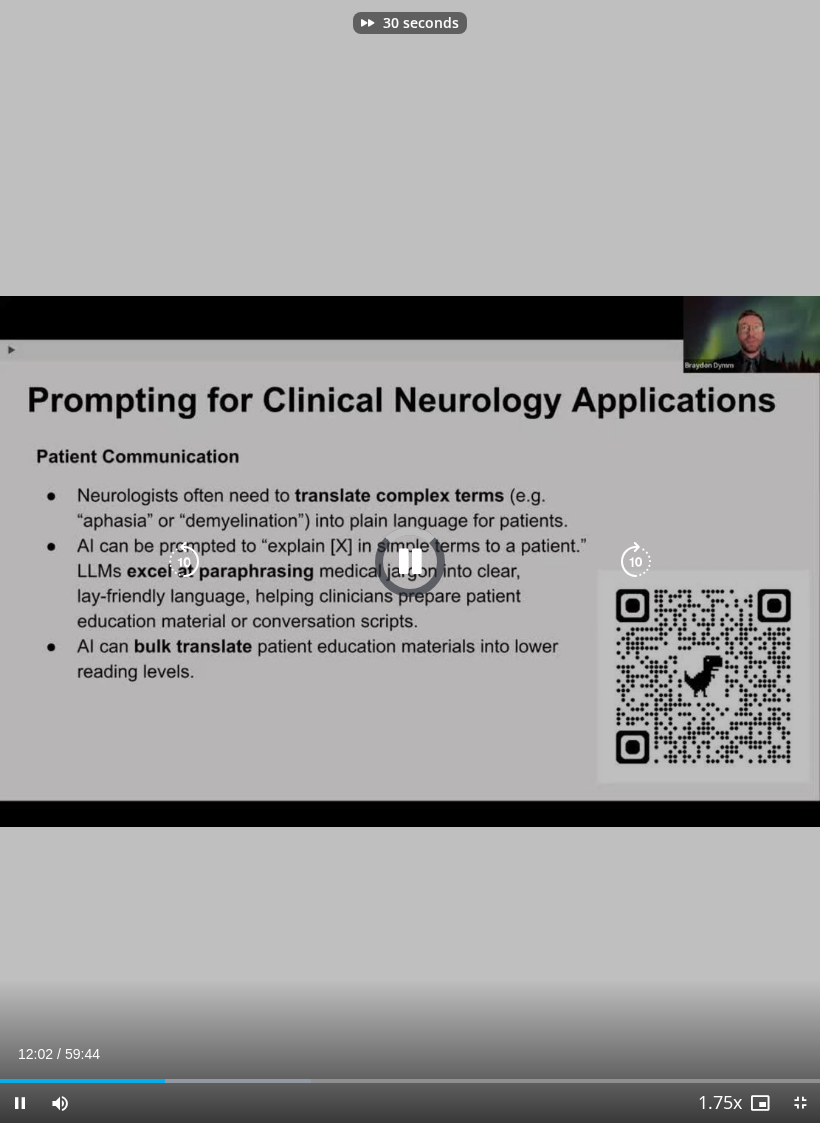 click at bounding box center (636, 562) 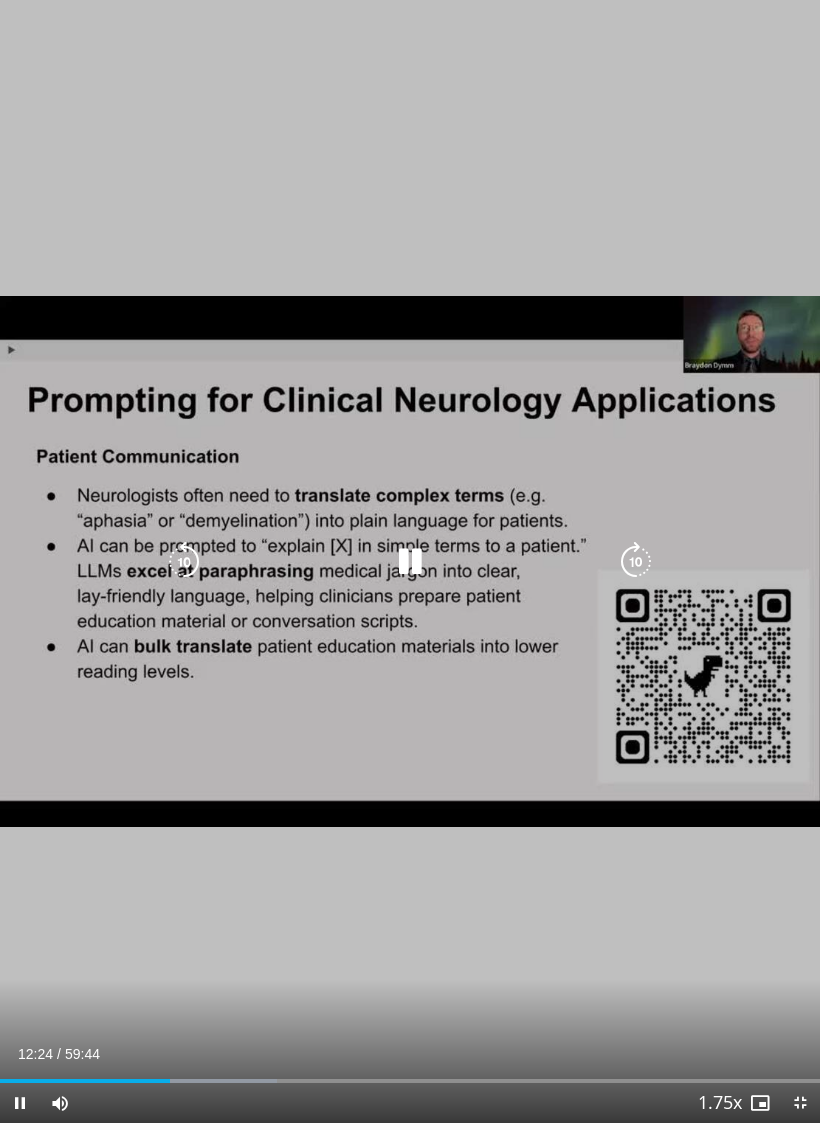 click at bounding box center (636, 562) 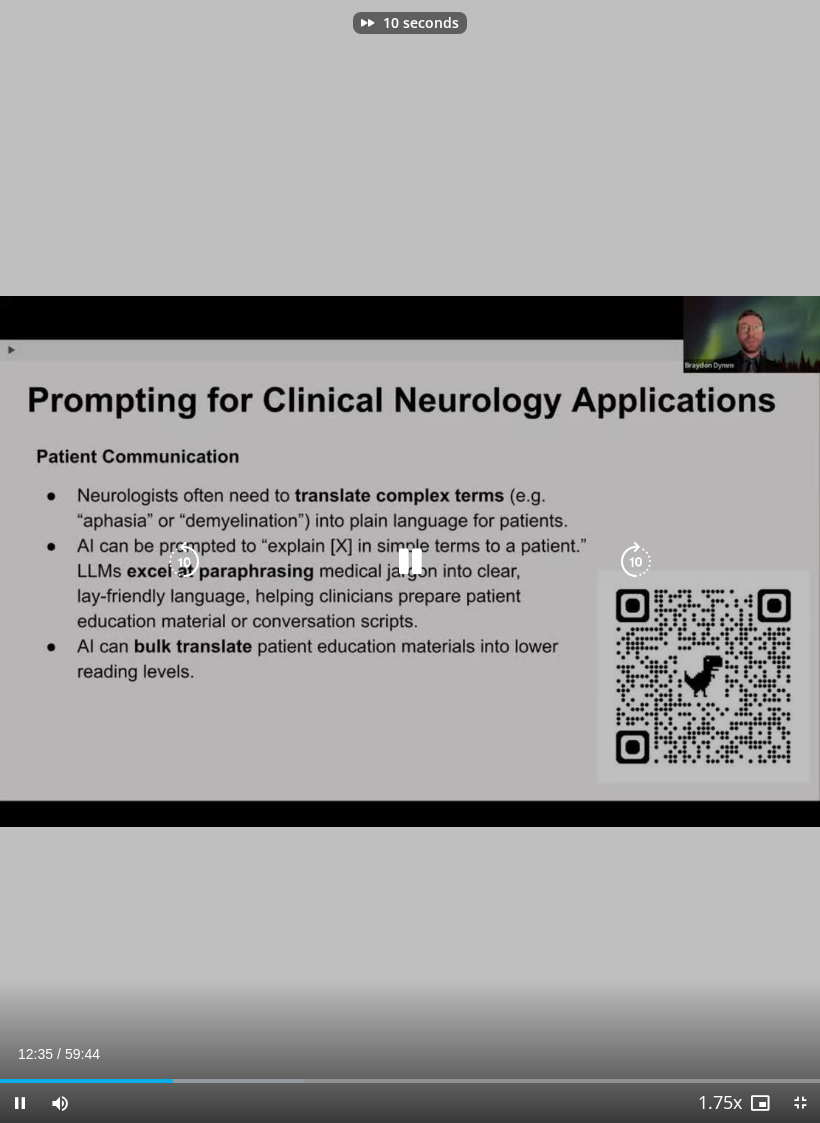 click at bounding box center [636, 562] 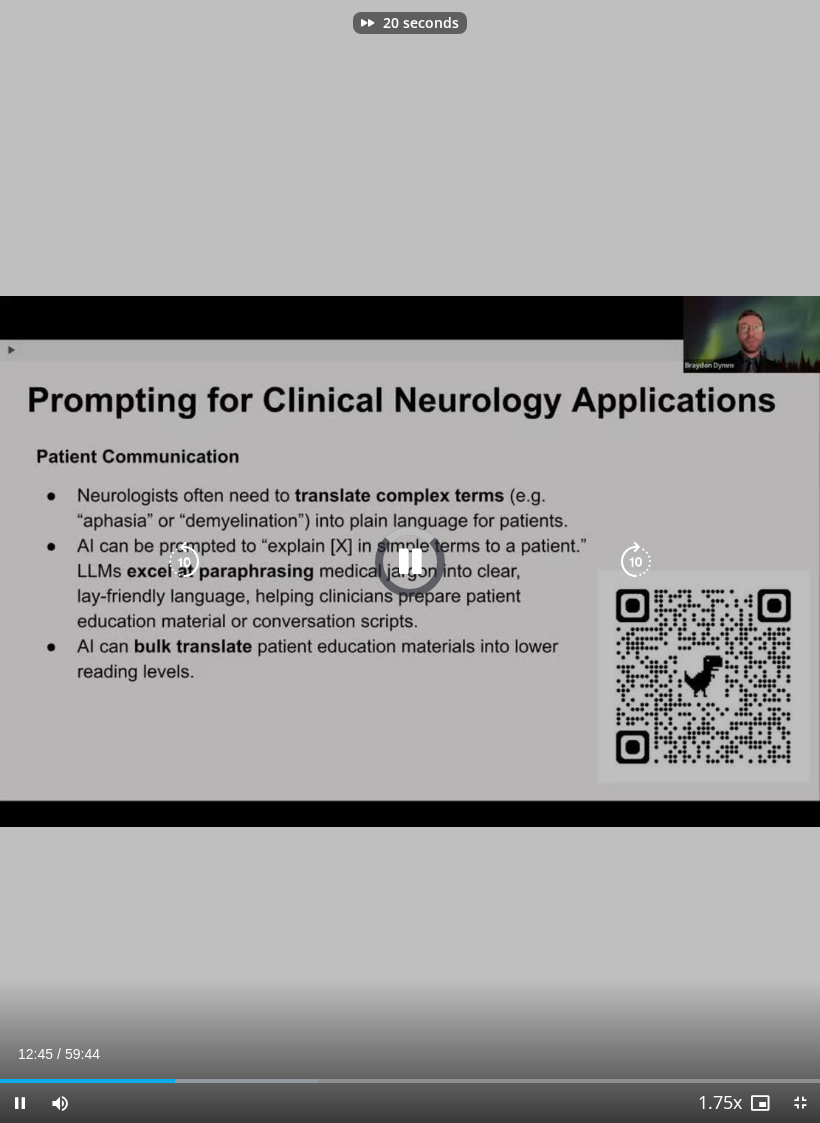 click at bounding box center [636, 562] 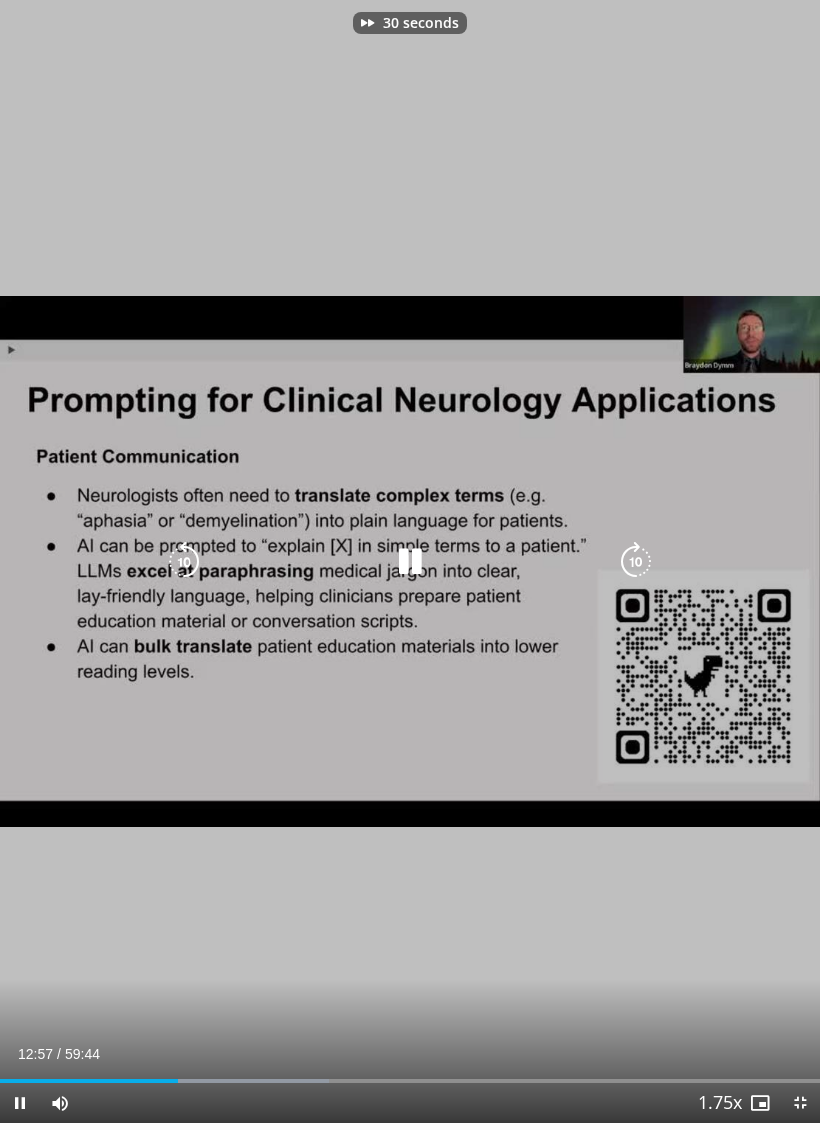 click at bounding box center [184, 562] 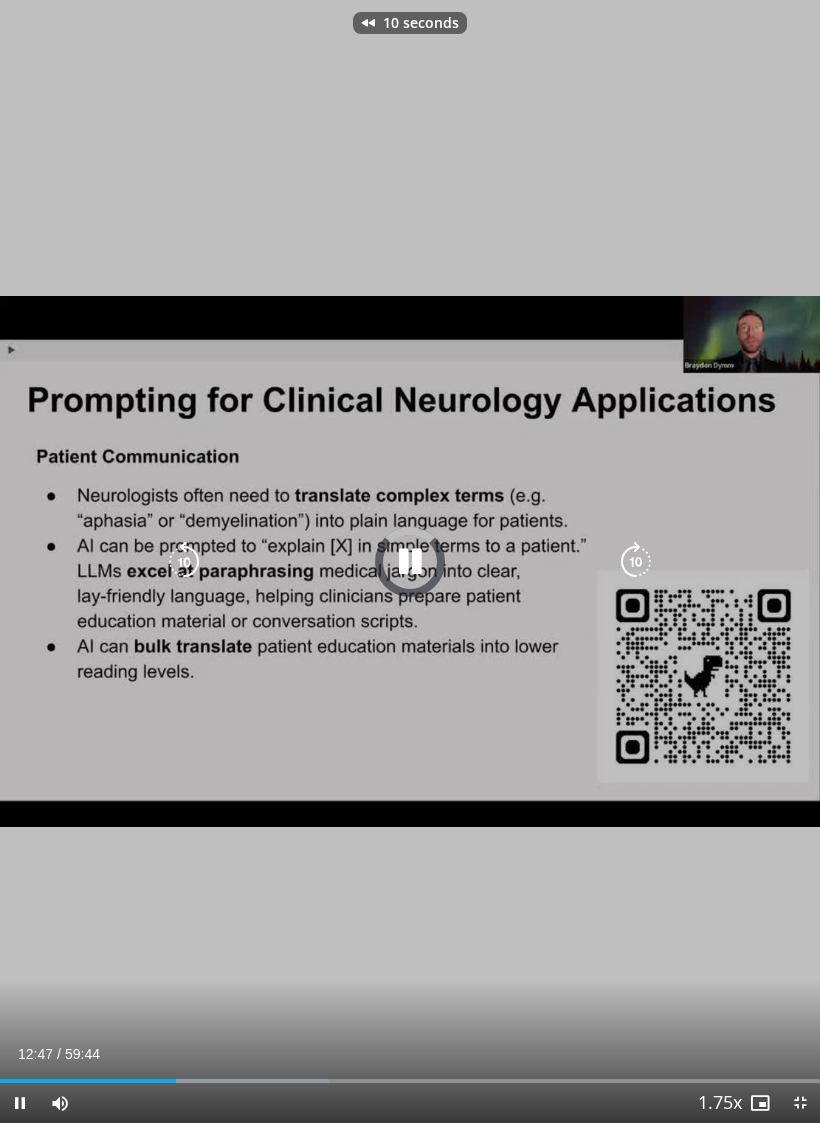 click at bounding box center [184, 562] 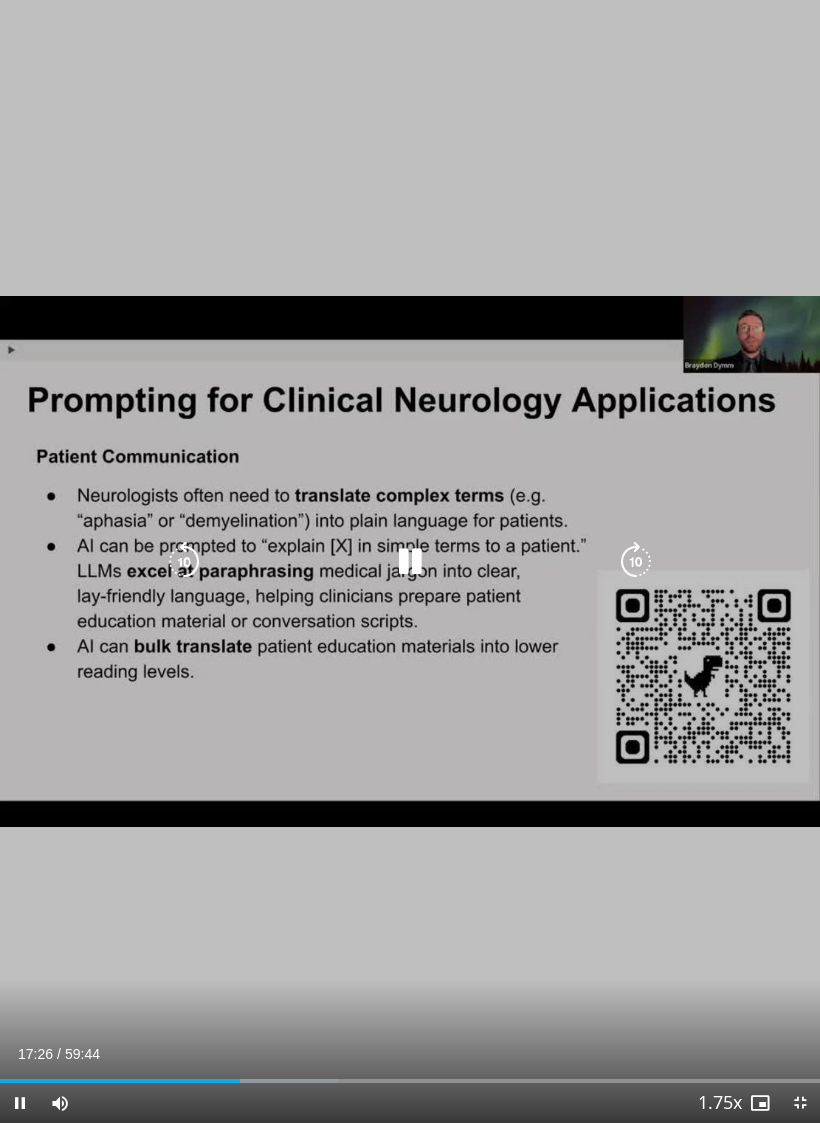 click at bounding box center (636, 562) 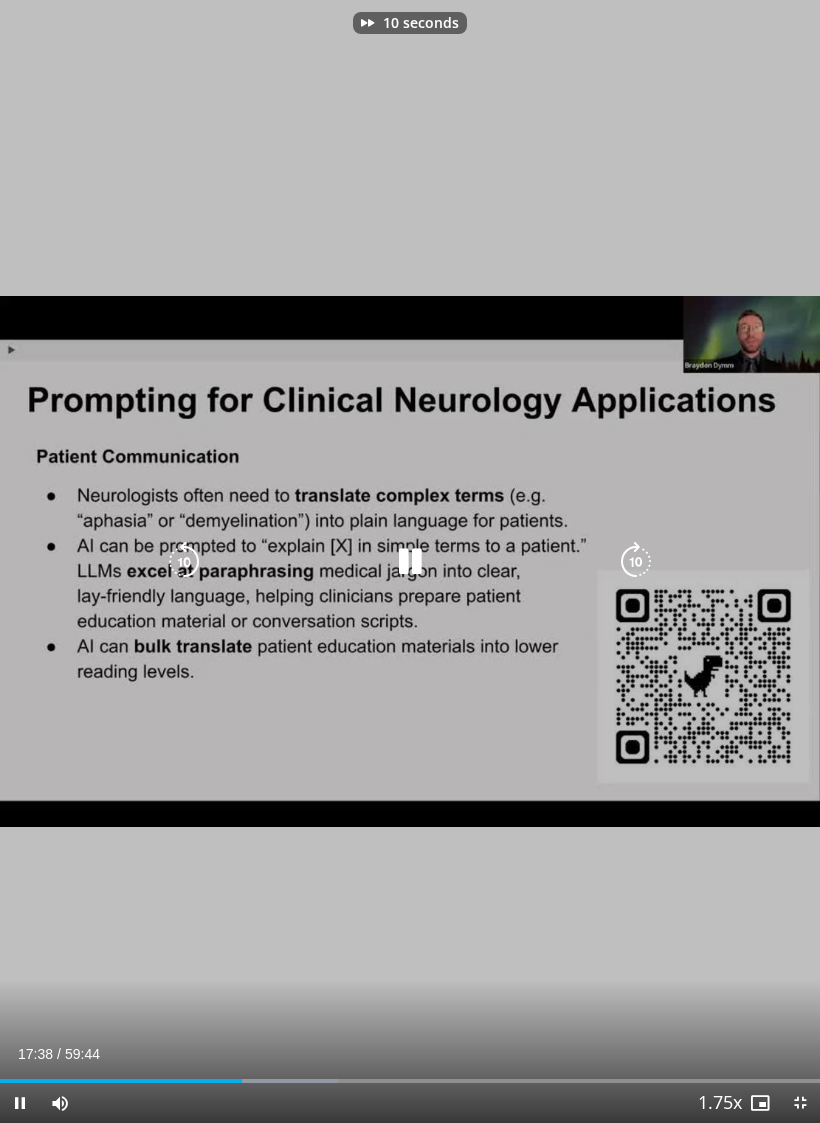 click at bounding box center (636, 562) 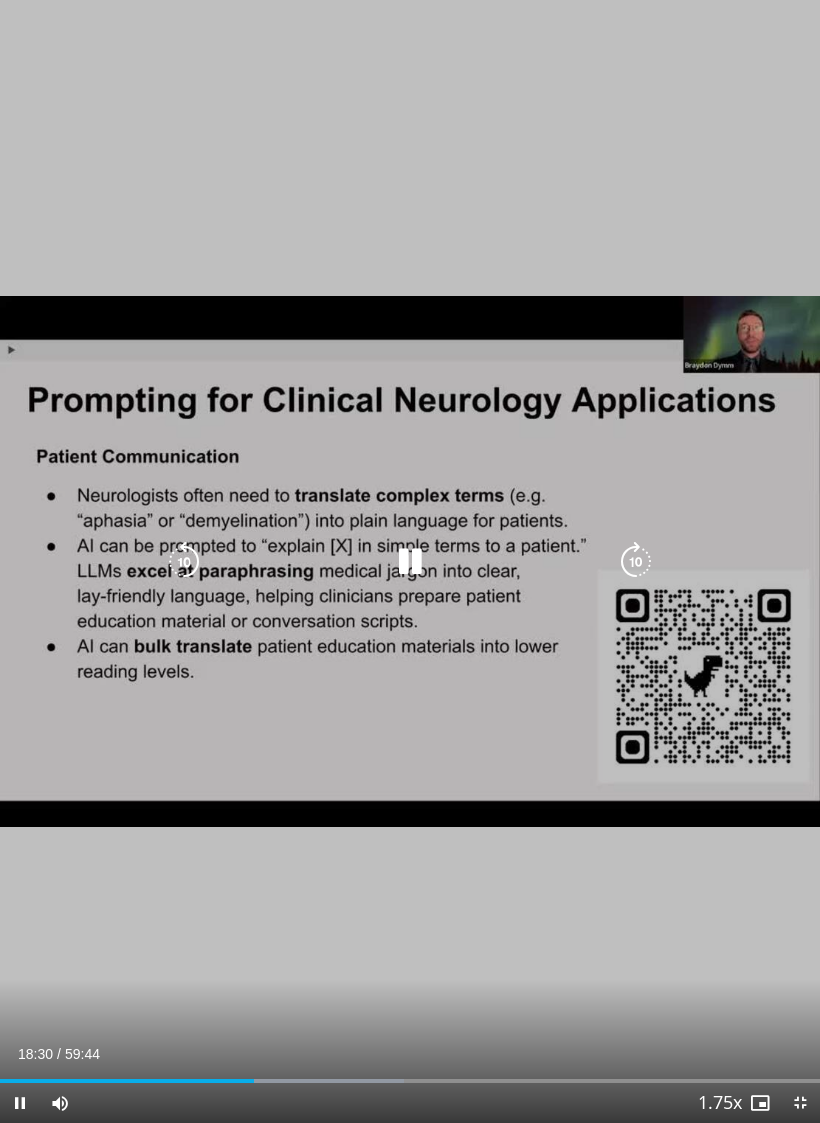 click at bounding box center [636, 562] 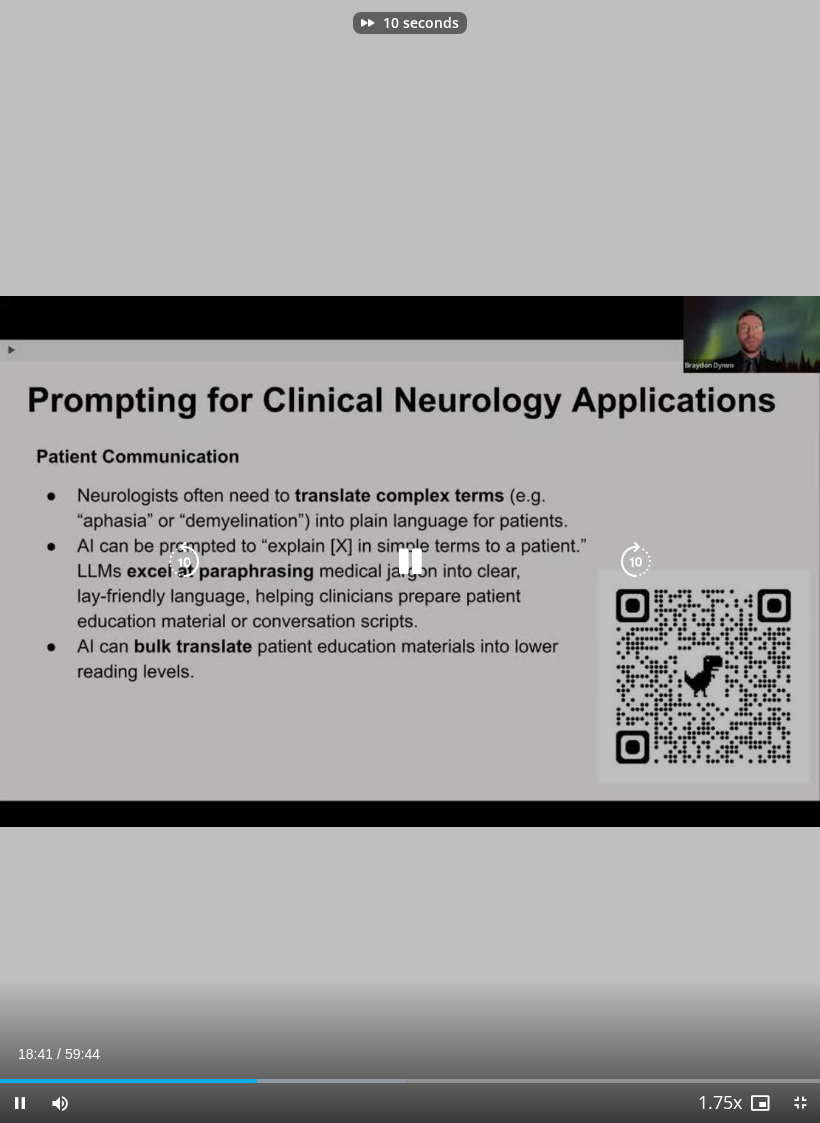 click at bounding box center [636, 562] 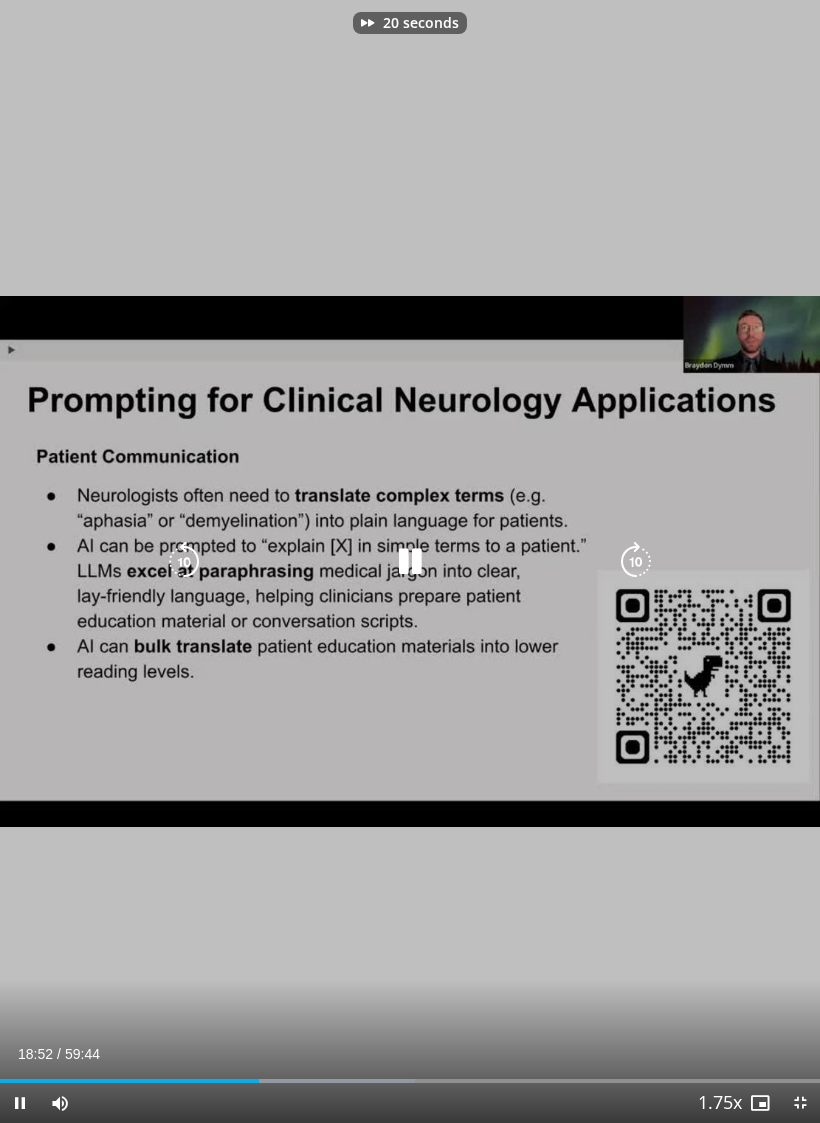 click at bounding box center (636, 562) 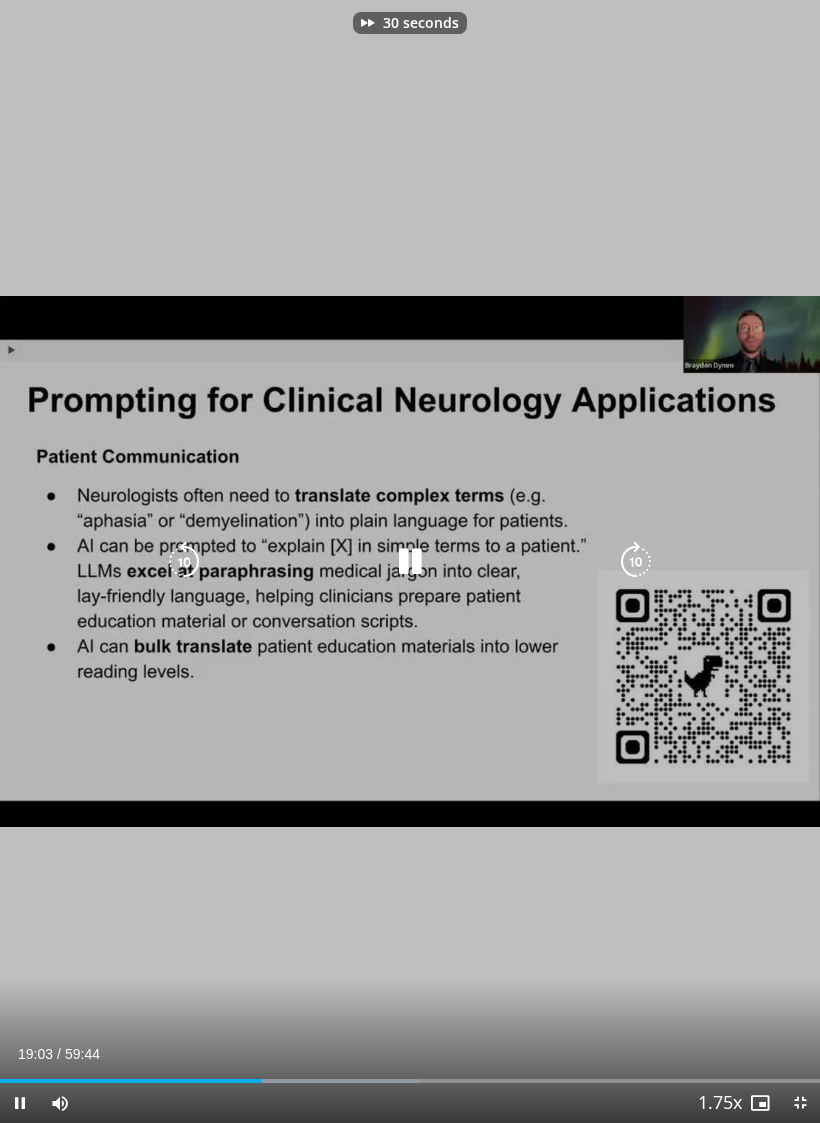 click at bounding box center [636, 562] 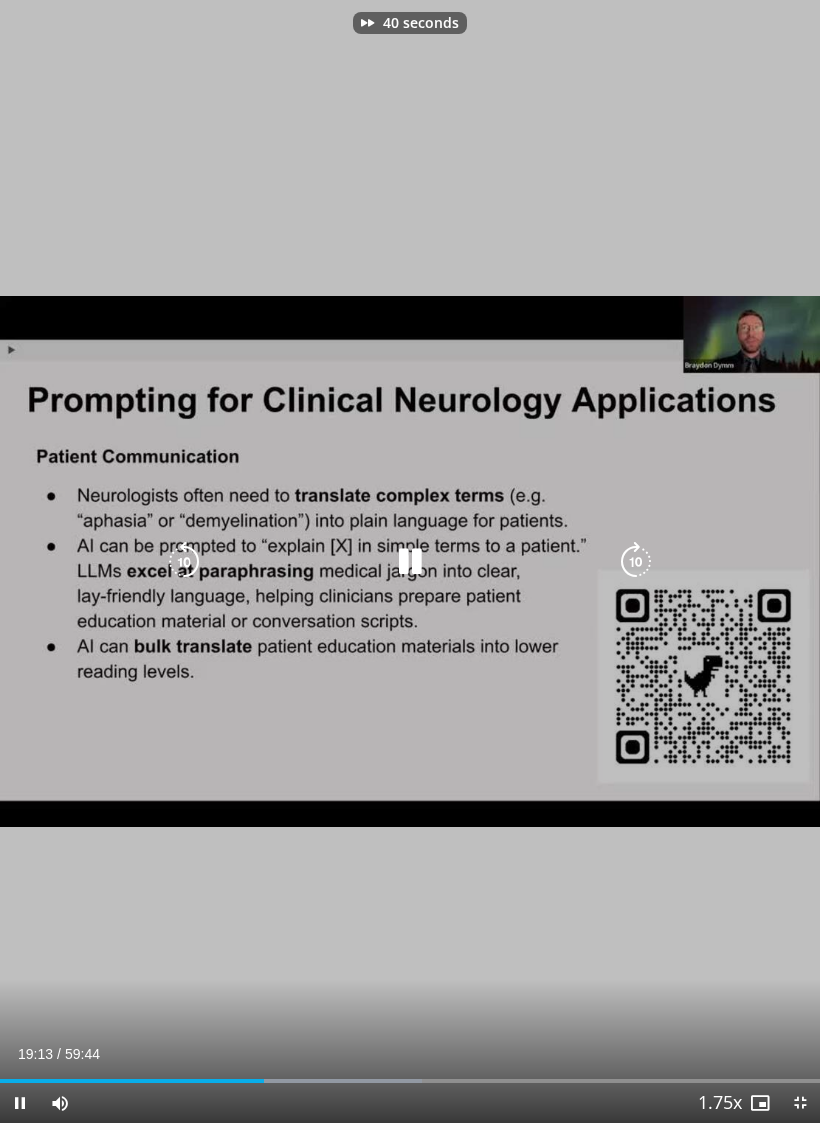 click at bounding box center [636, 562] 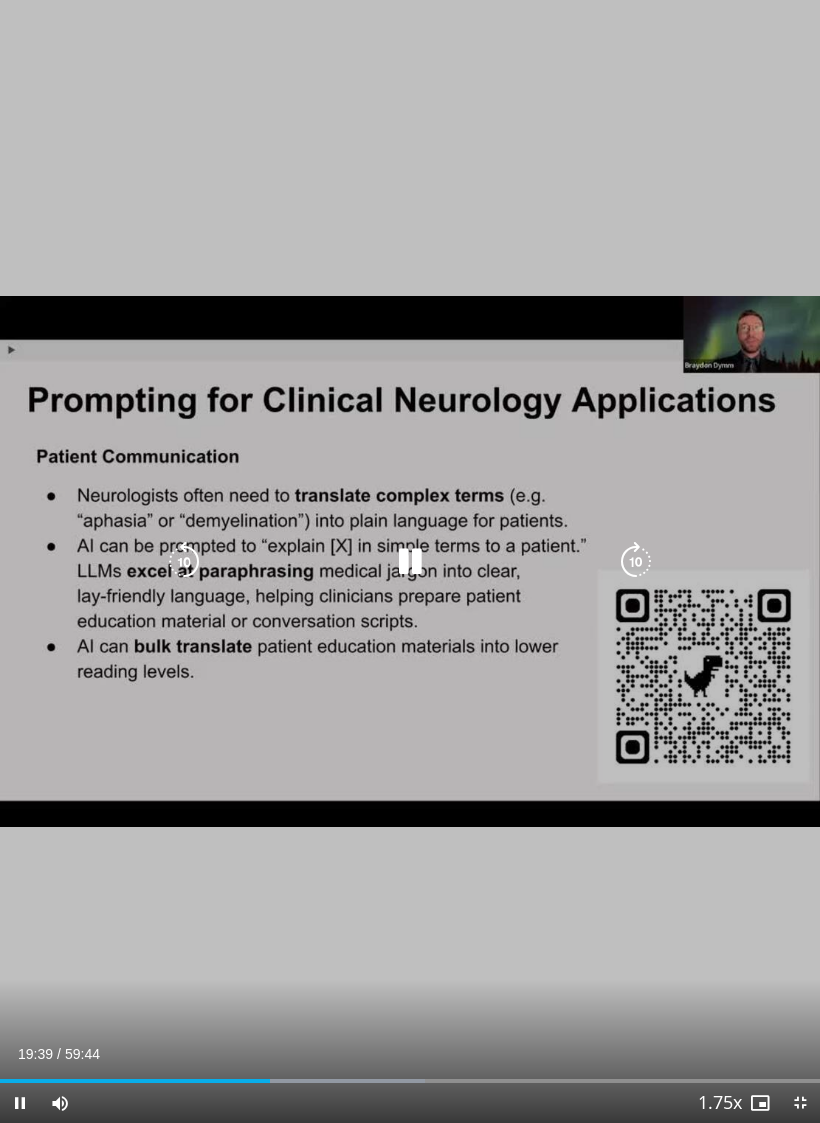 click at bounding box center (636, 562) 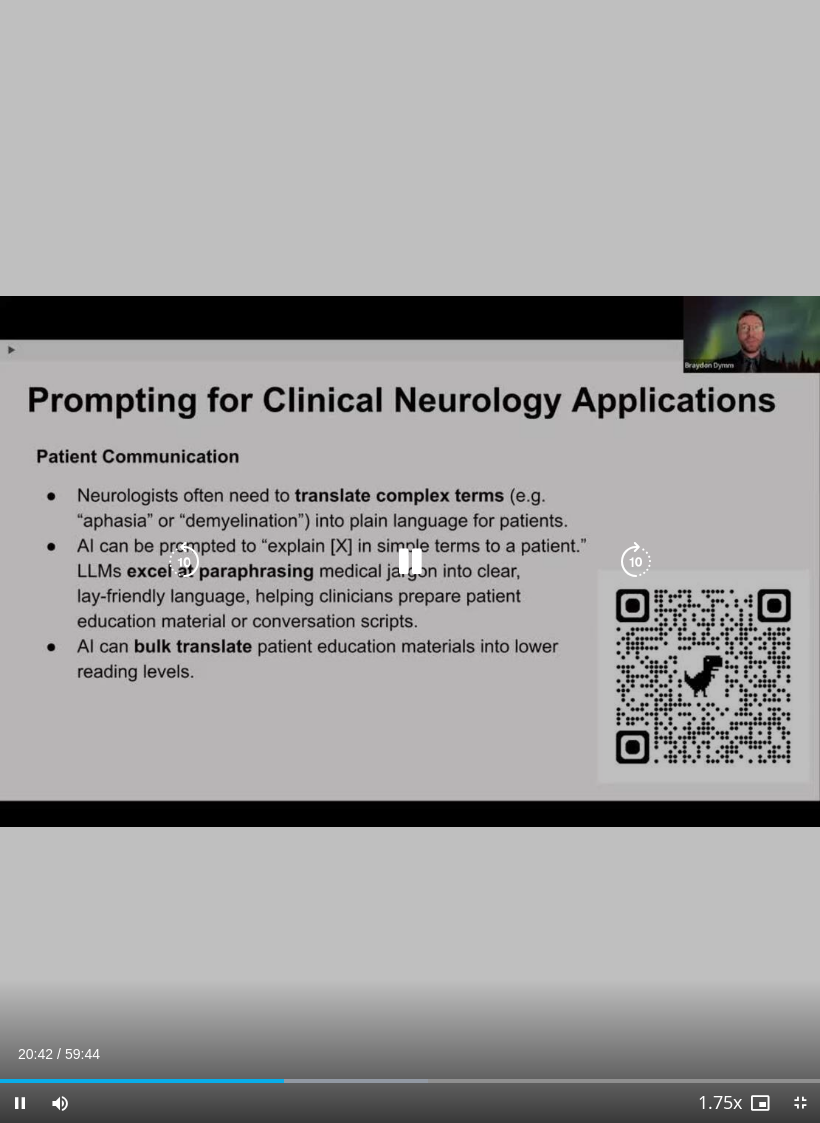 click at bounding box center [636, 562] 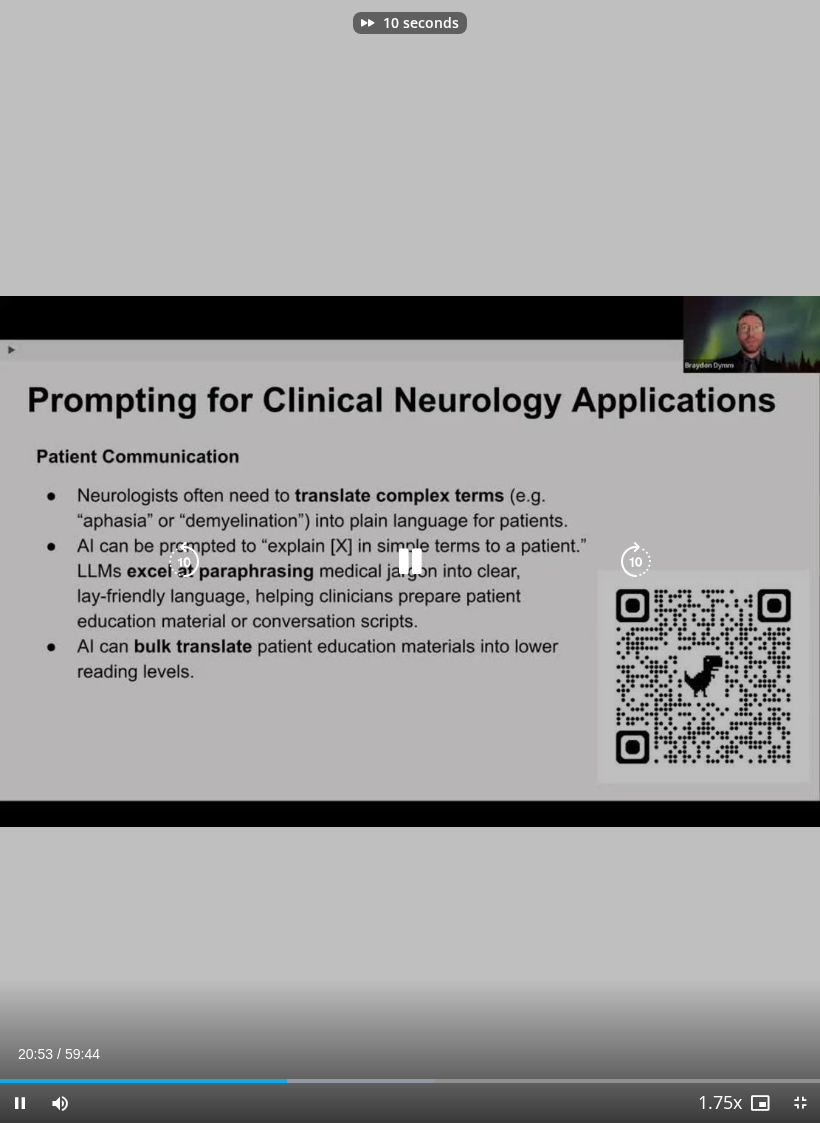 click at bounding box center [636, 562] 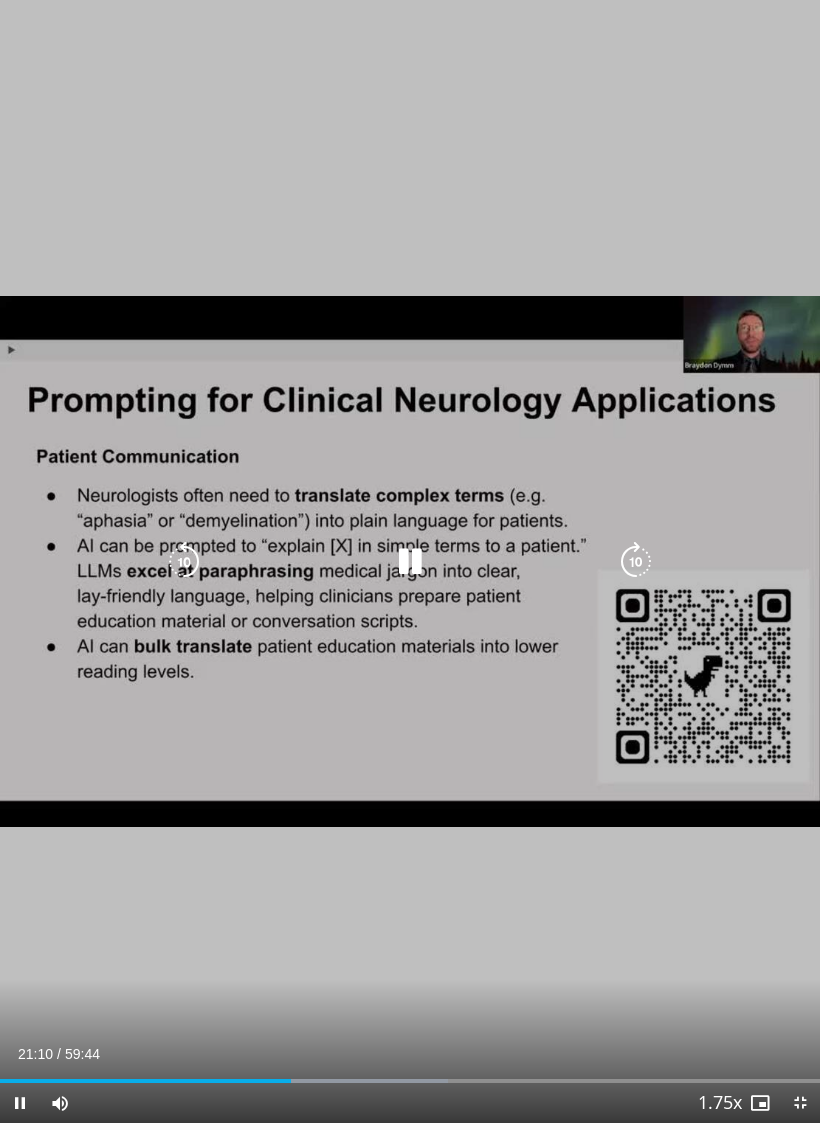 click at bounding box center [636, 562] 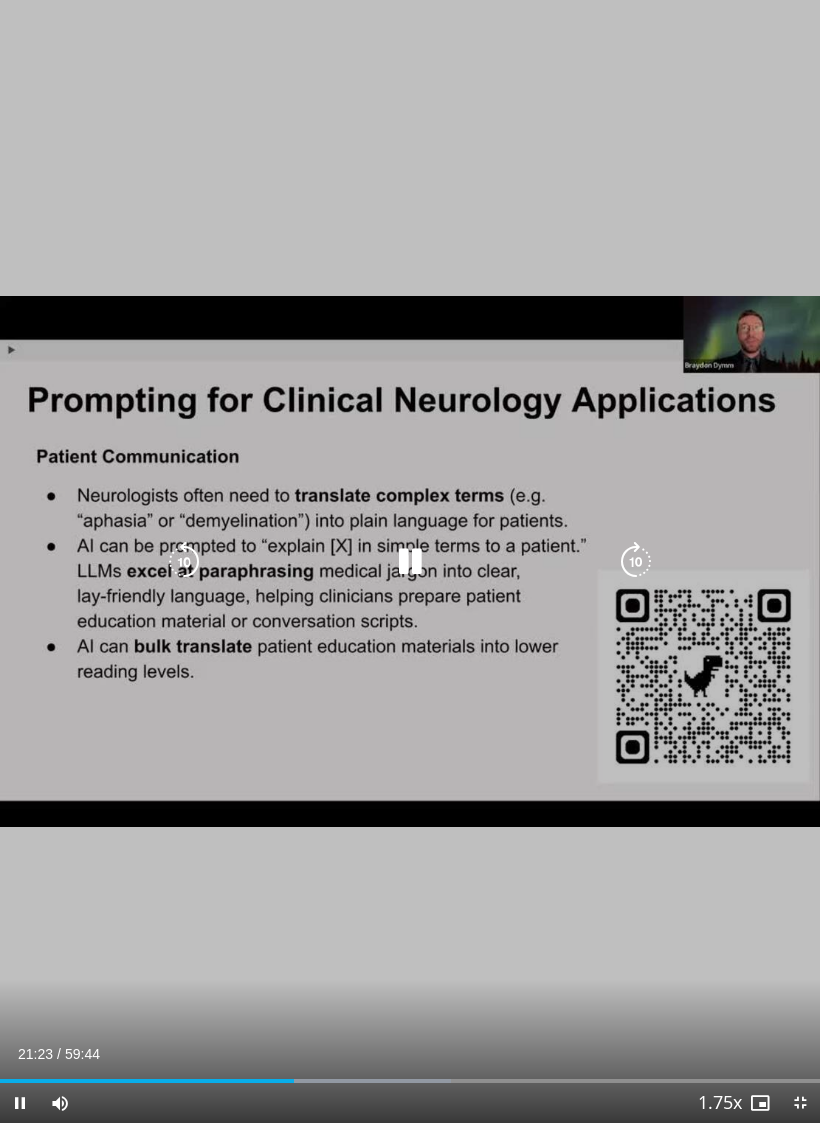click at bounding box center (636, 562) 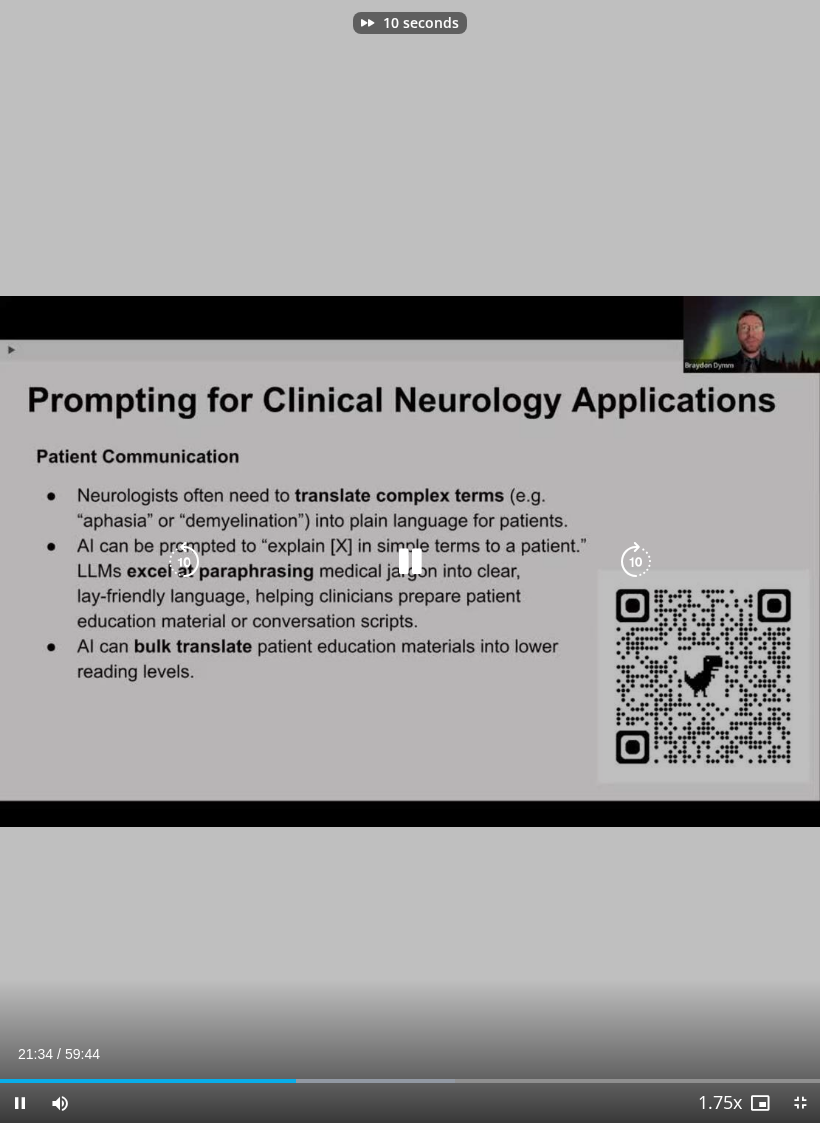 click at bounding box center [636, 562] 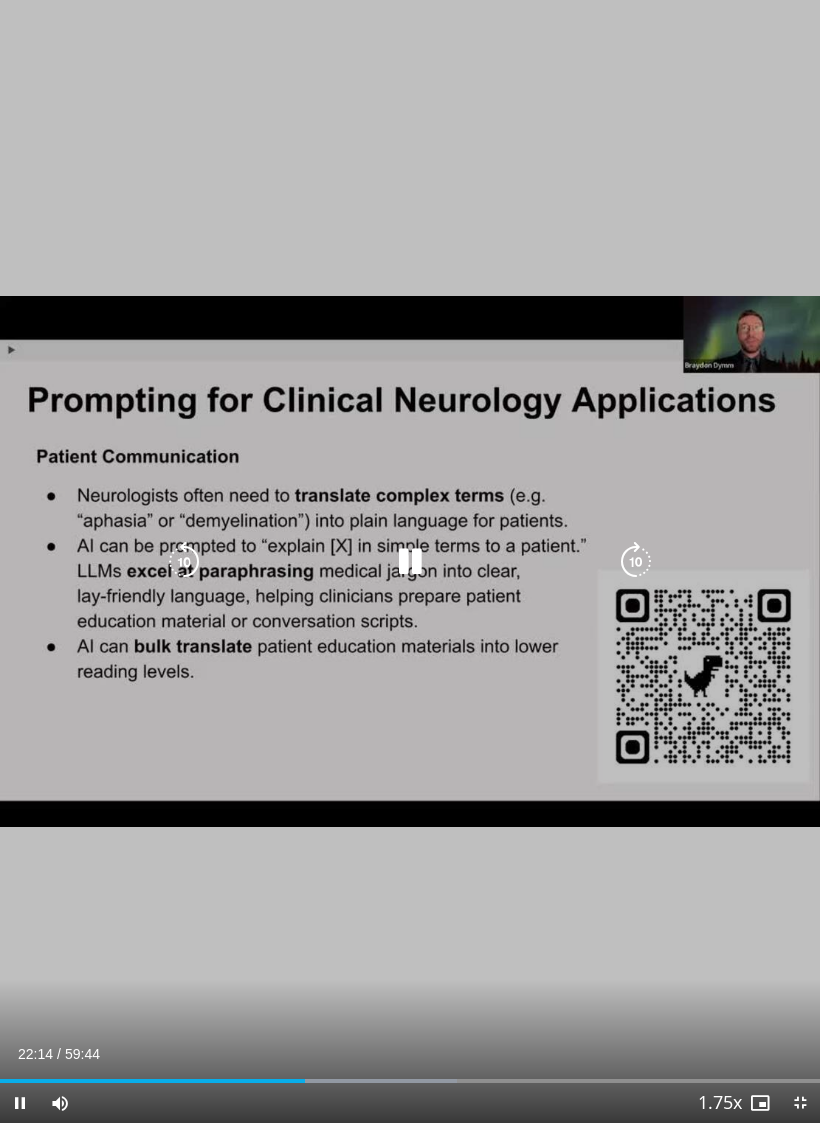 click at bounding box center (636, 562) 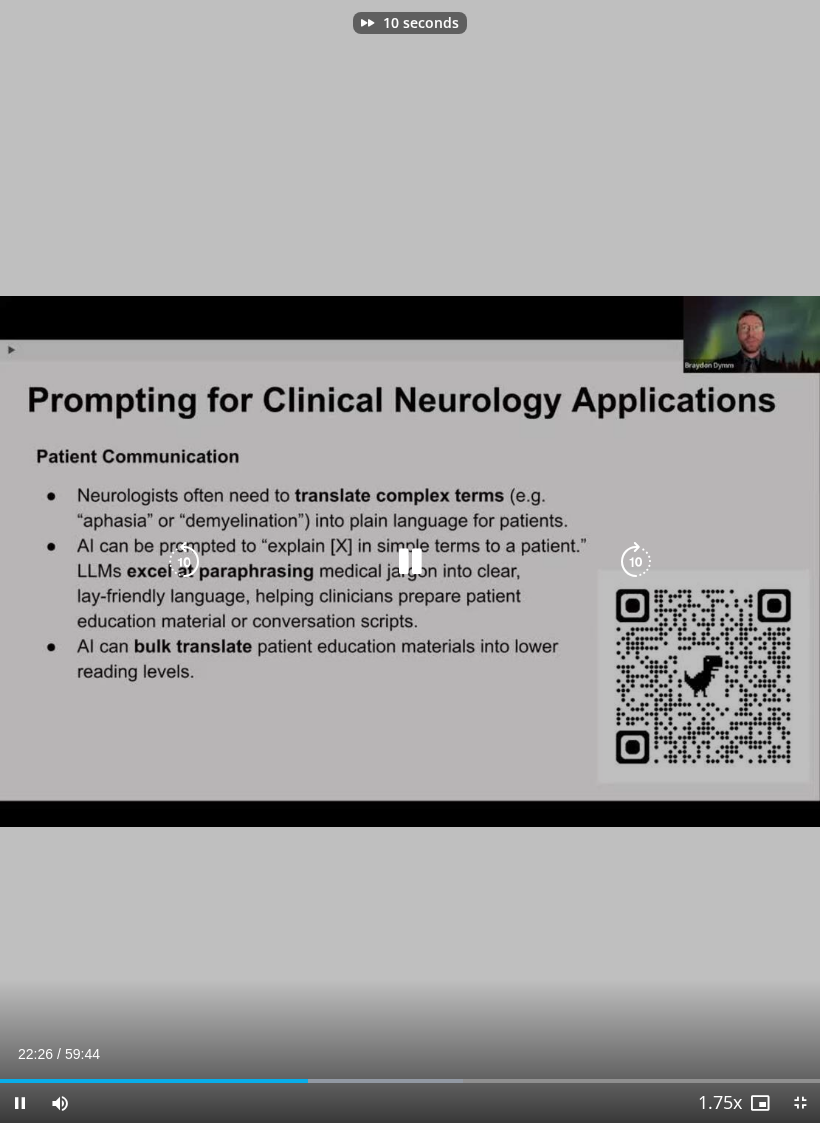 click at bounding box center (636, 562) 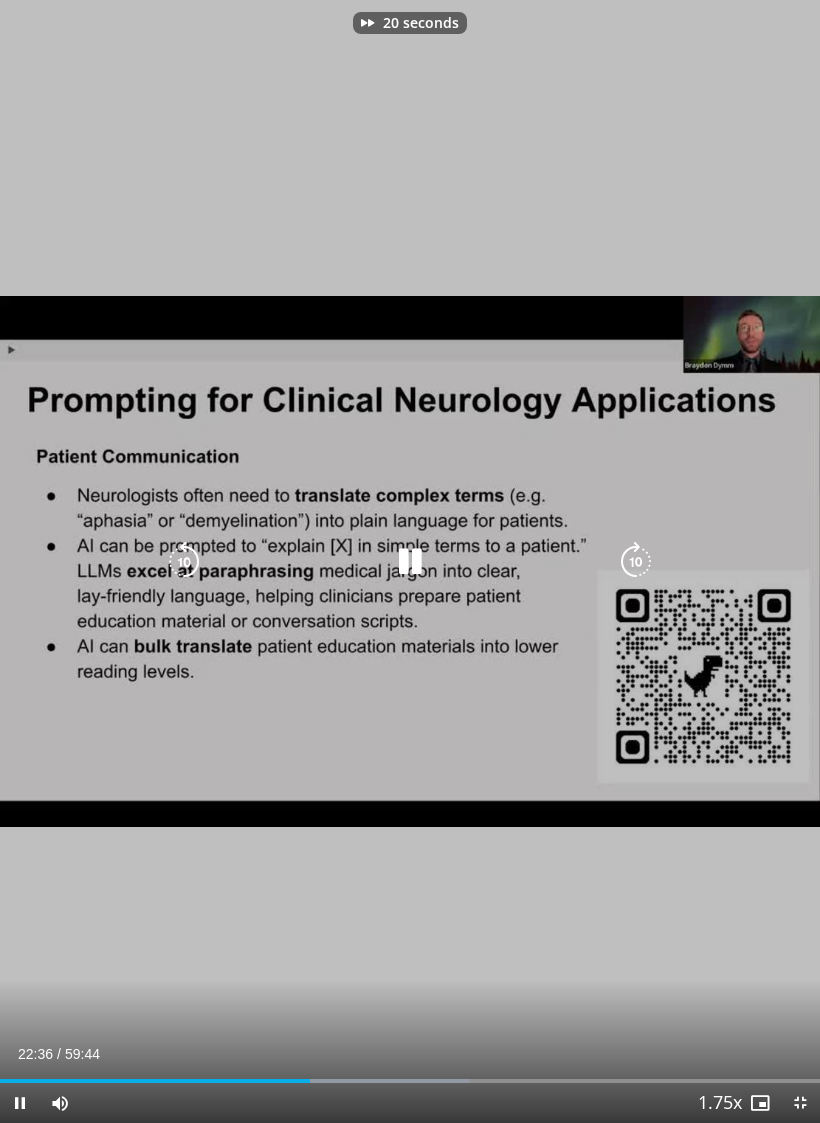 click at bounding box center (636, 562) 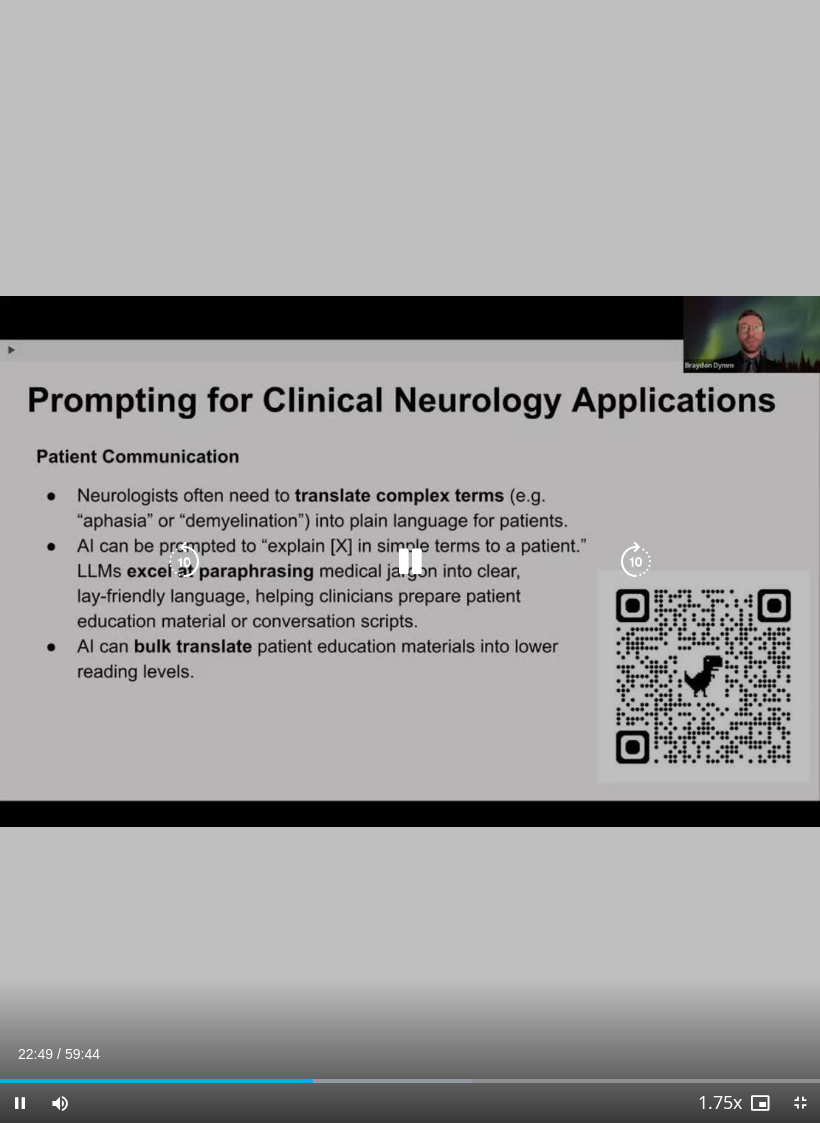 click at bounding box center [636, 562] 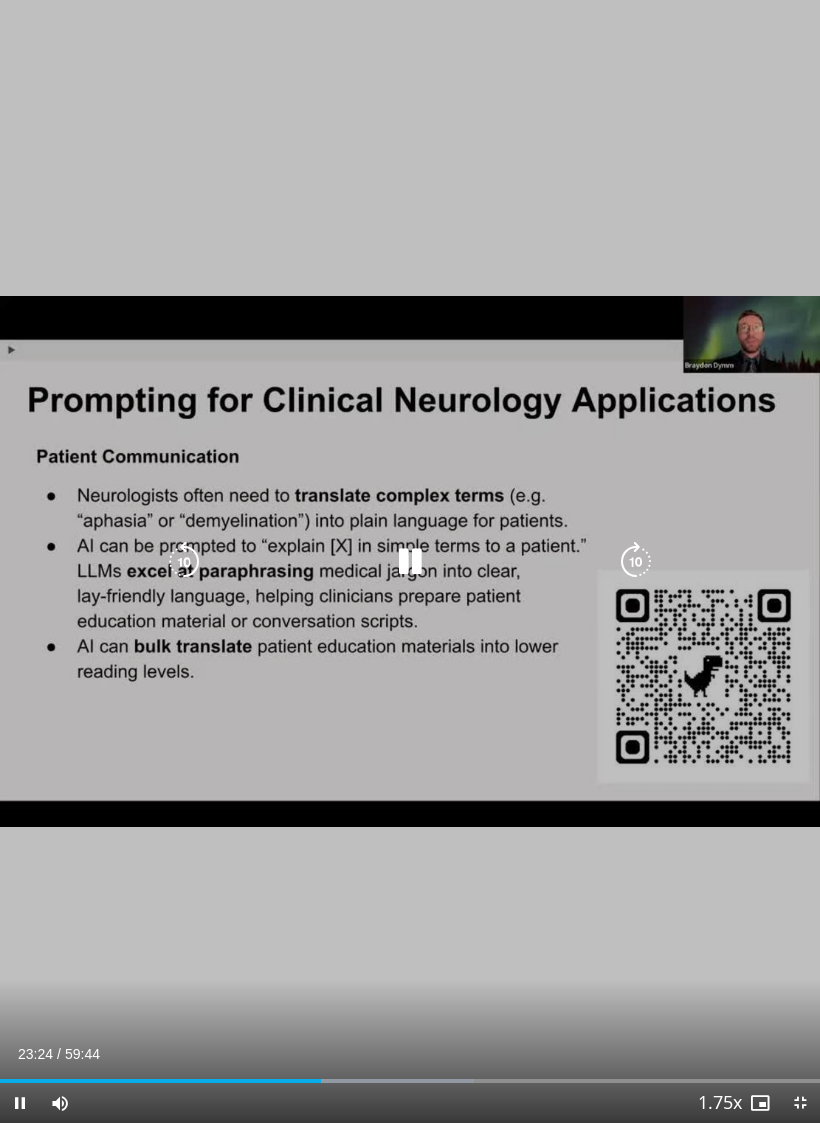 click at bounding box center [636, 562] 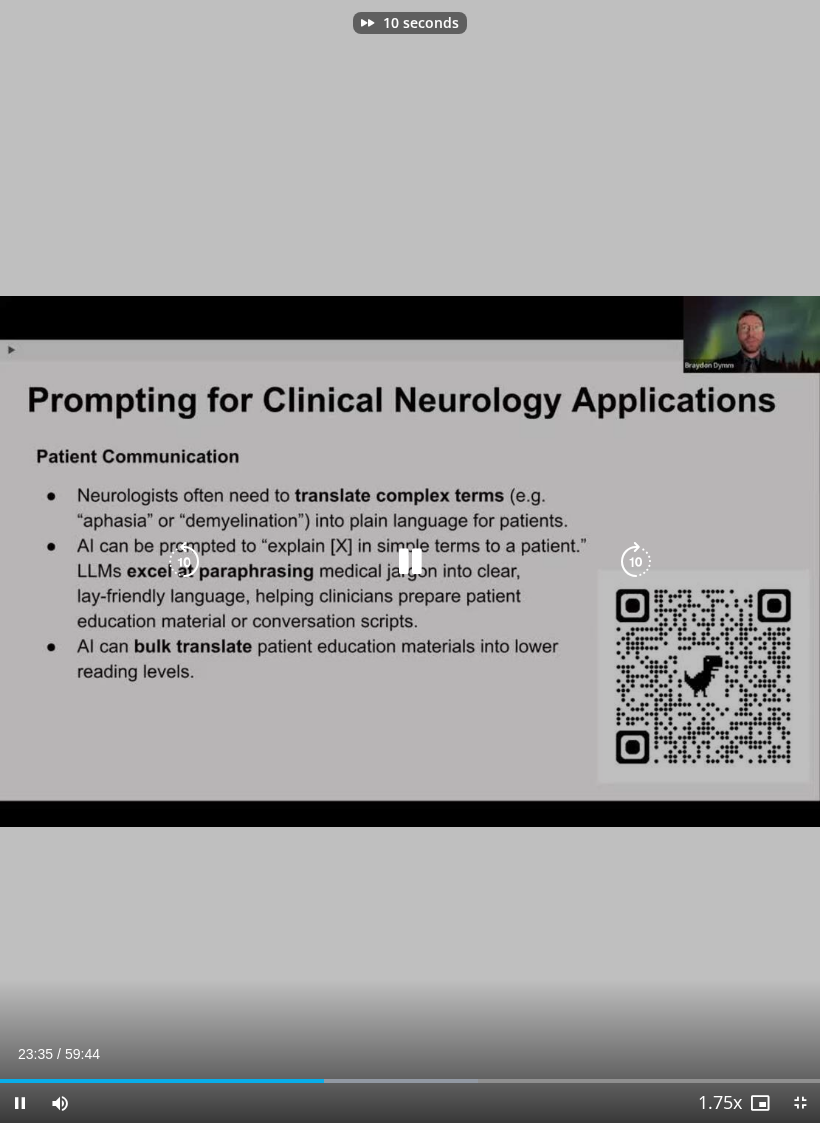 click at bounding box center (636, 562) 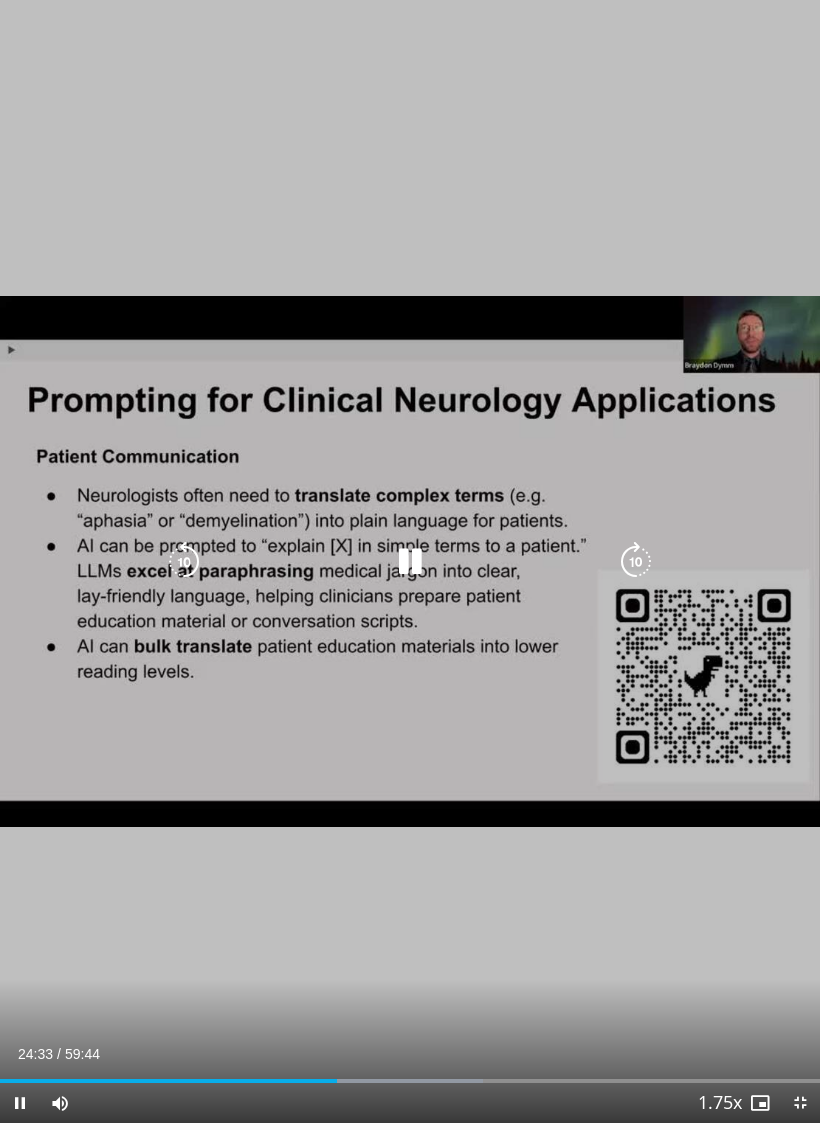 click at bounding box center (636, 562) 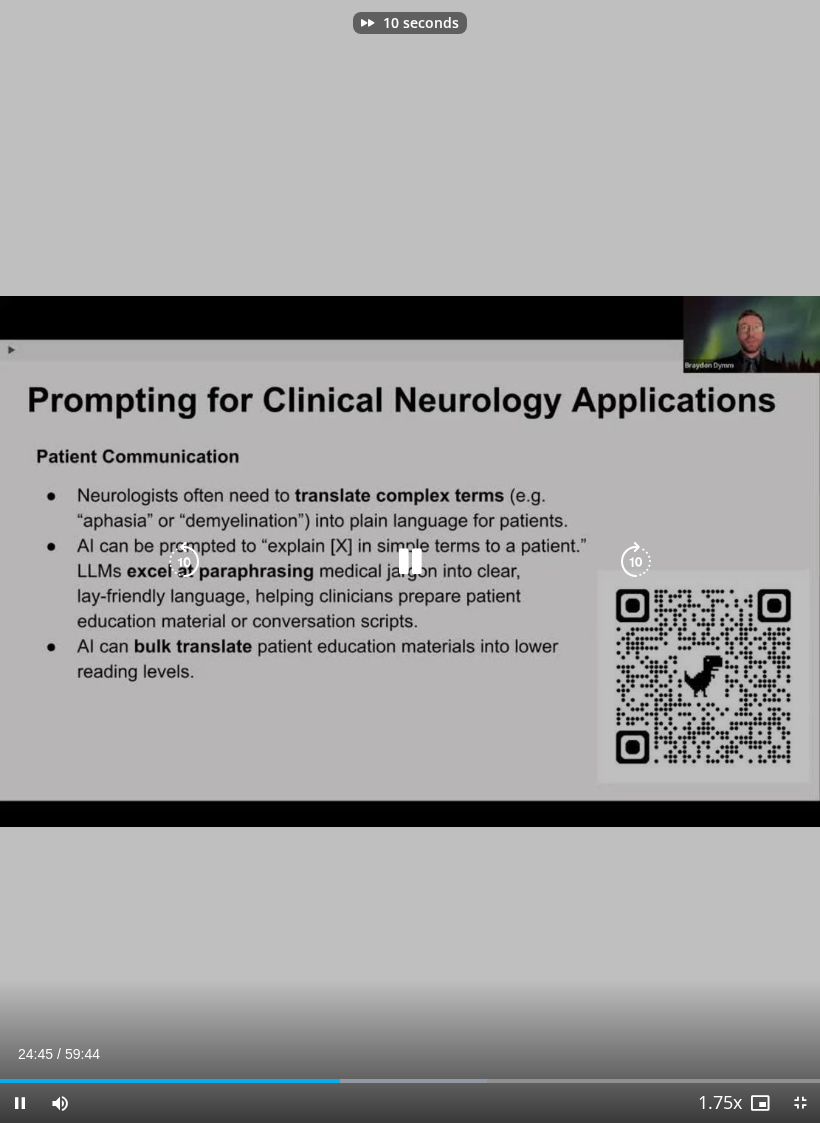 click at bounding box center (636, 562) 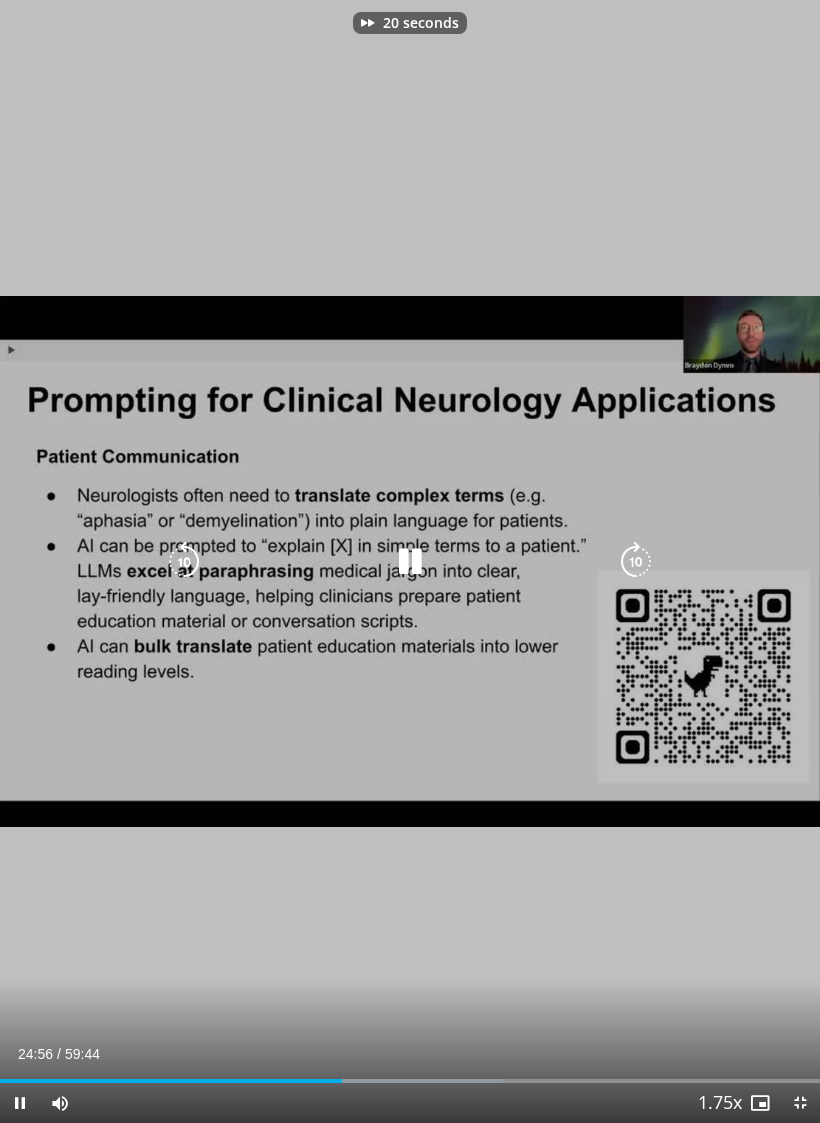 click at bounding box center (636, 562) 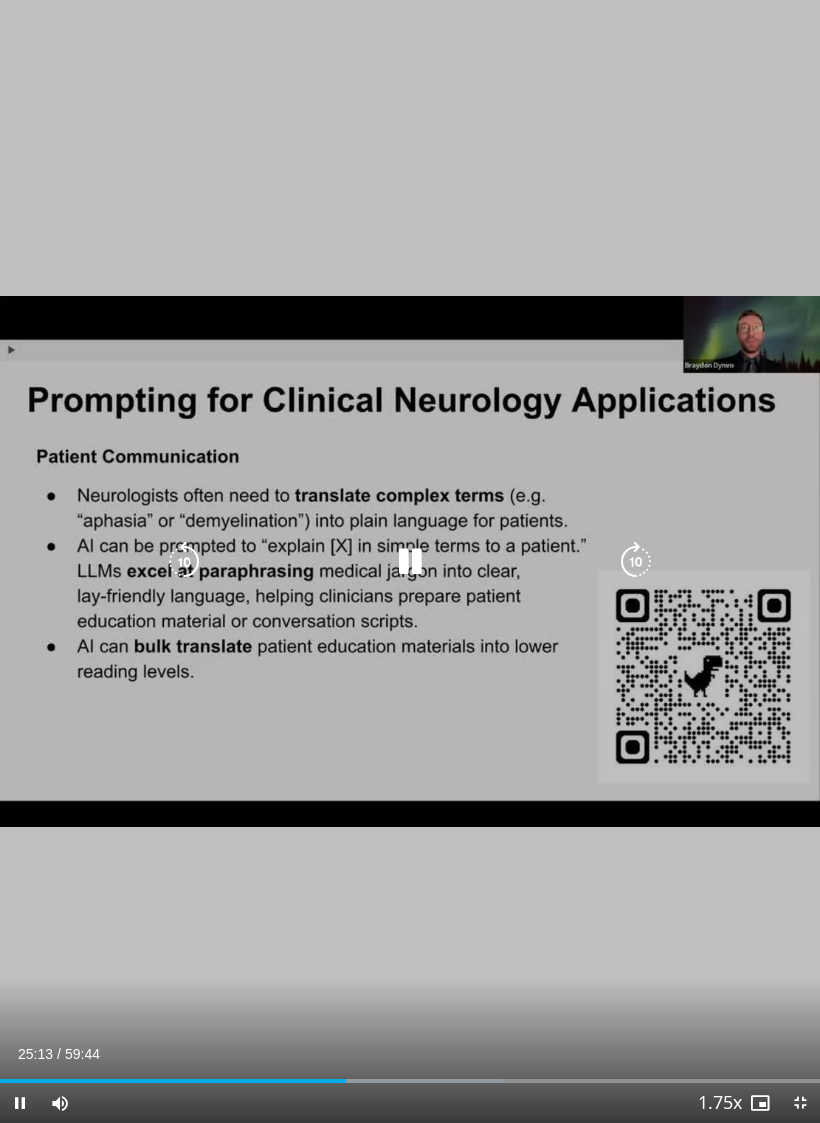 click at bounding box center [636, 562] 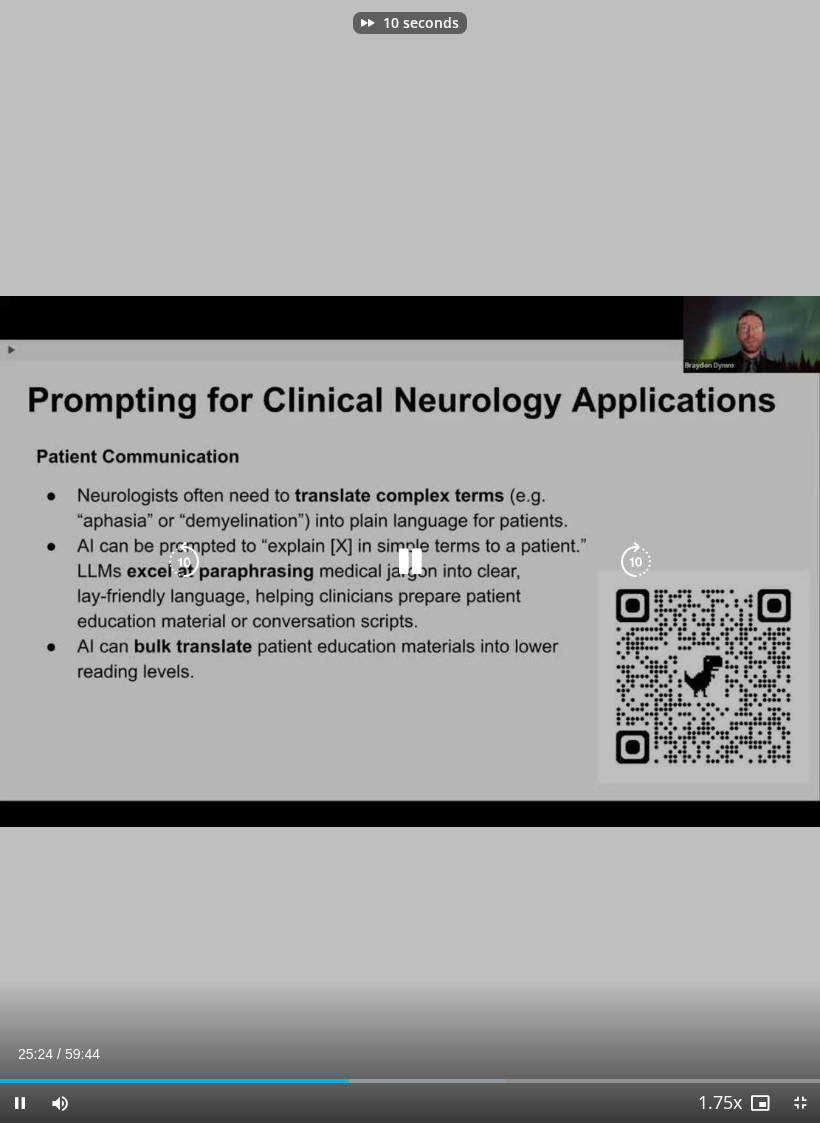 click at bounding box center (636, 562) 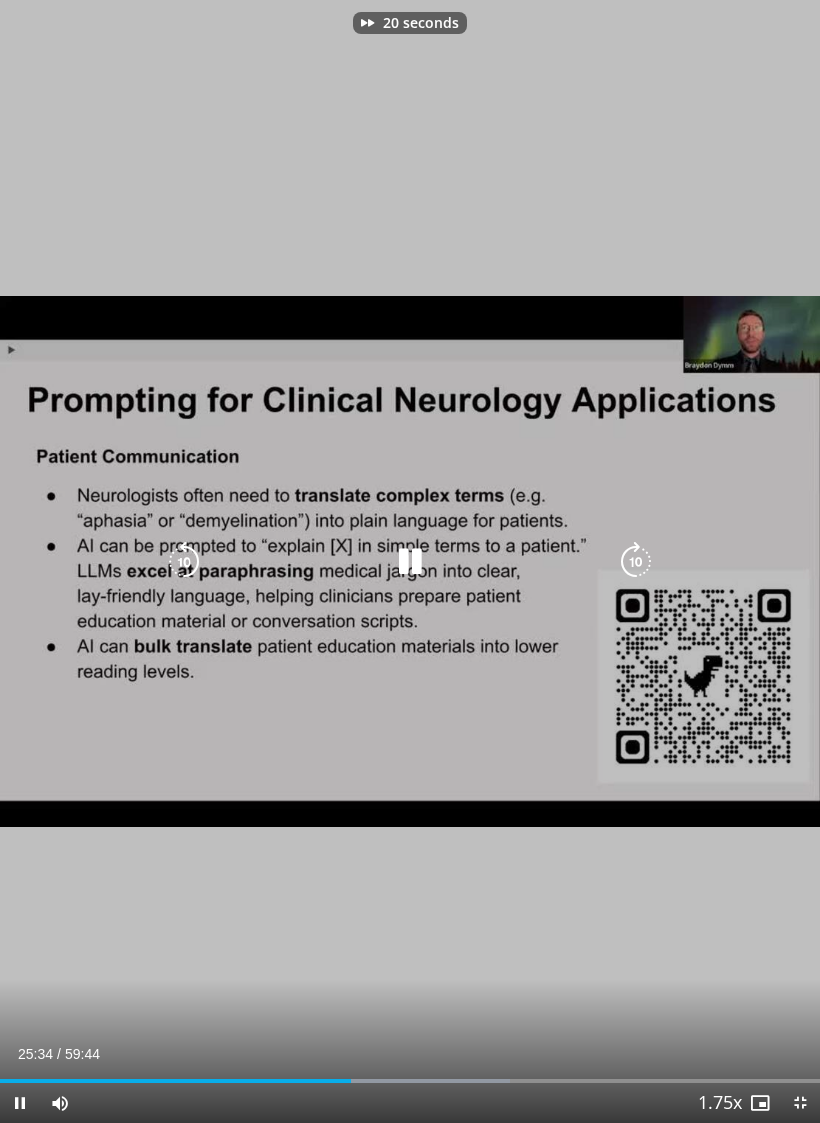 click at bounding box center (636, 562) 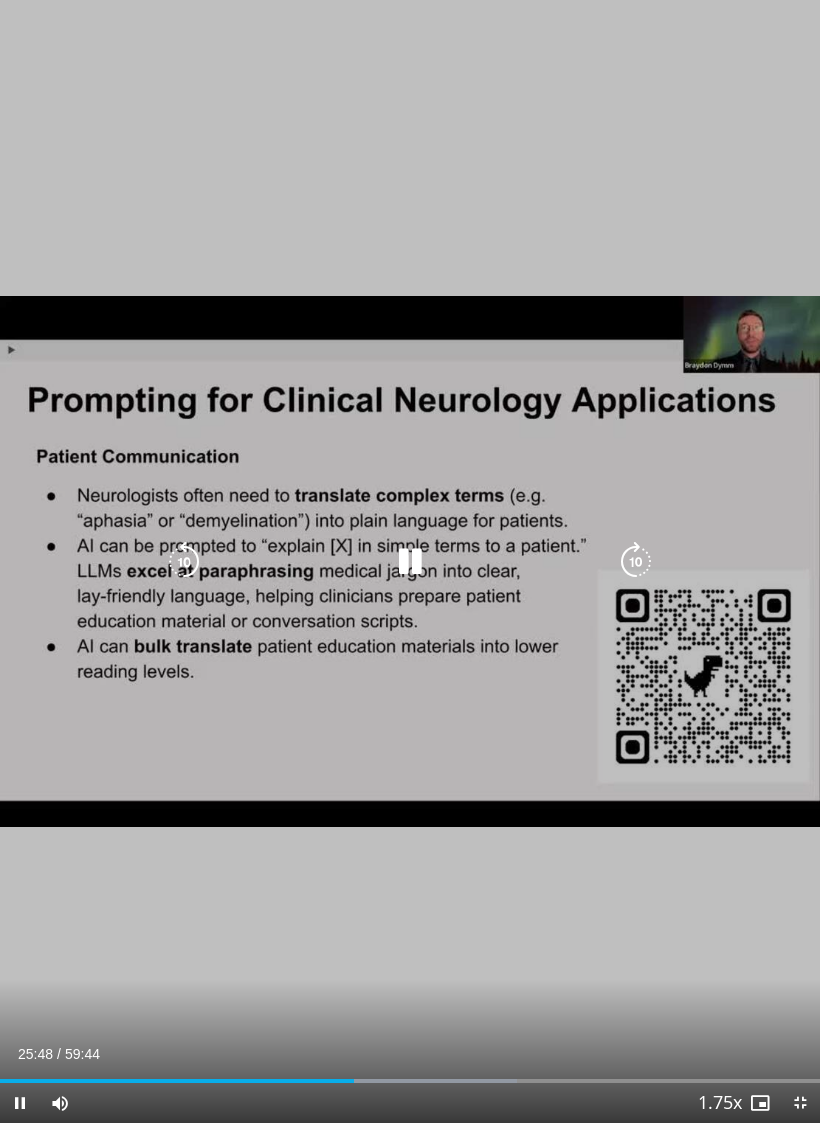 click at bounding box center [636, 562] 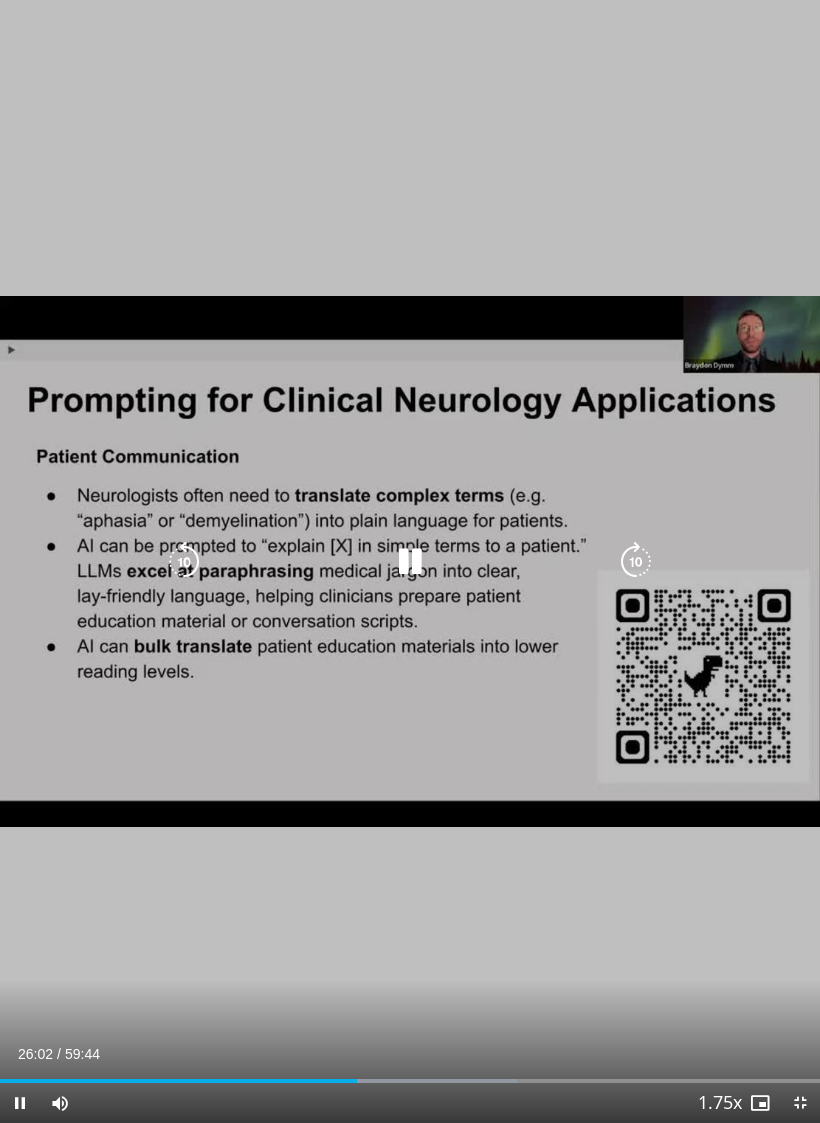 click at bounding box center [636, 562] 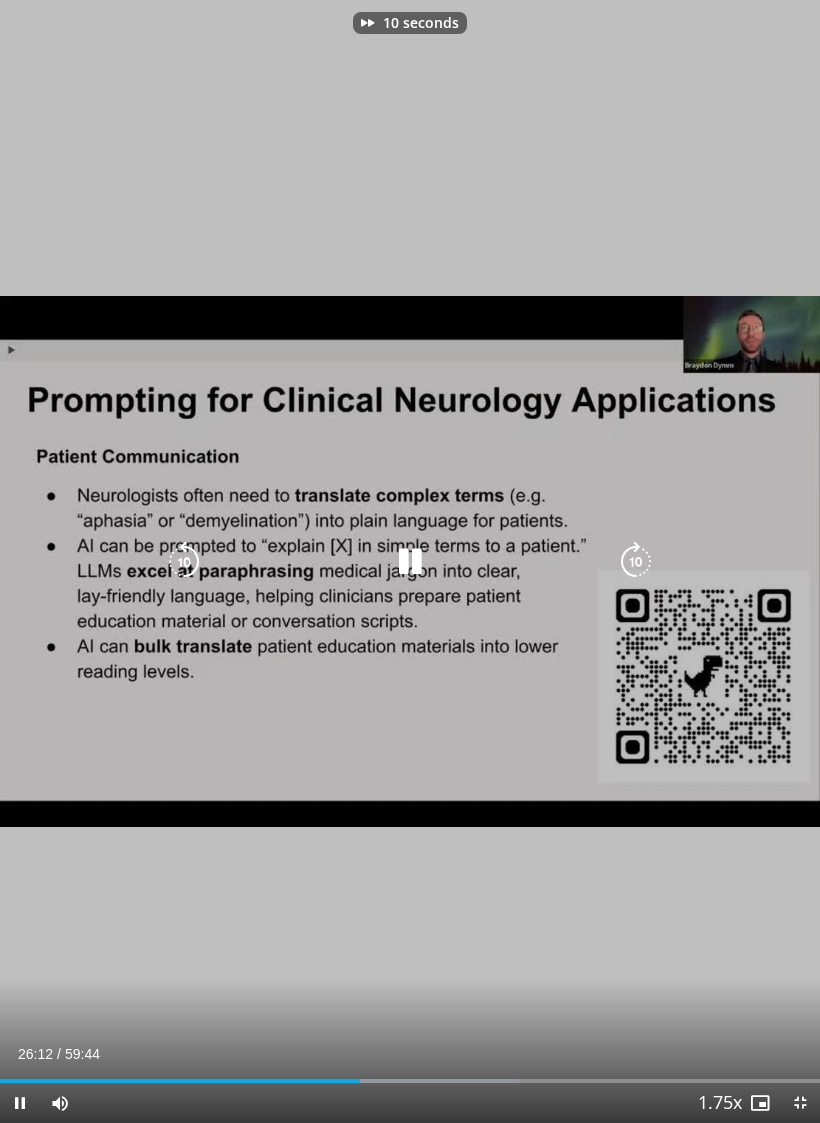 click at bounding box center (636, 562) 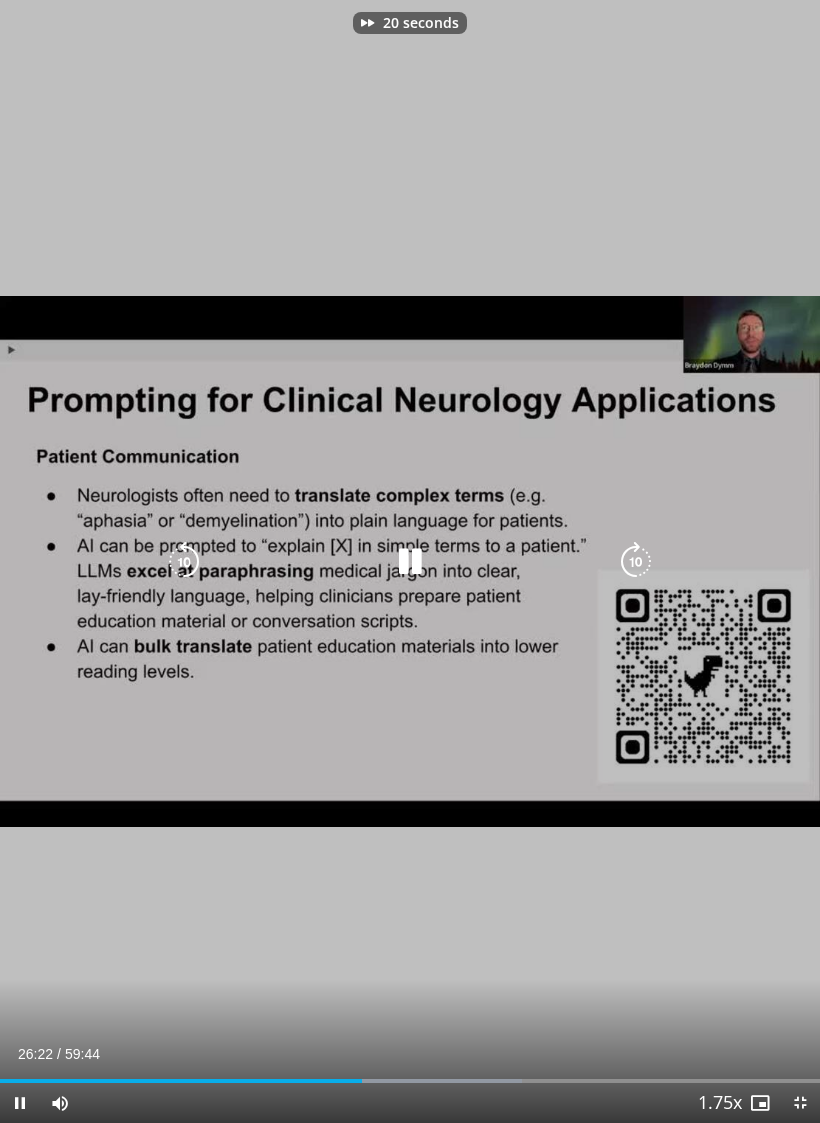 click at bounding box center (636, 562) 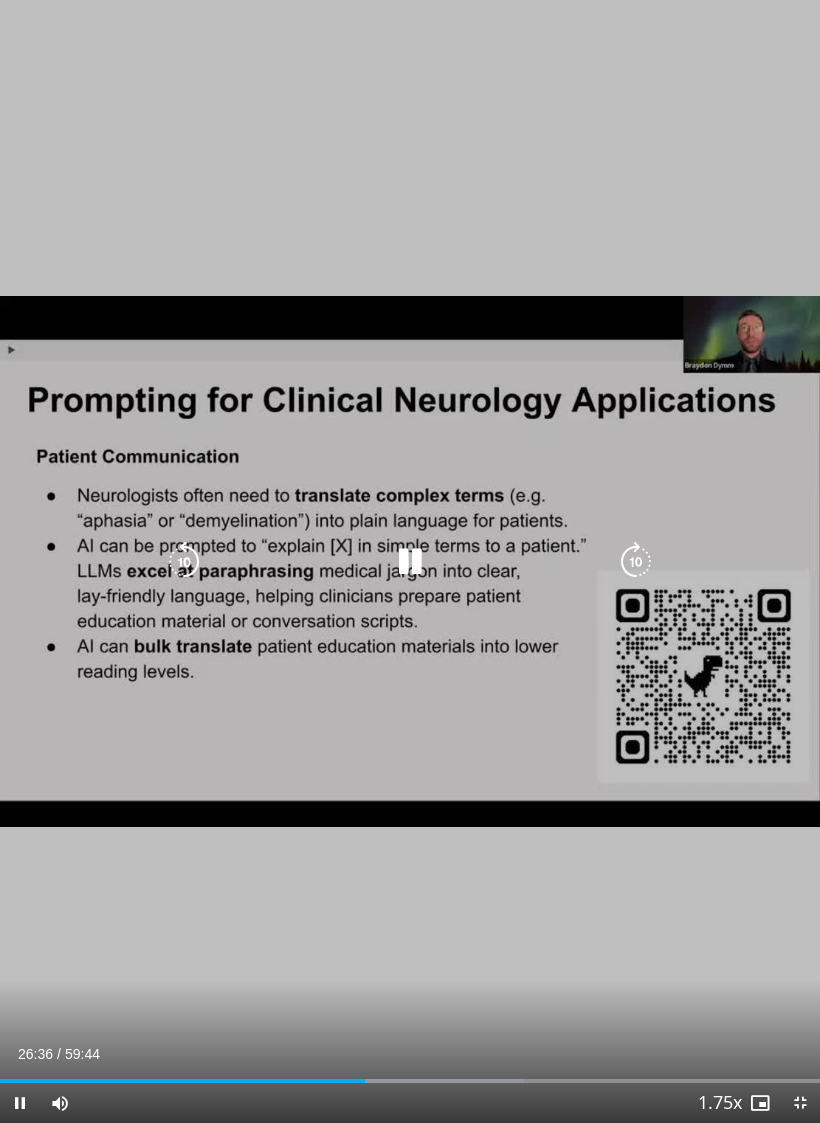 click at bounding box center (636, 562) 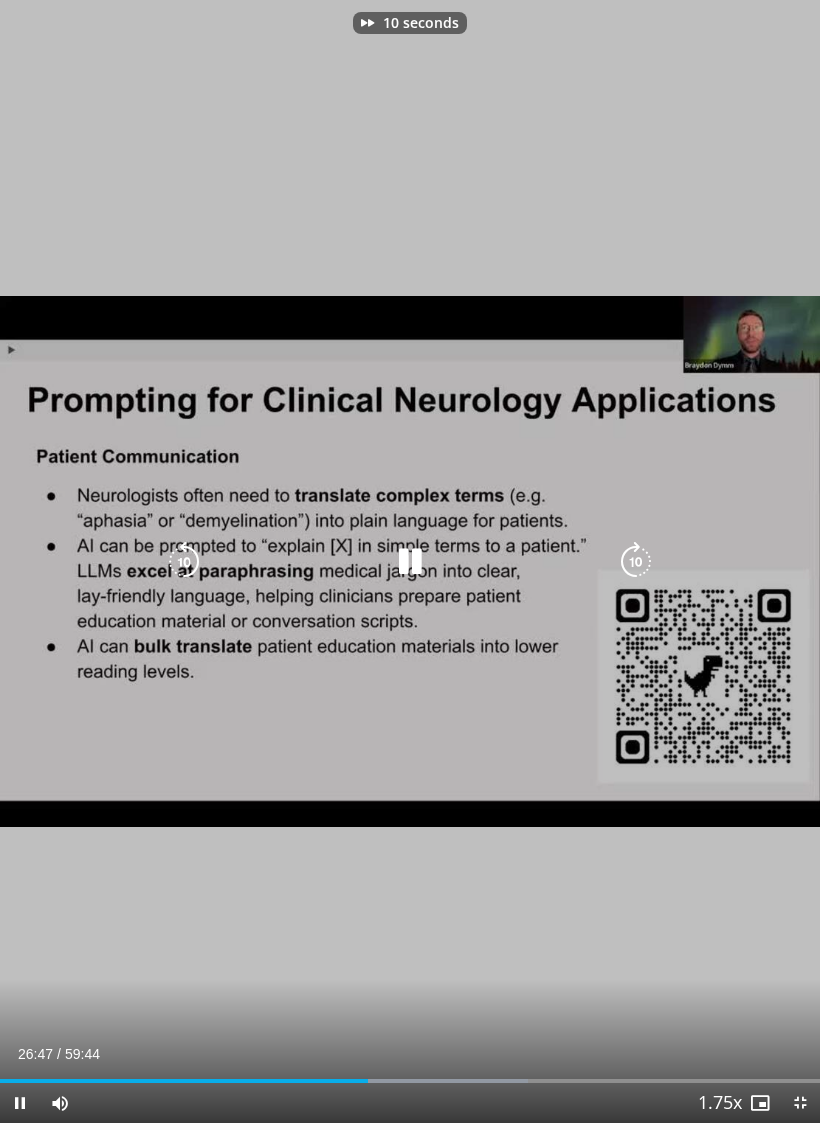 click at bounding box center [636, 562] 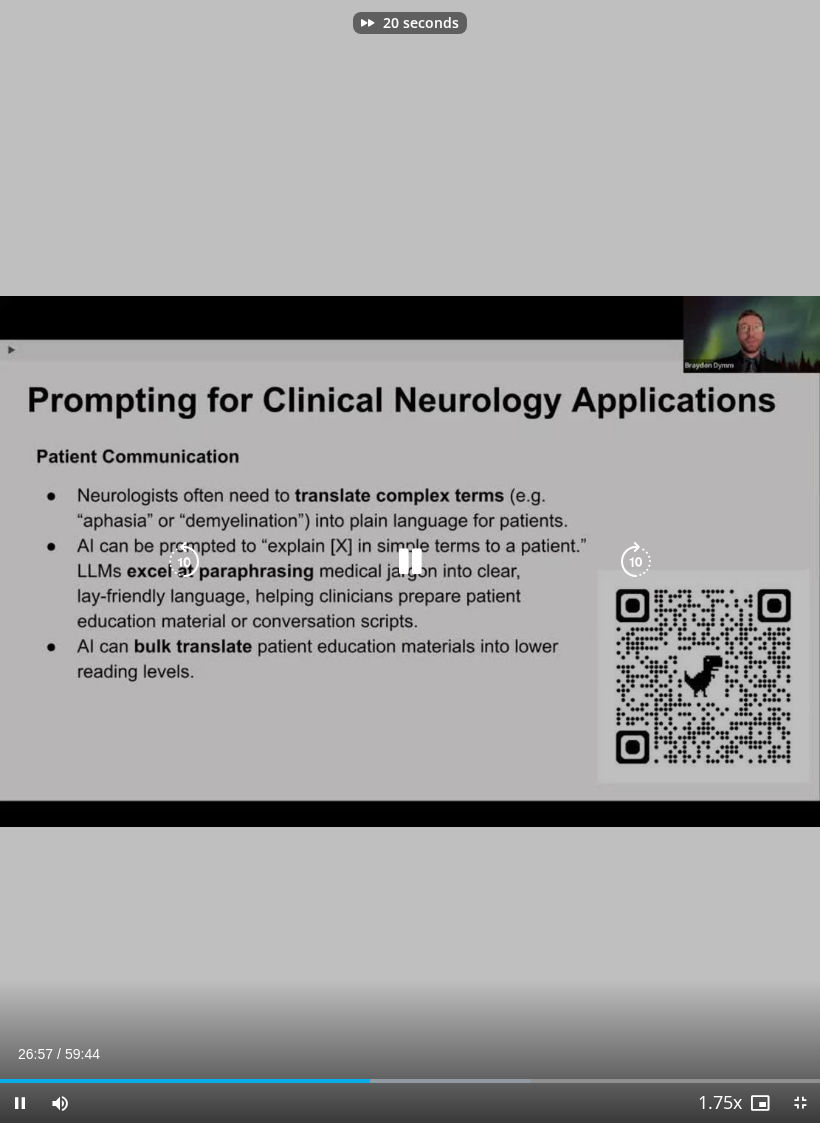 click at bounding box center [636, 562] 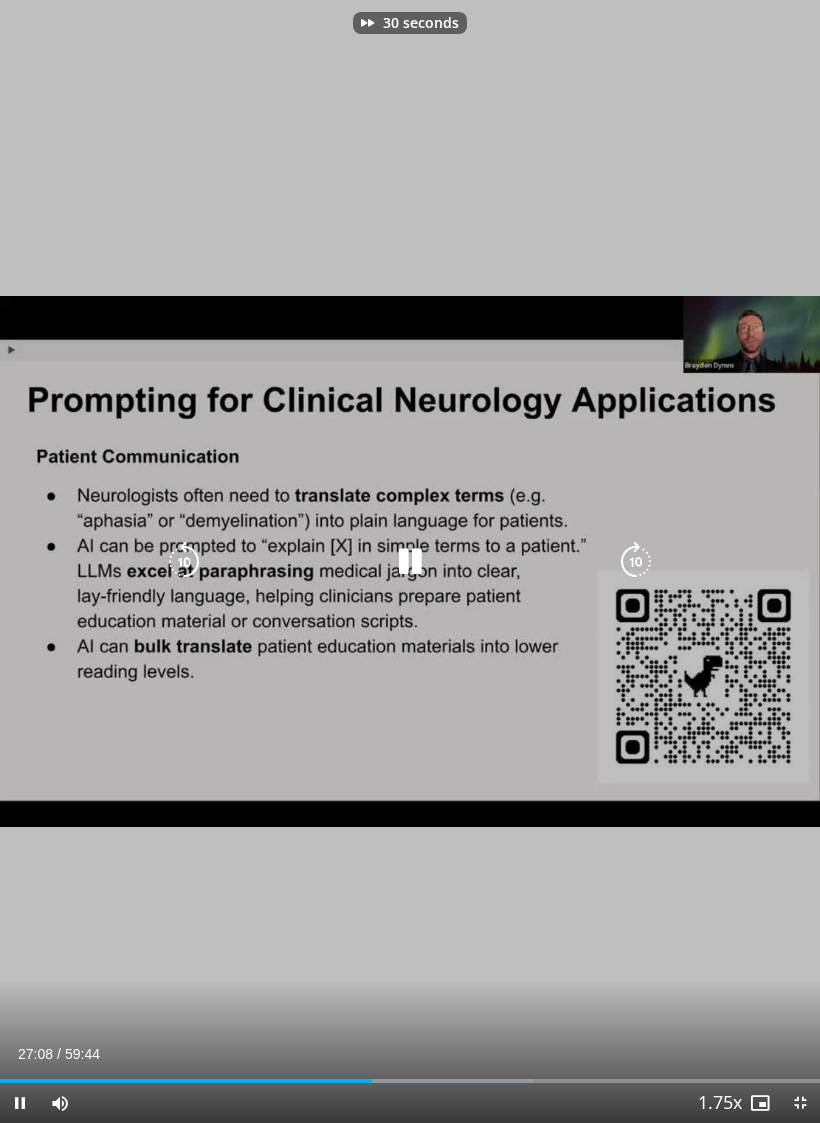 click at bounding box center (636, 562) 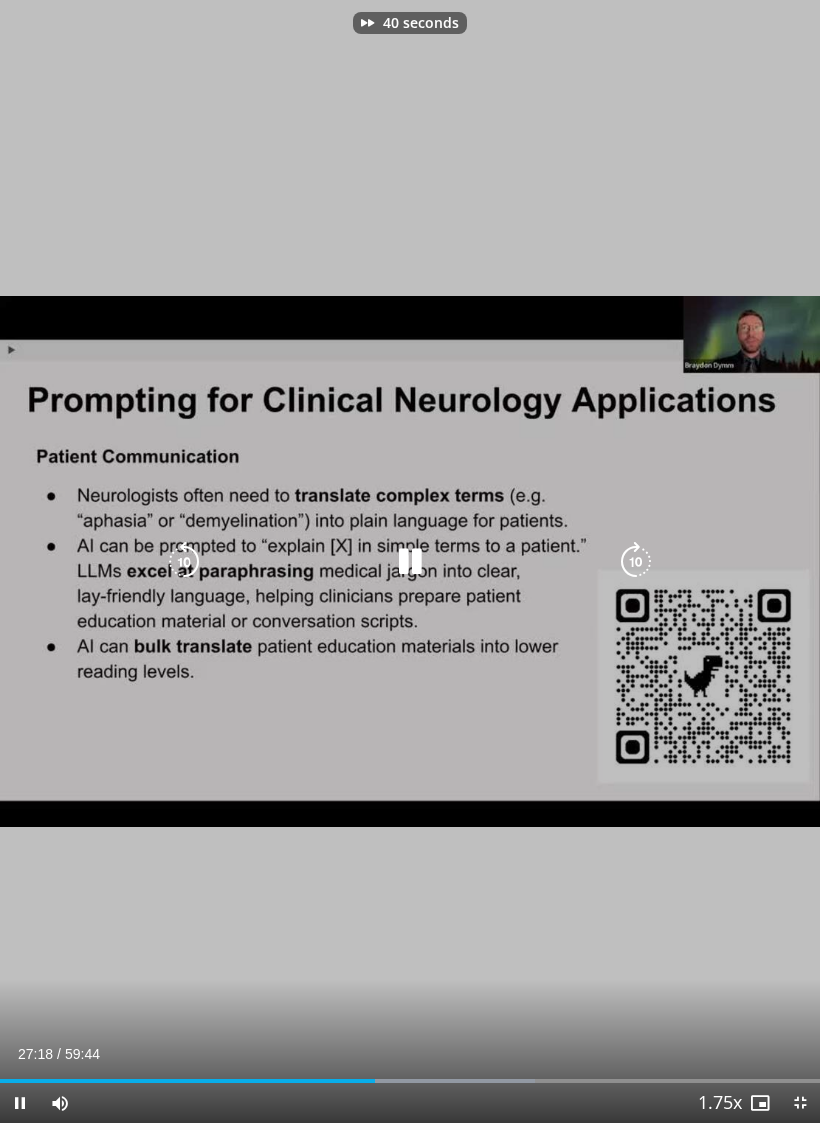 click at bounding box center [636, 562] 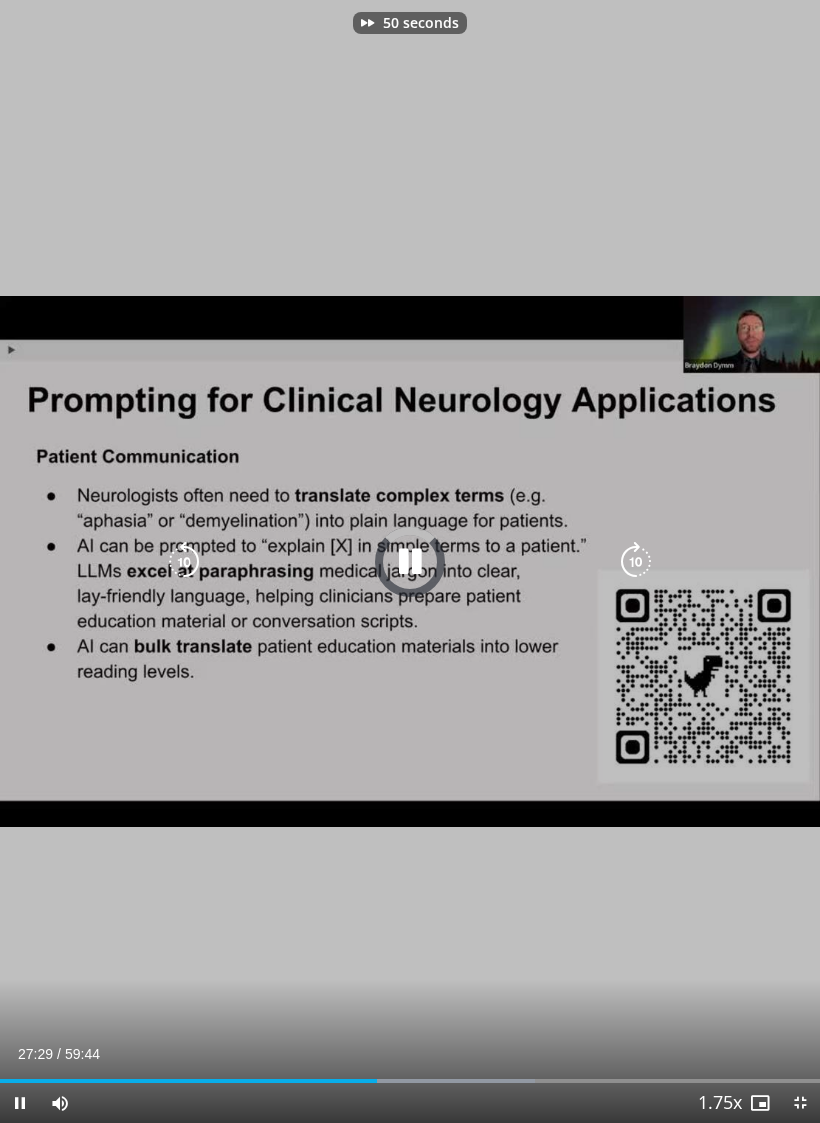 click at bounding box center [636, 562] 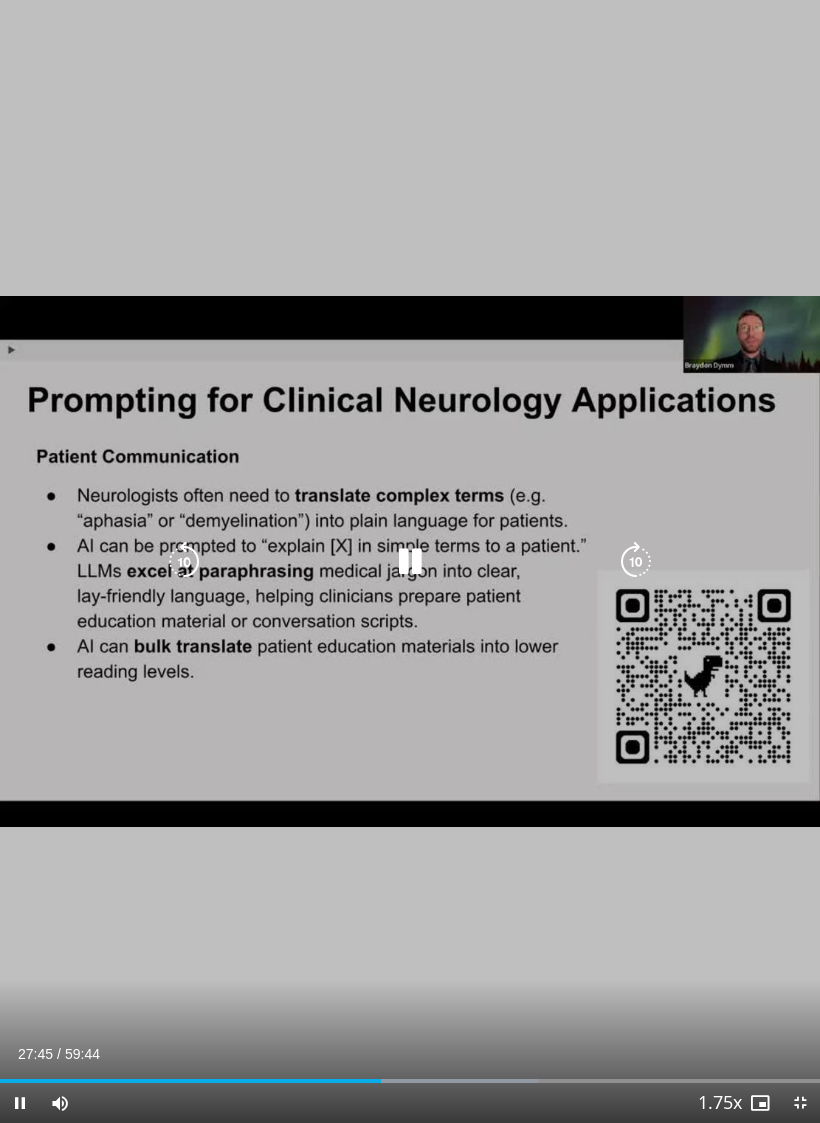 click at bounding box center (636, 562) 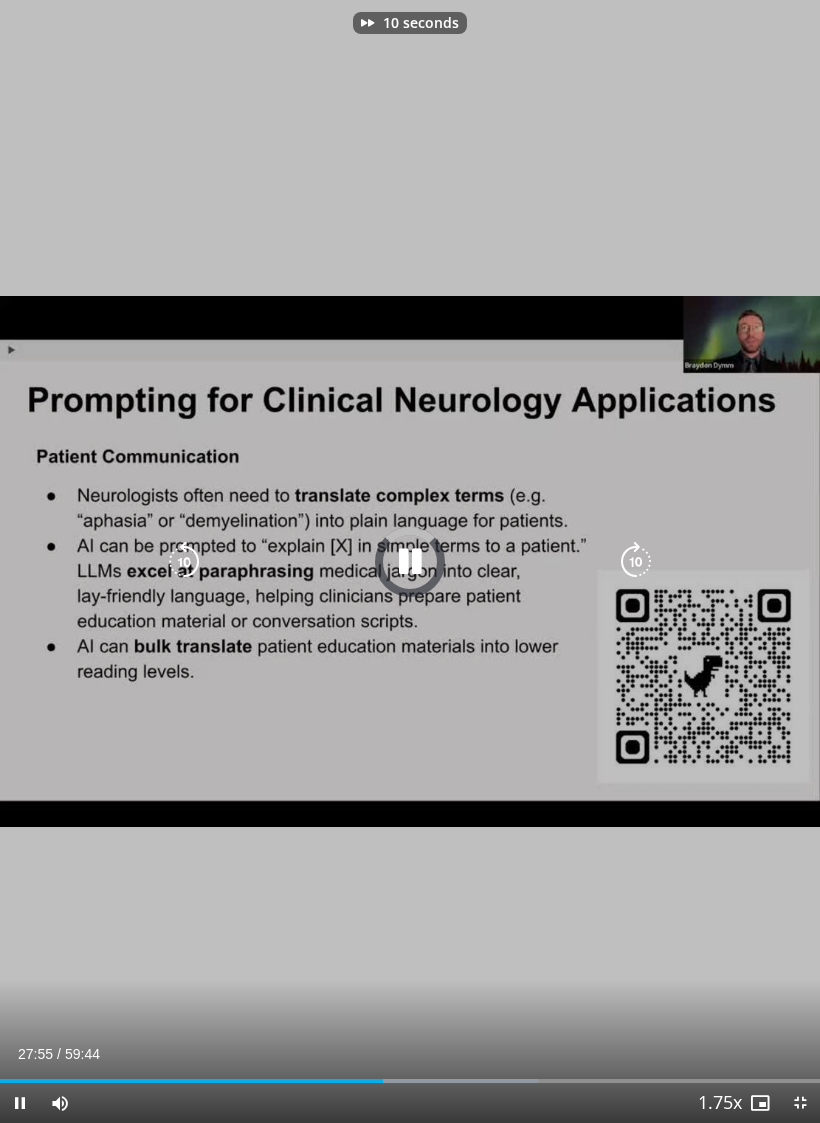 click at bounding box center [636, 562] 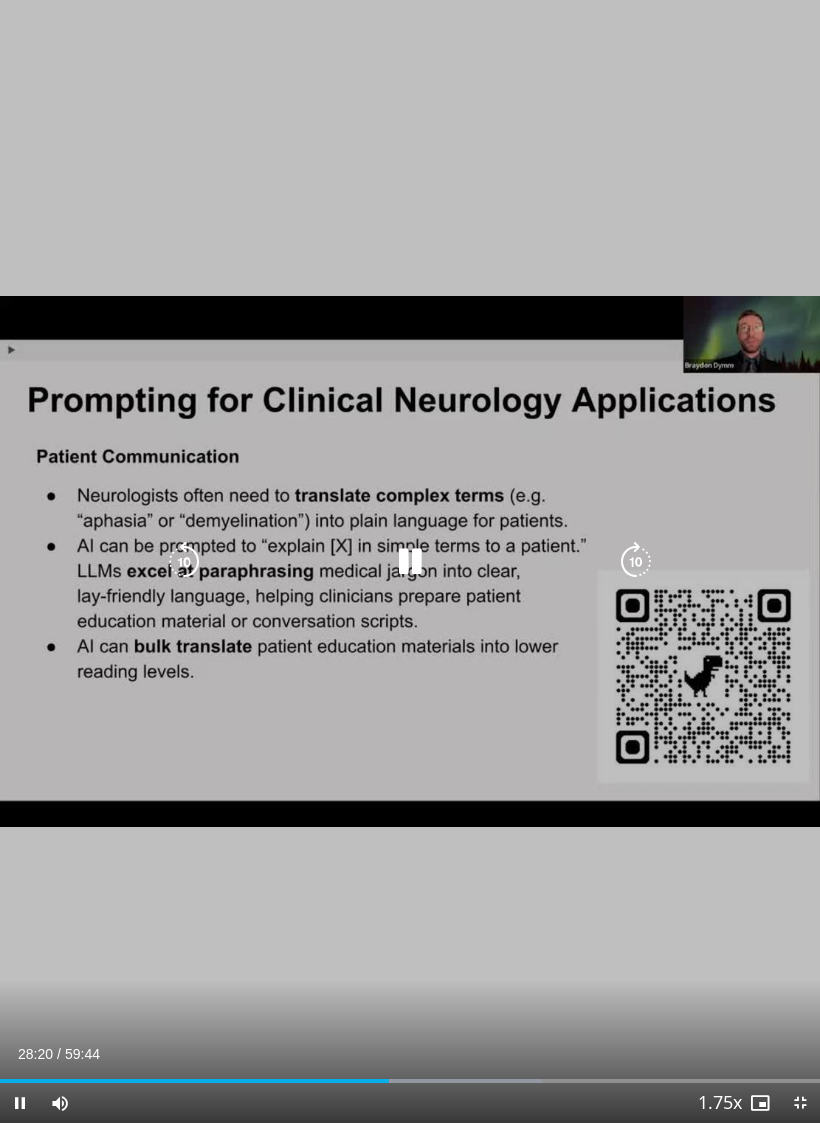 click at bounding box center [636, 562] 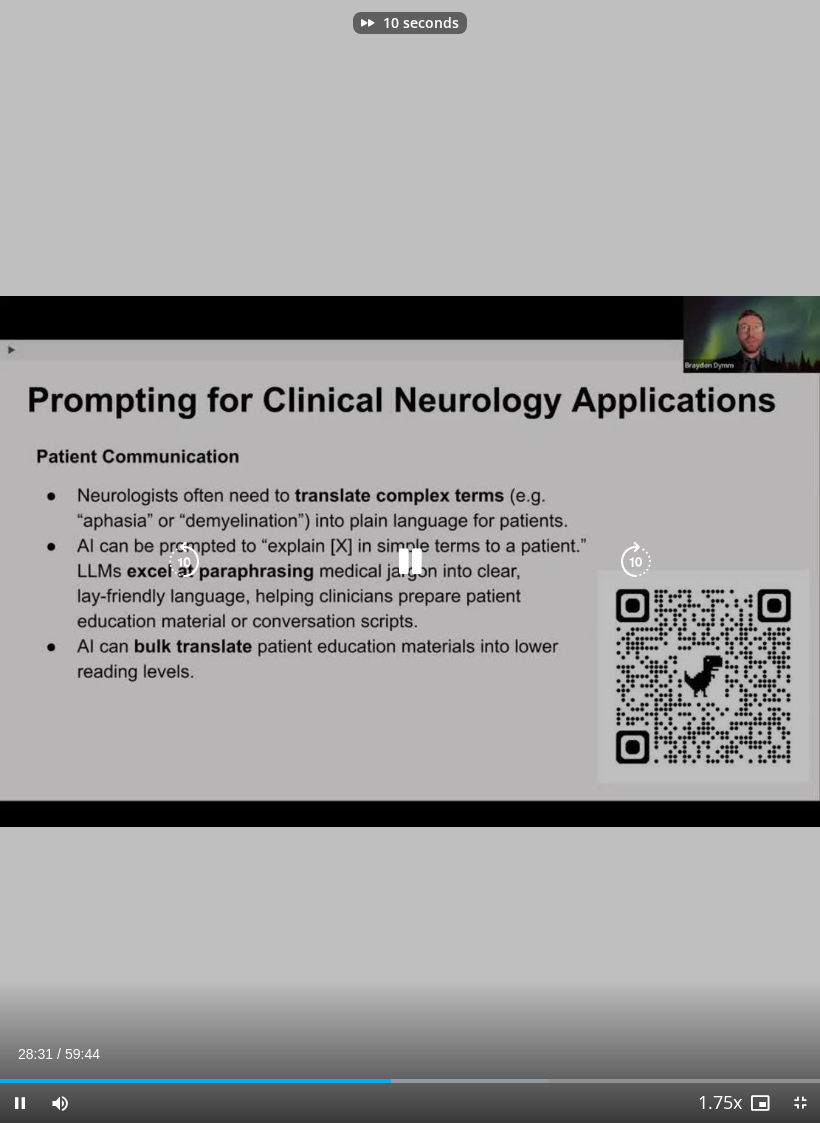 click at bounding box center (636, 562) 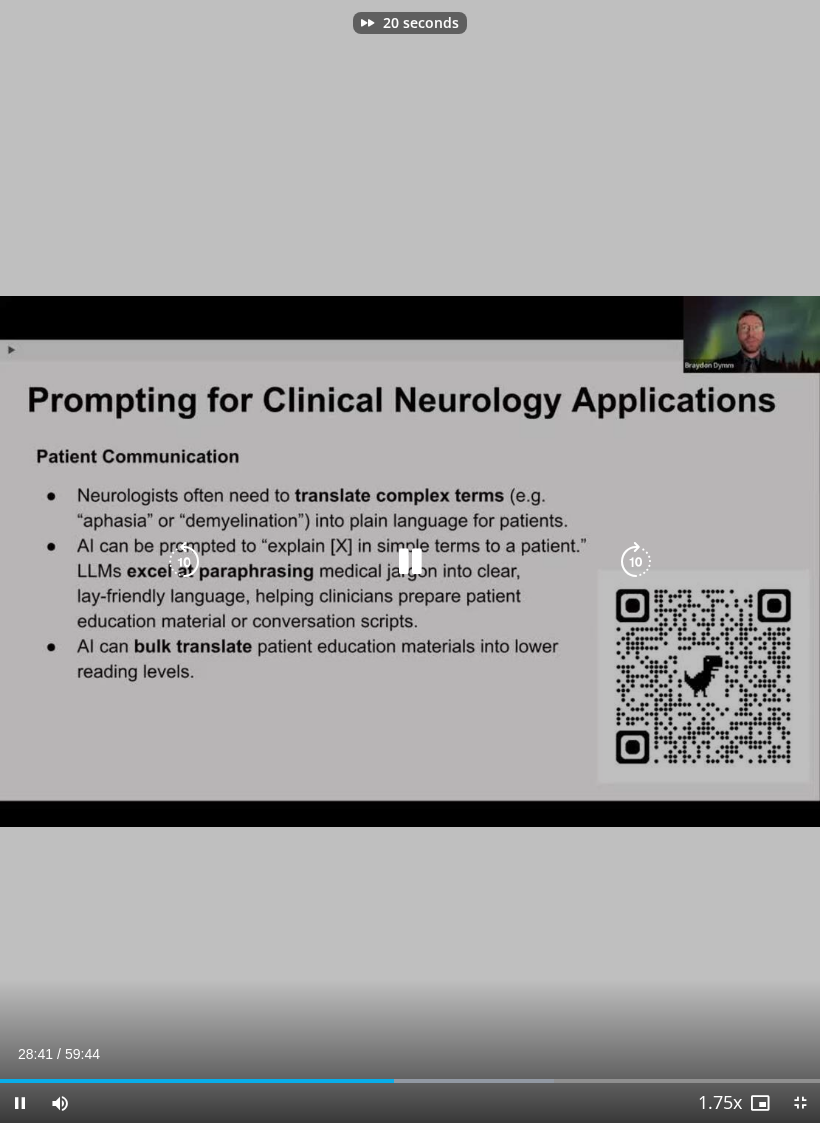 click at bounding box center [636, 562] 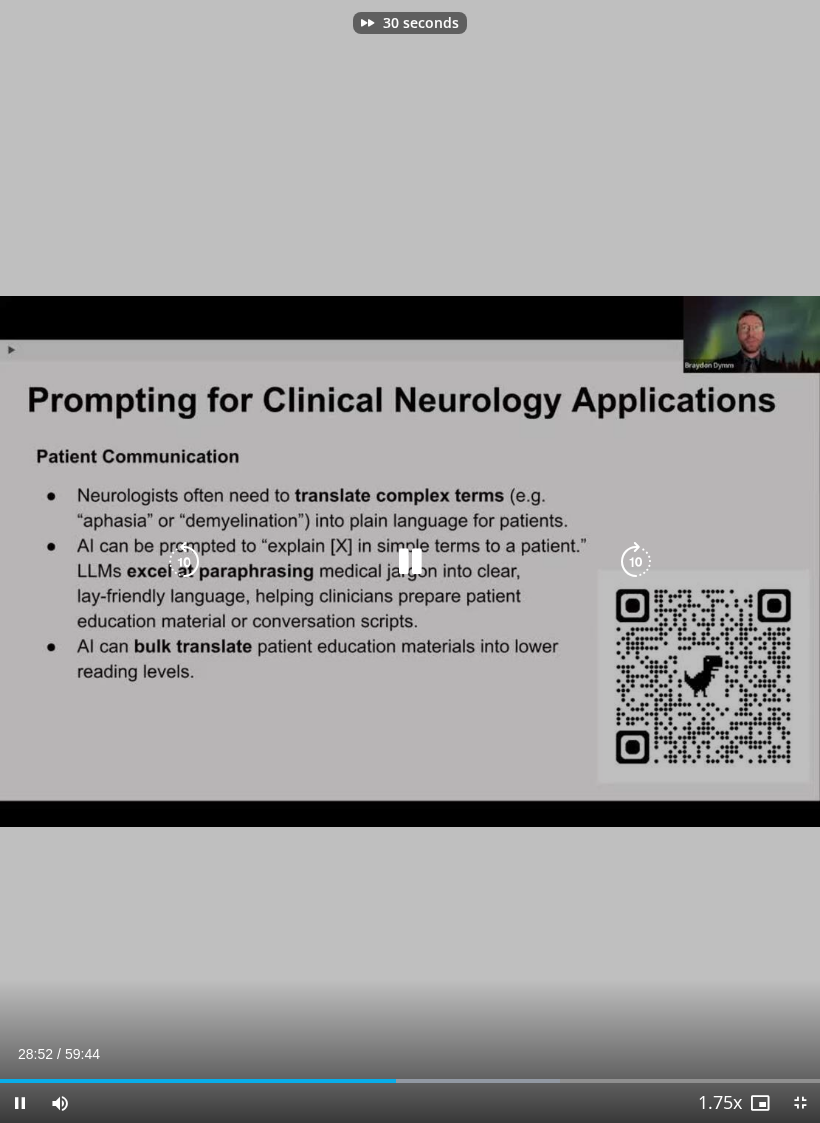 click at bounding box center [636, 562] 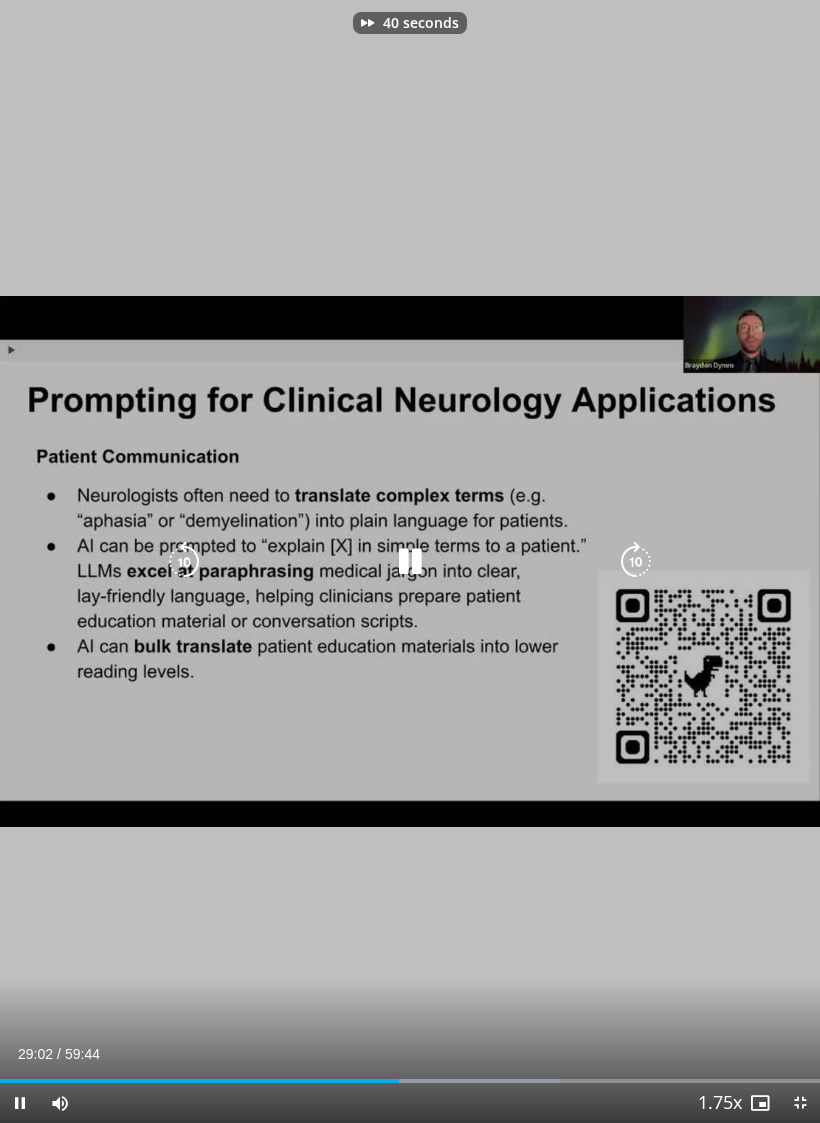 click at bounding box center [636, 562] 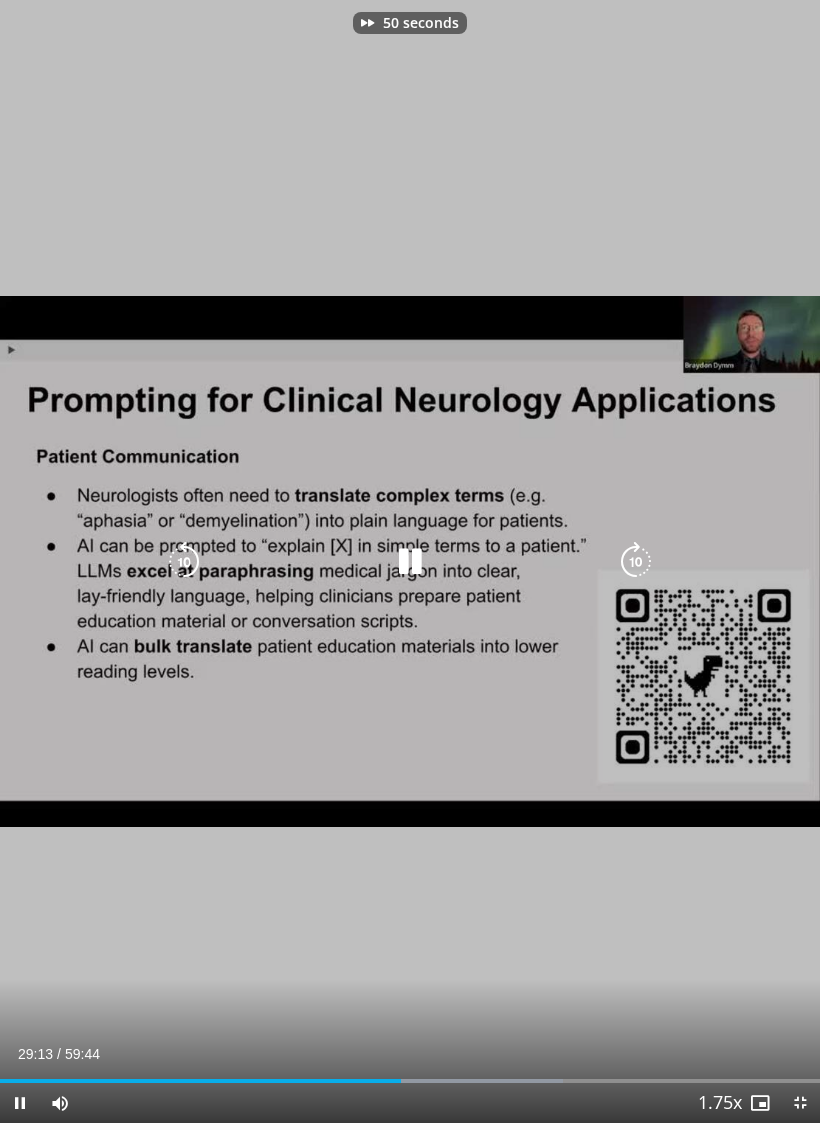 click at bounding box center [636, 562] 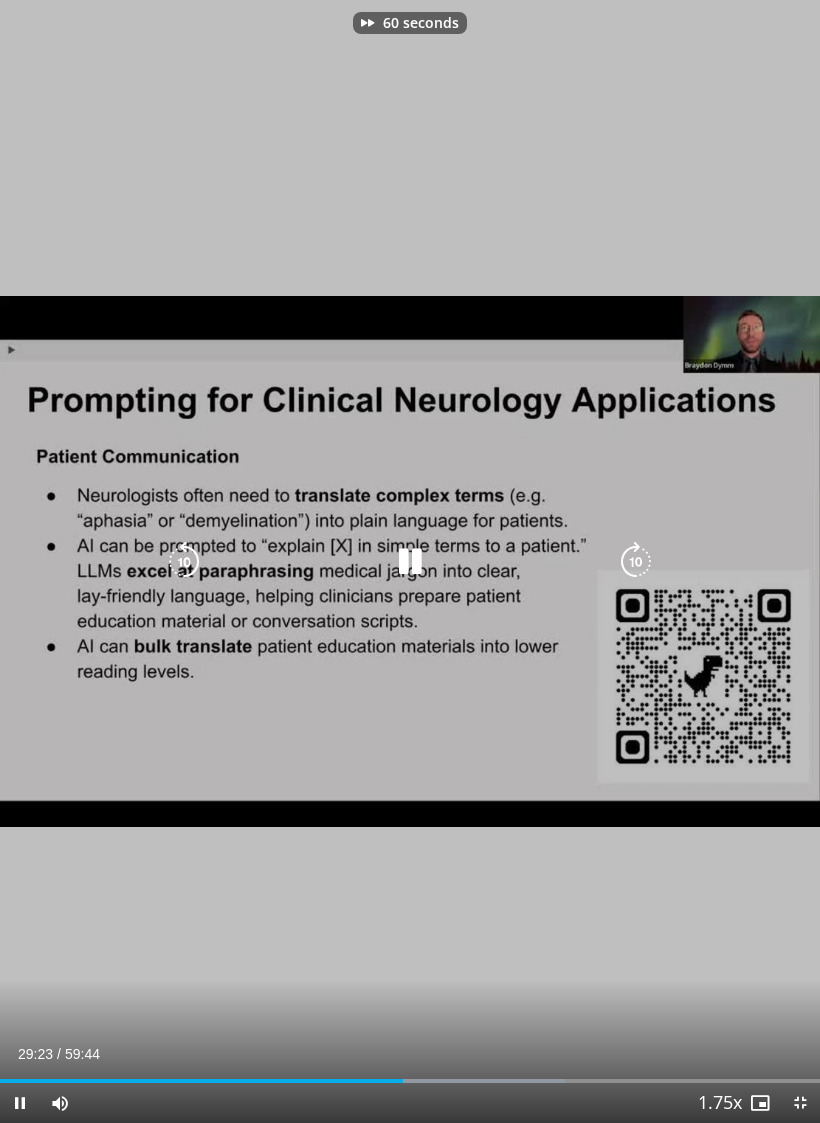 click at bounding box center (636, 562) 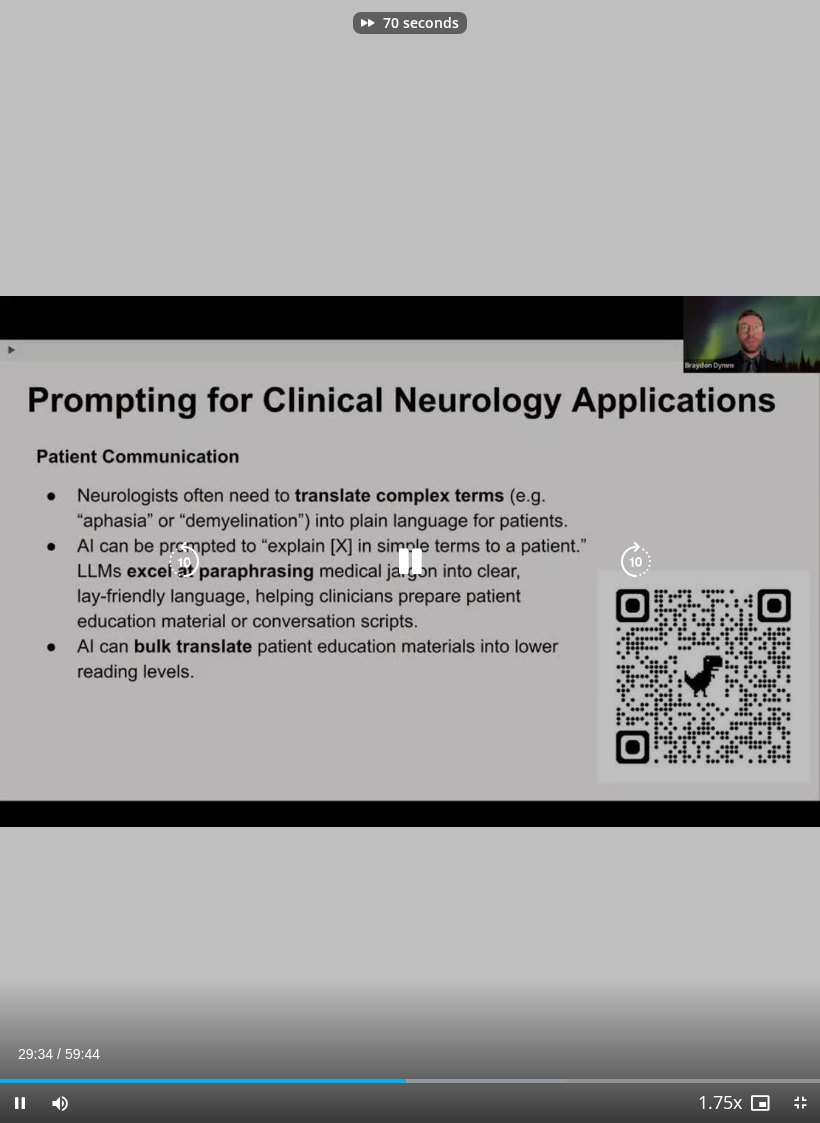 click at bounding box center (636, 562) 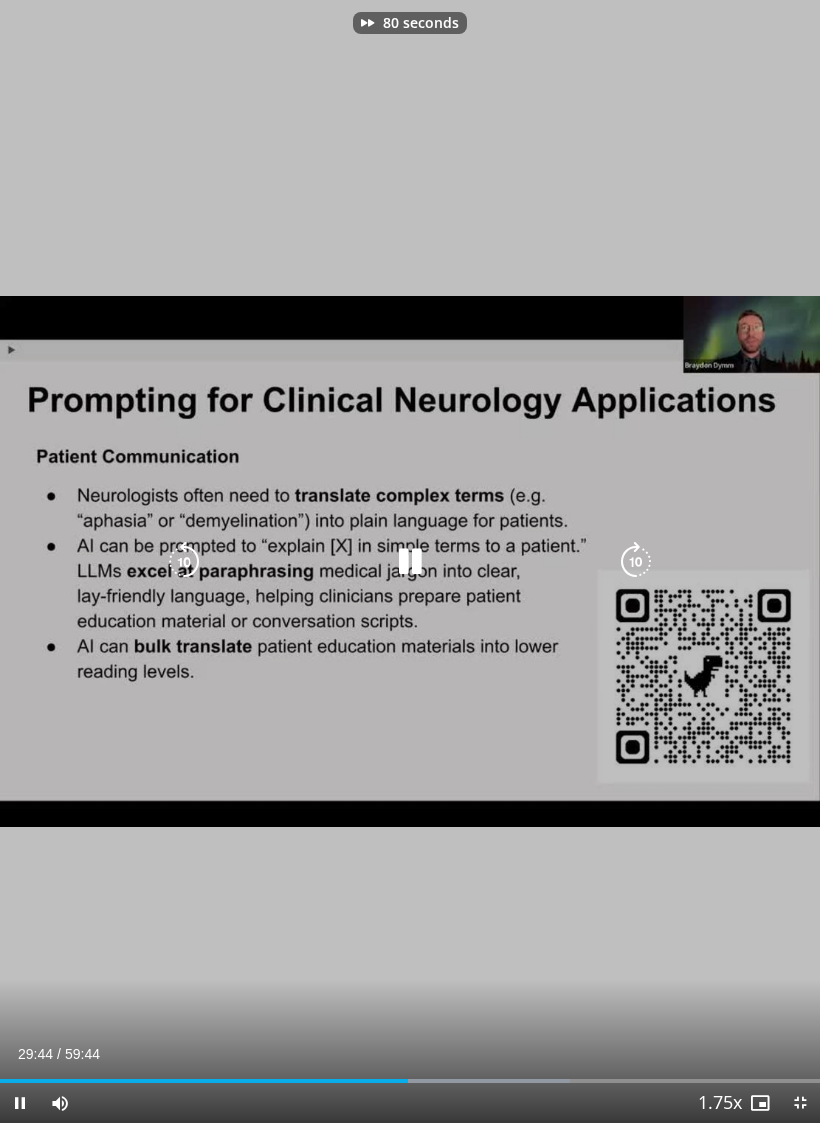 click at bounding box center (636, 562) 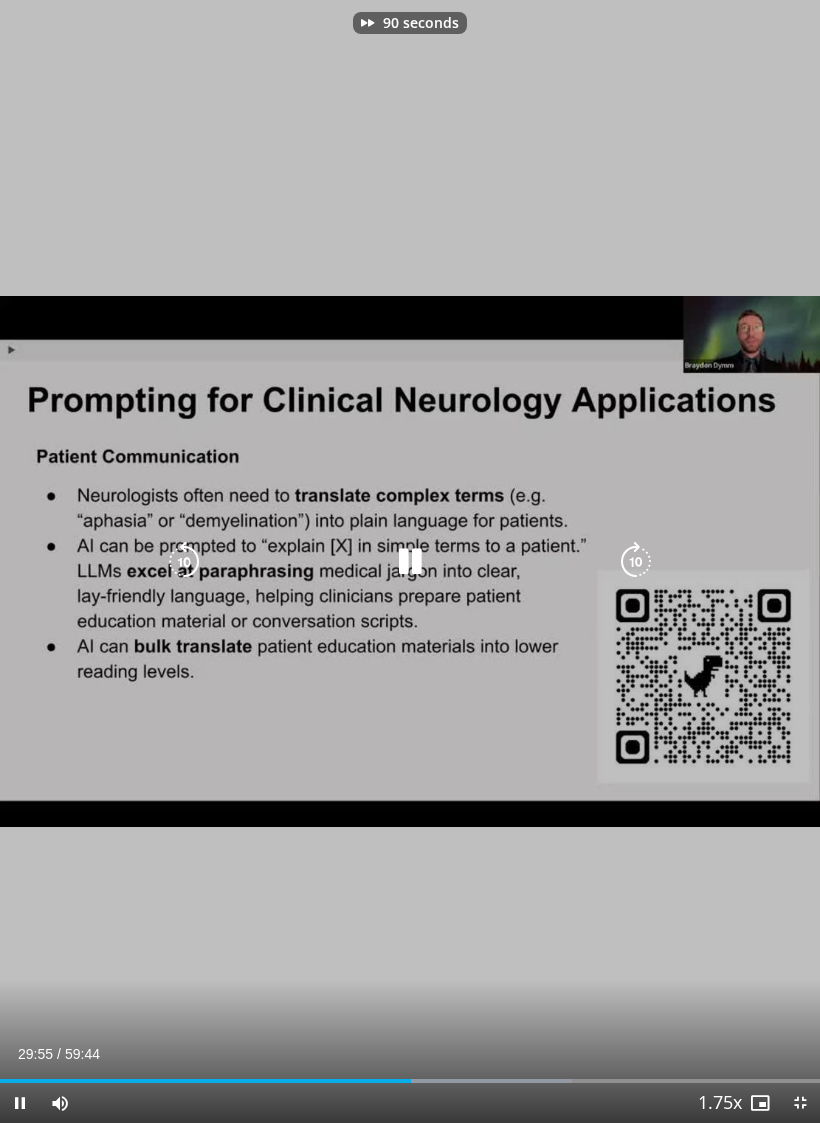 click at bounding box center (636, 562) 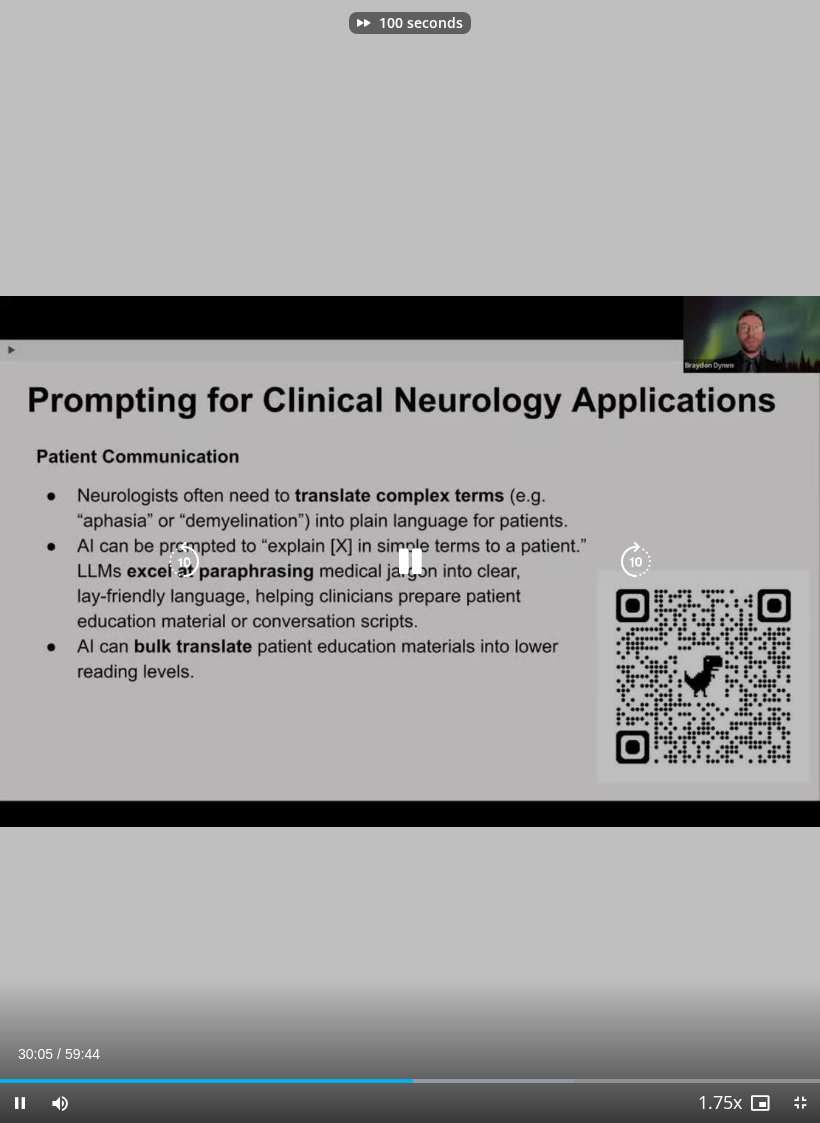 click at bounding box center [636, 562] 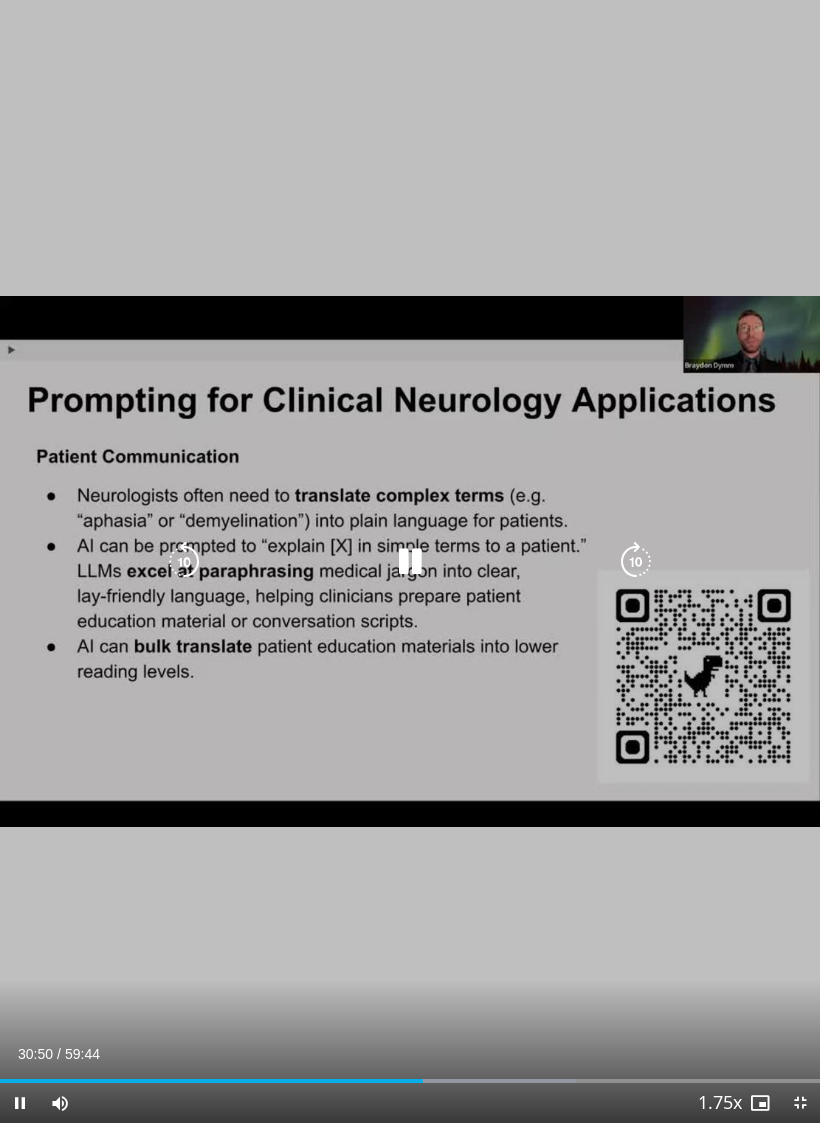 click at bounding box center [636, 562] 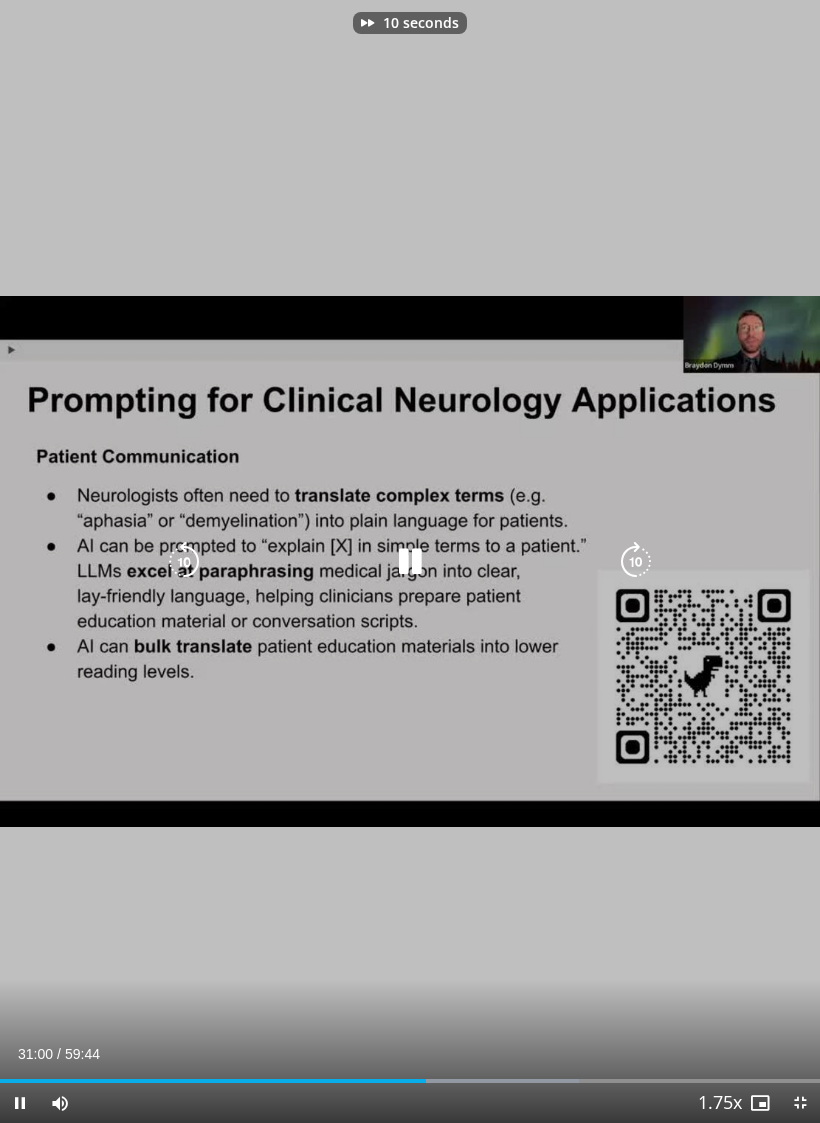 click at bounding box center (636, 562) 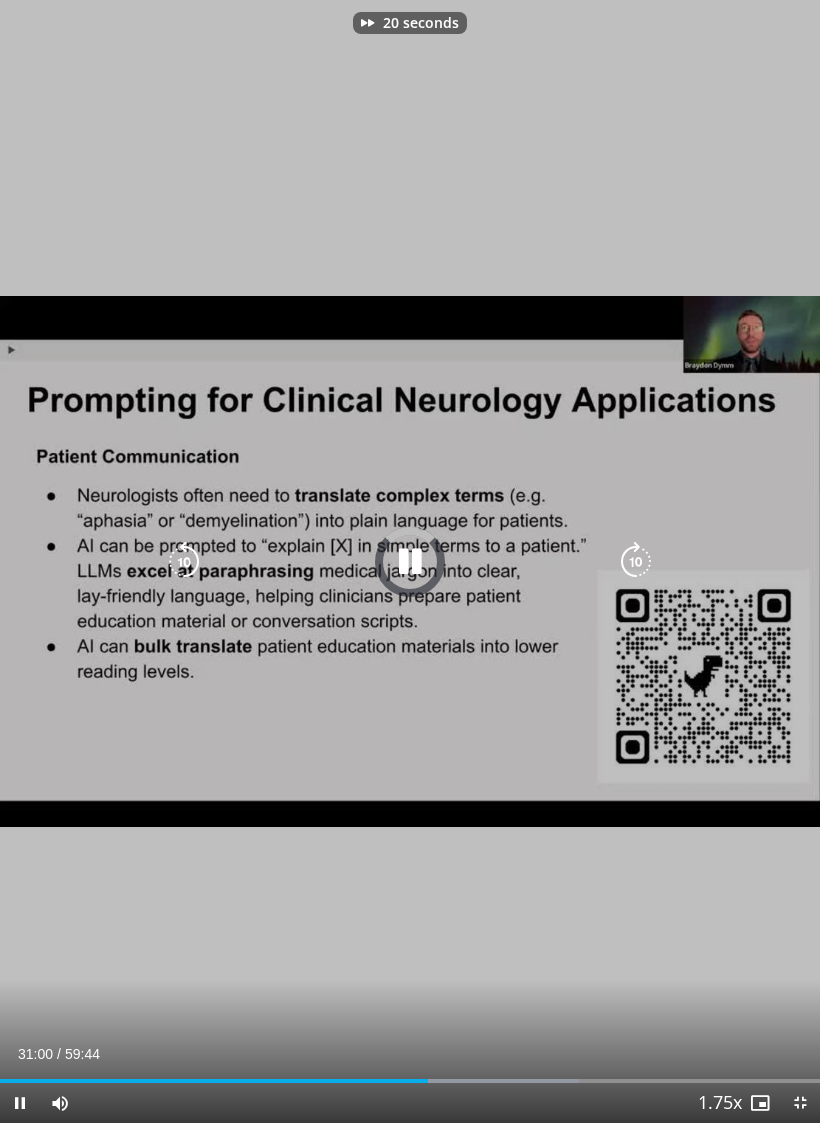 click at bounding box center (636, 562) 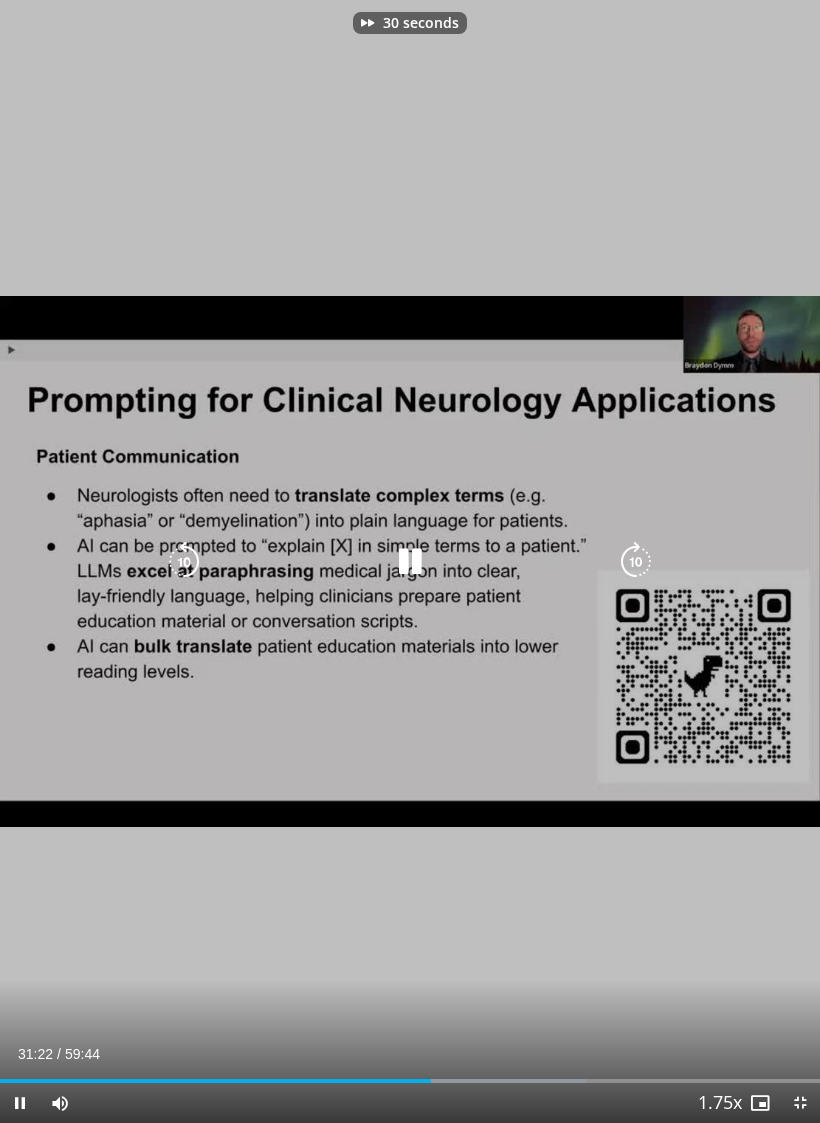 click at bounding box center (636, 562) 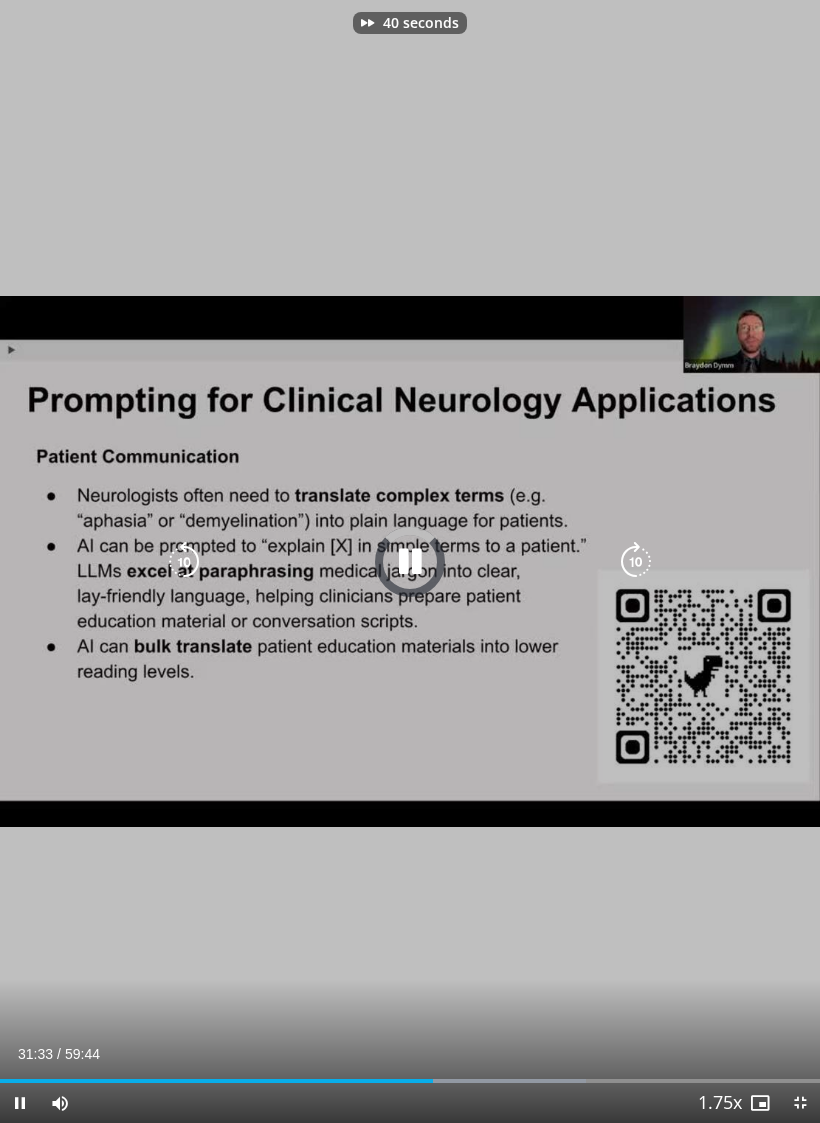 click at bounding box center (636, 562) 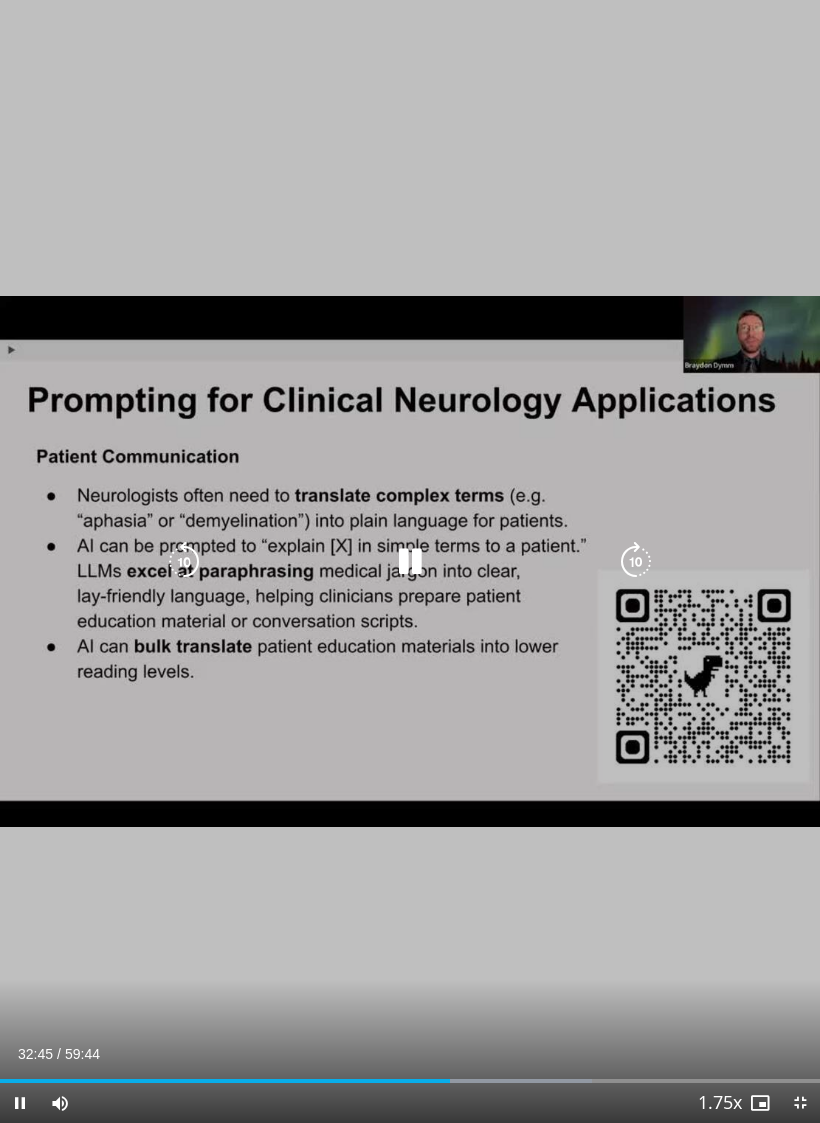 click at bounding box center [636, 562] 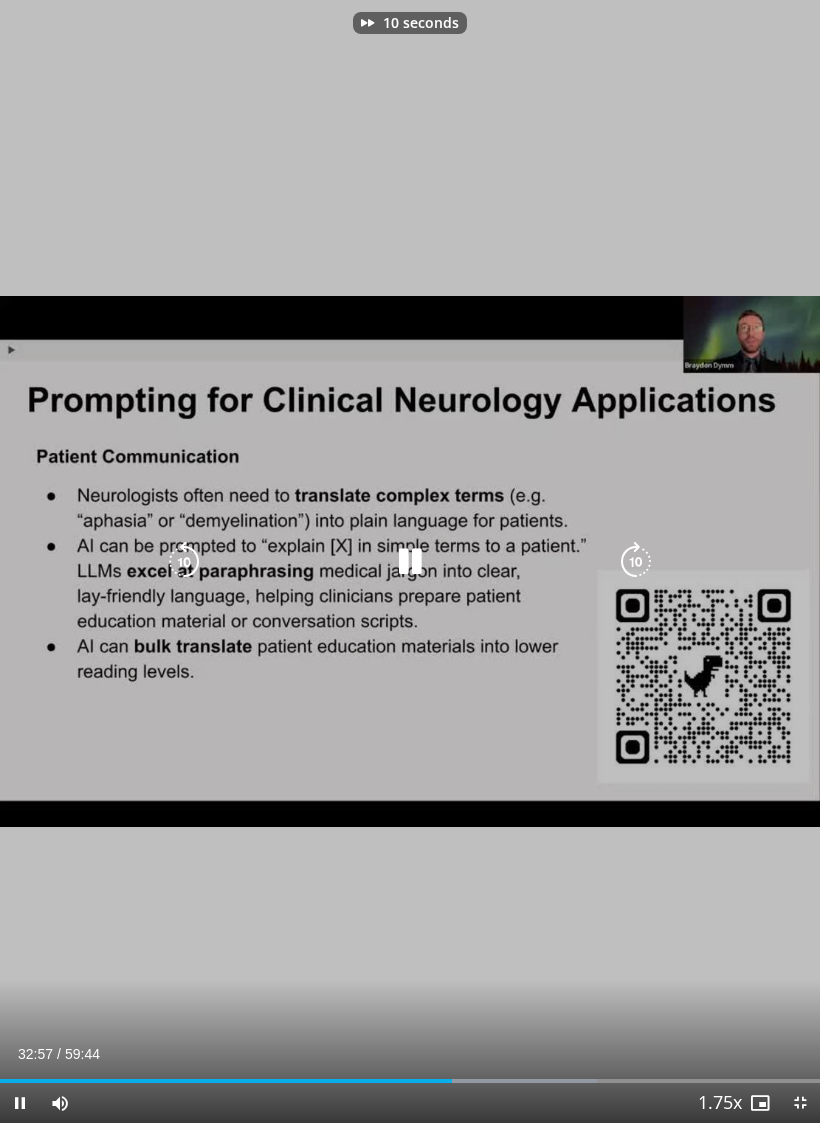 click at bounding box center (636, 562) 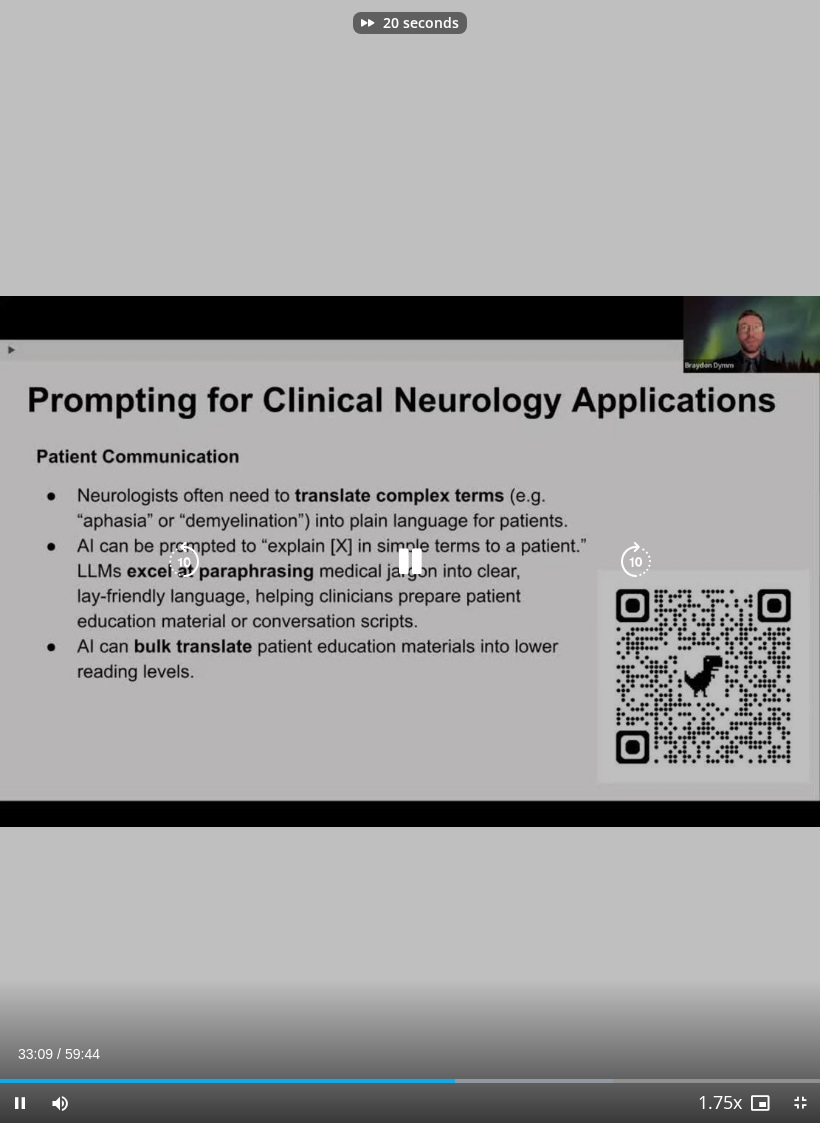 click at bounding box center (636, 562) 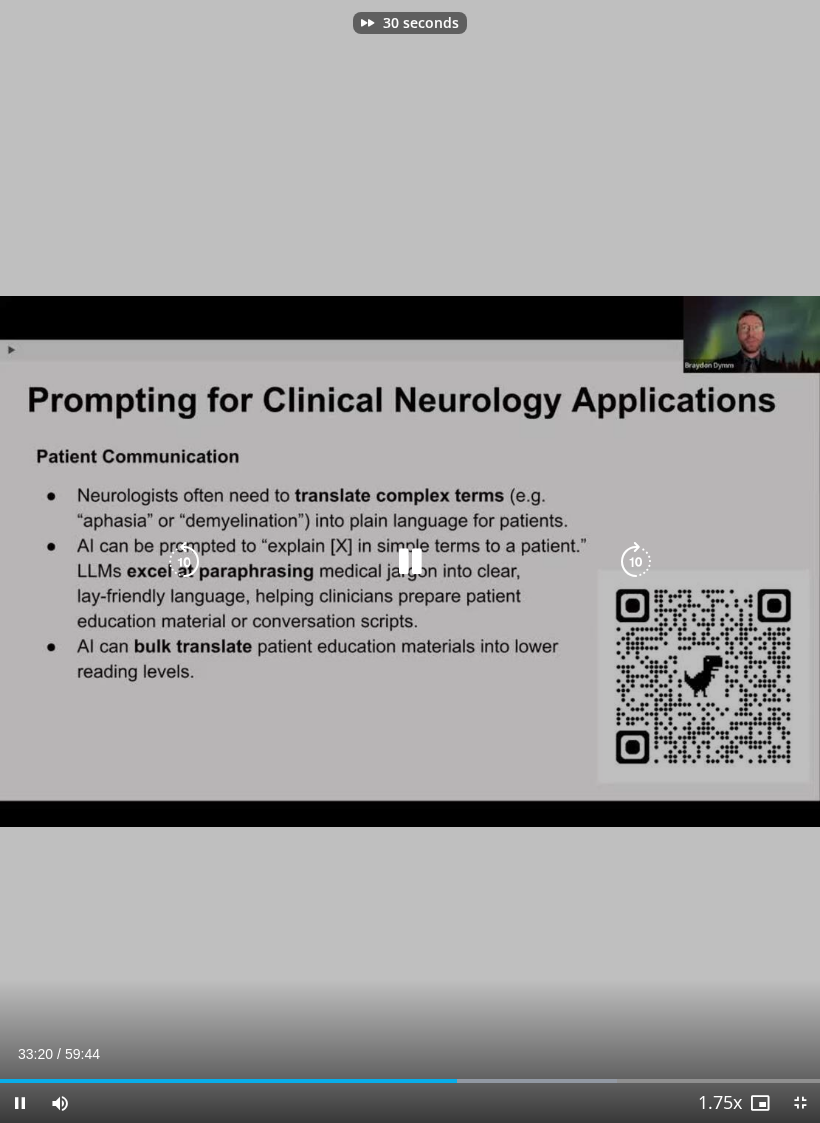 click at bounding box center (636, 562) 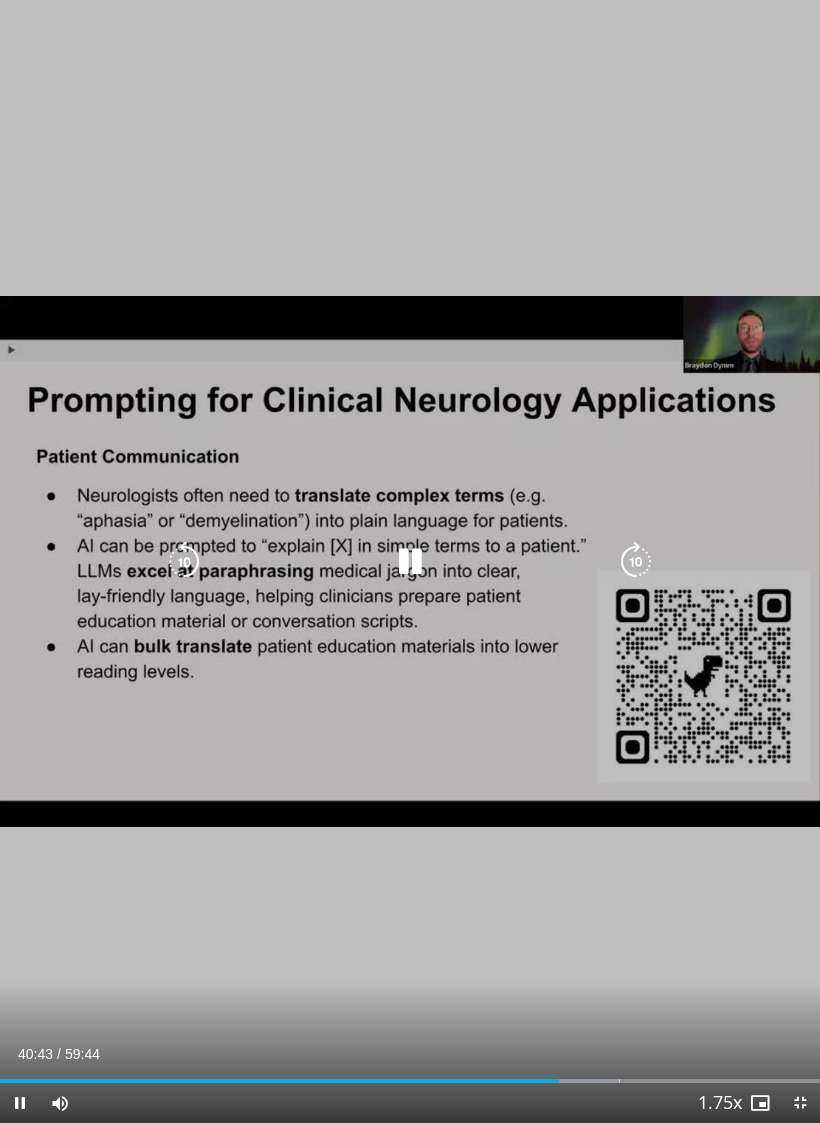 click at bounding box center (410, 562) 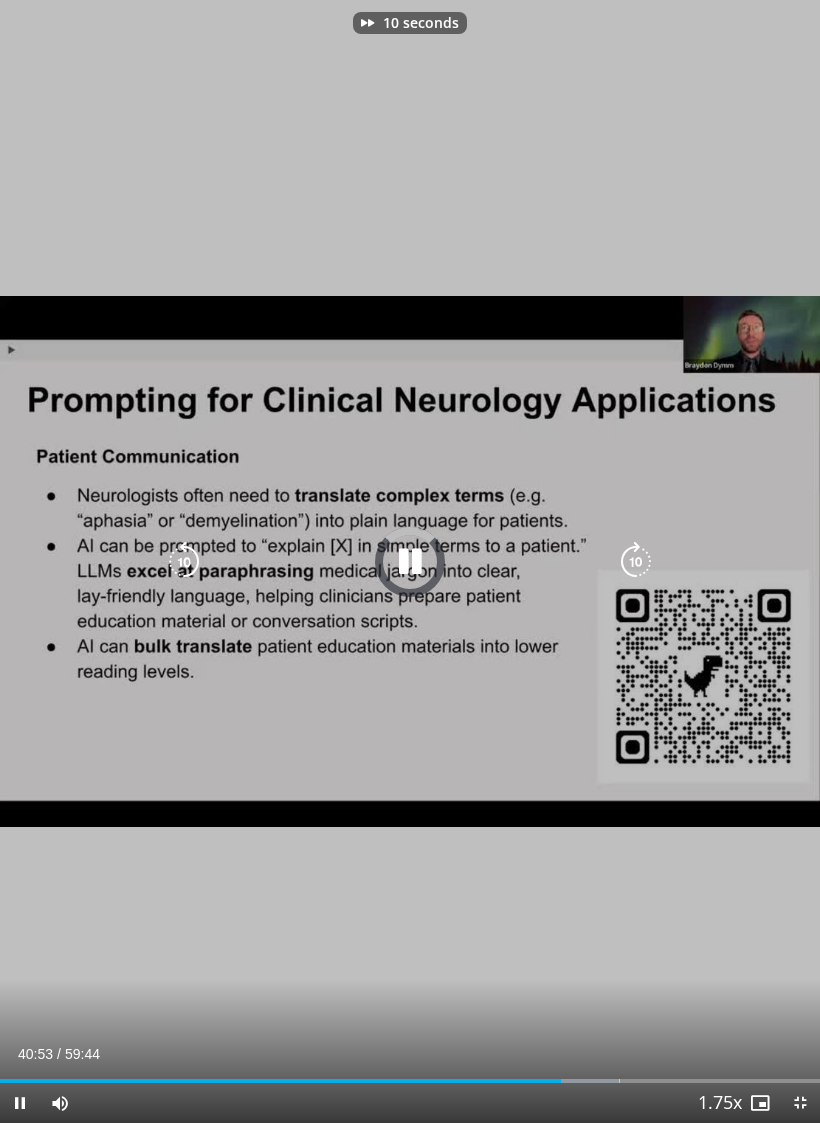 click at bounding box center (636, 562) 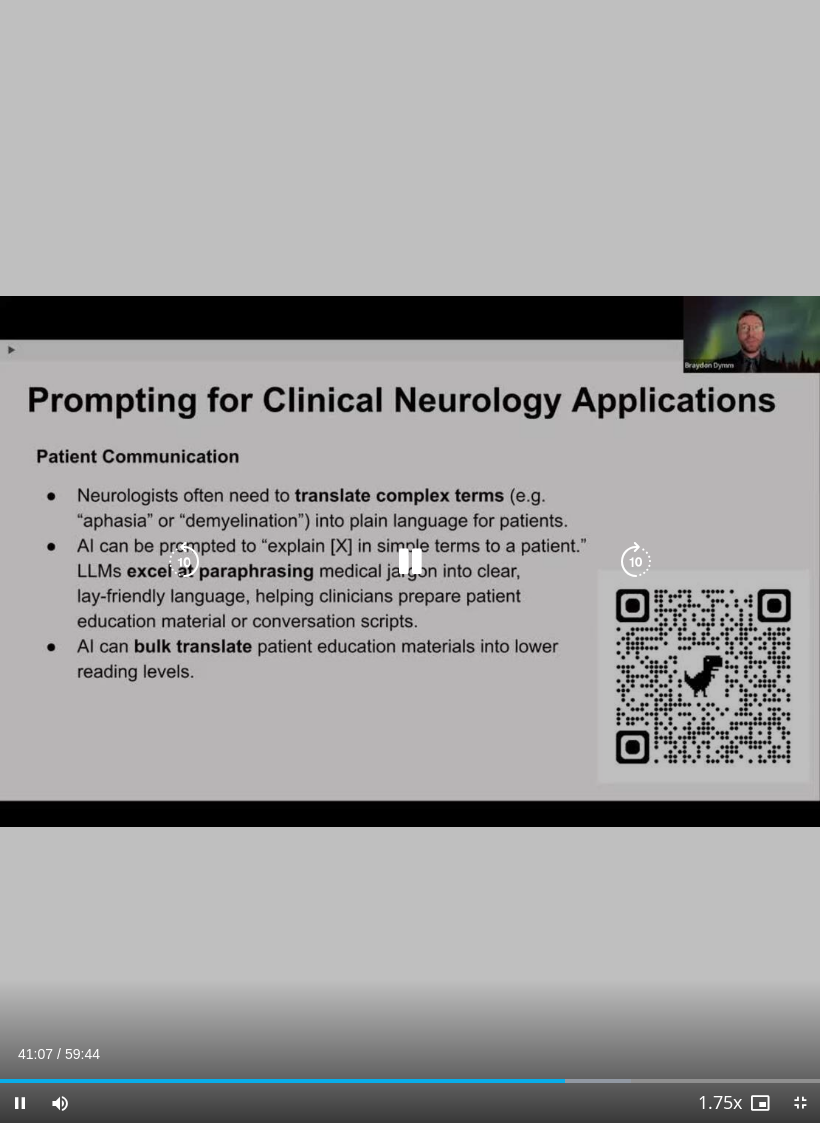 click at bounding box center (410, 562) 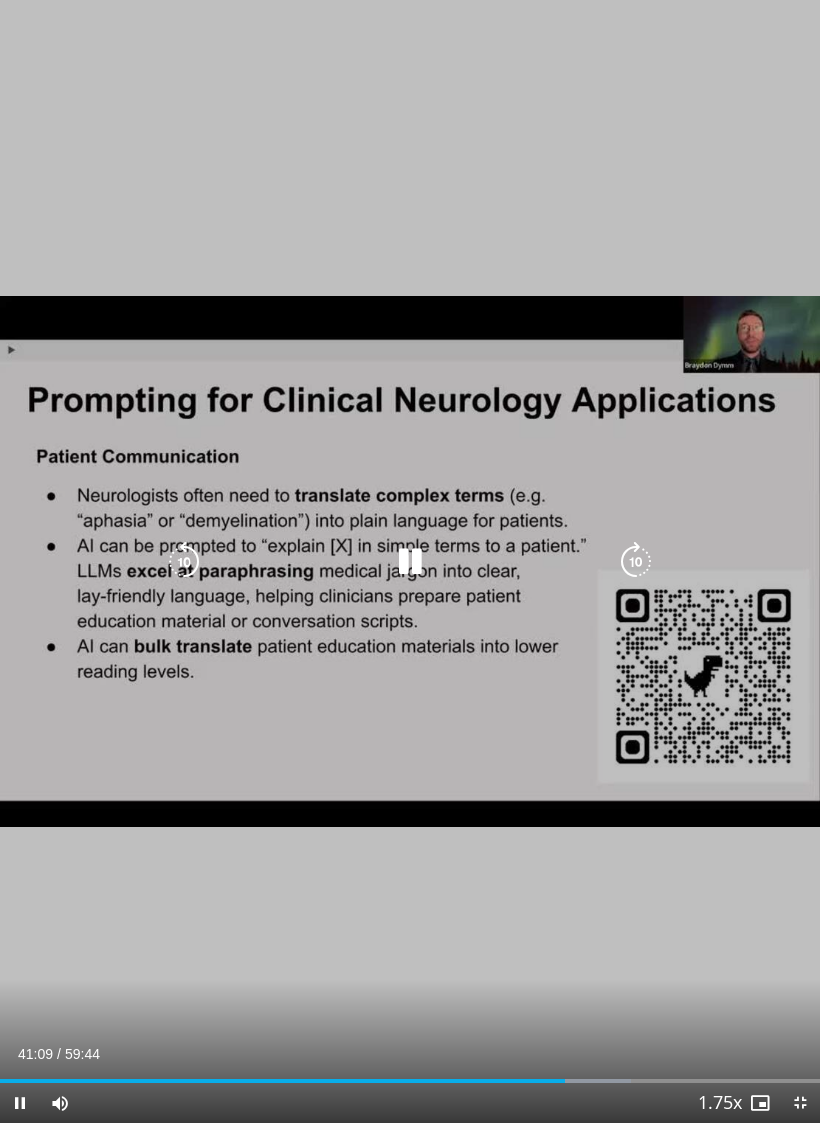 click at bounding box center [636, 562] 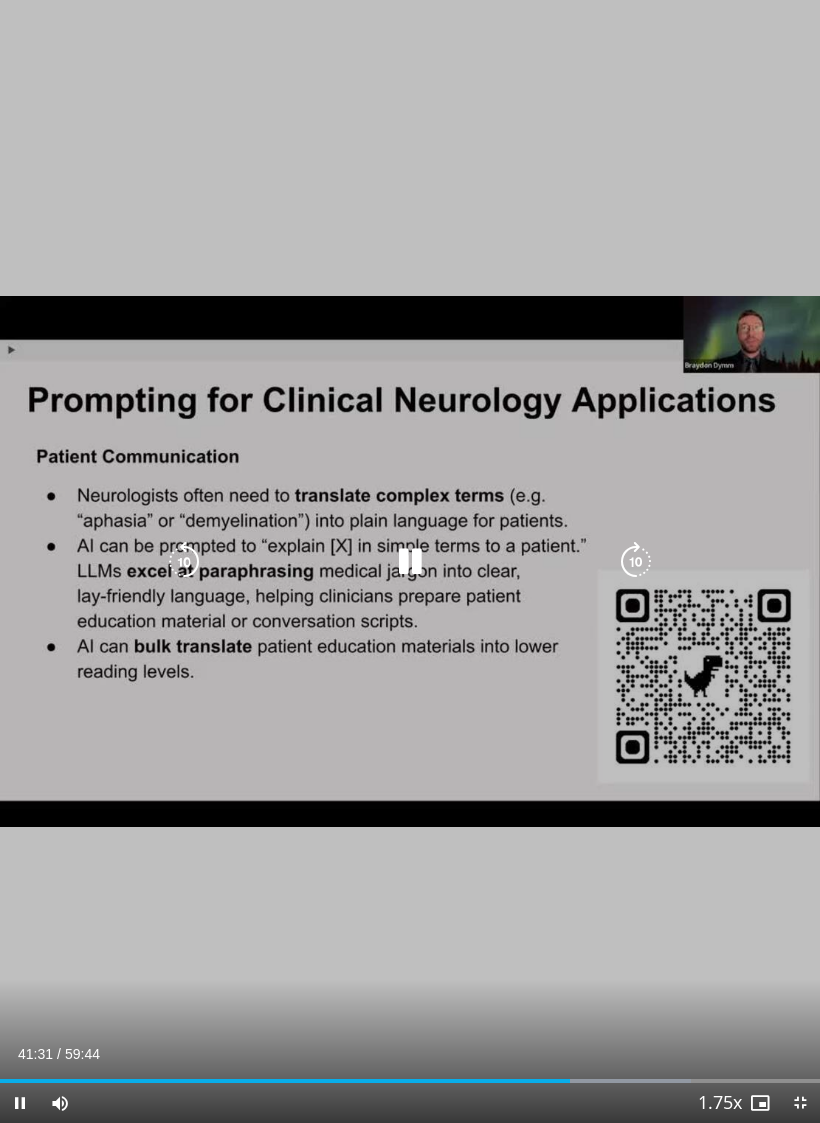 click at bounding box center [636, 562] 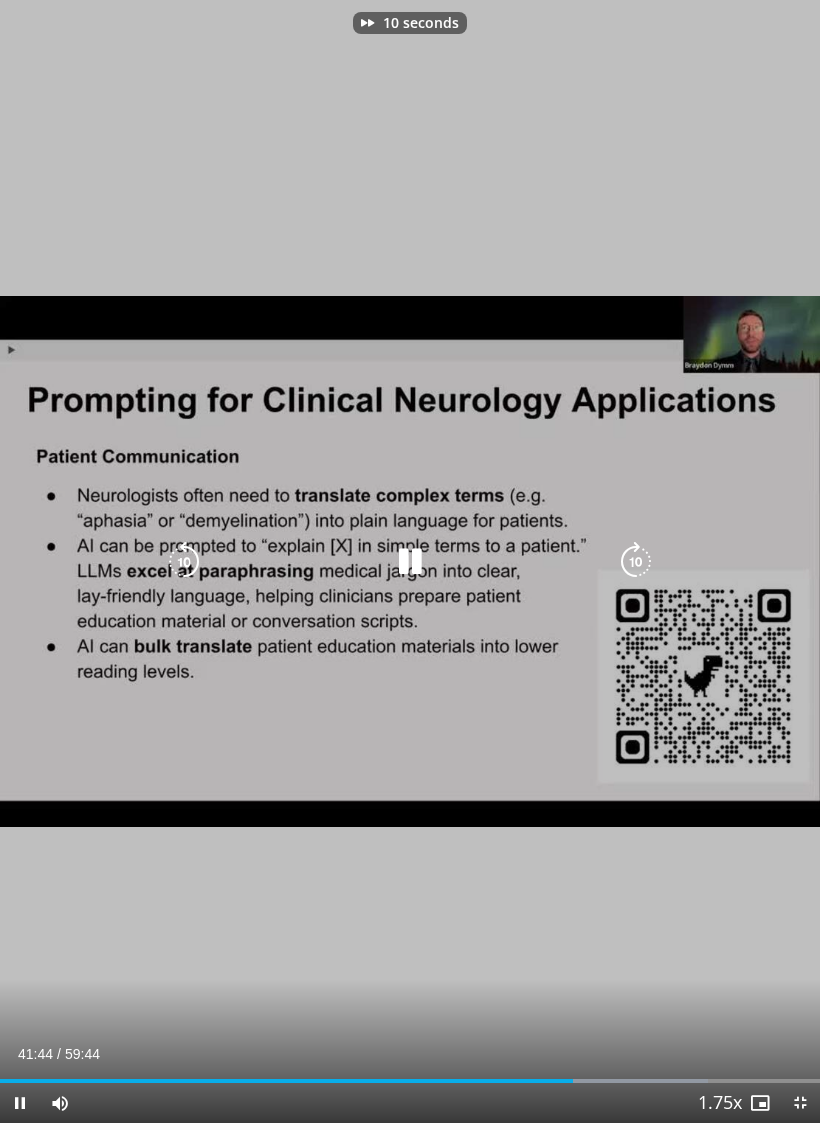 click at bounding box center (636, 562) 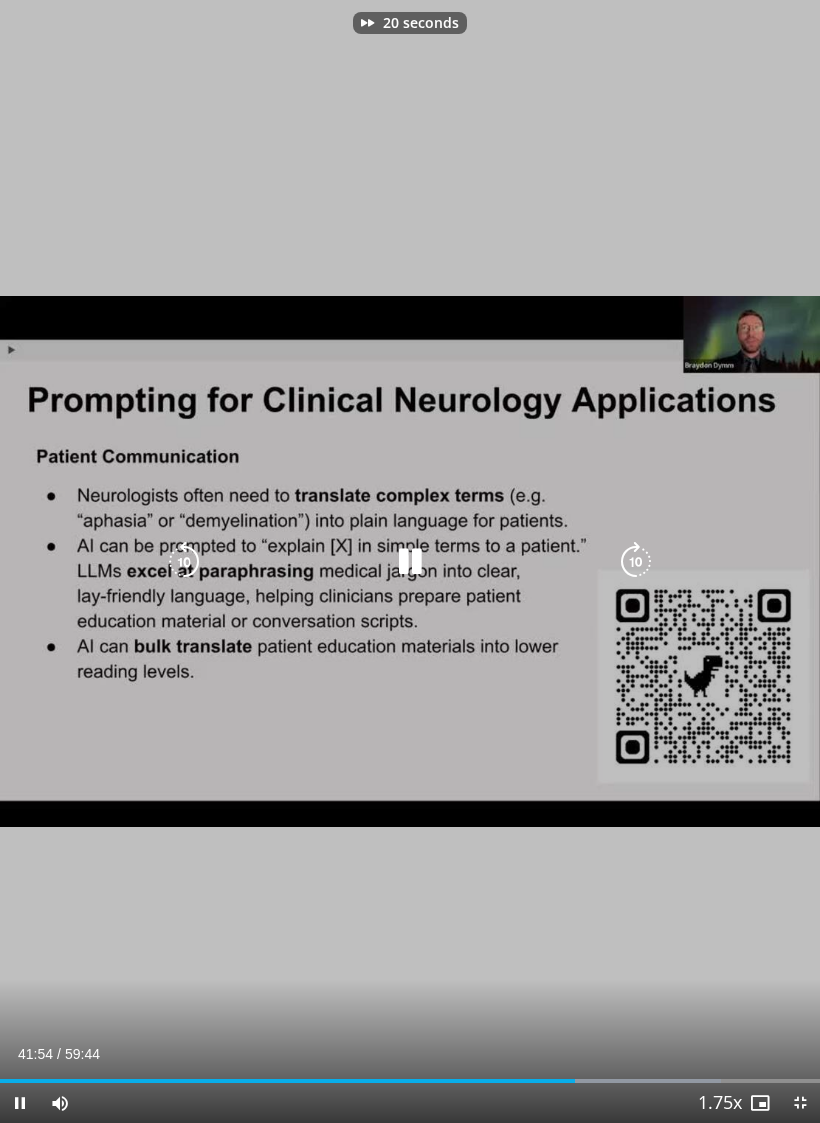 click at bounding box center (636, 562) 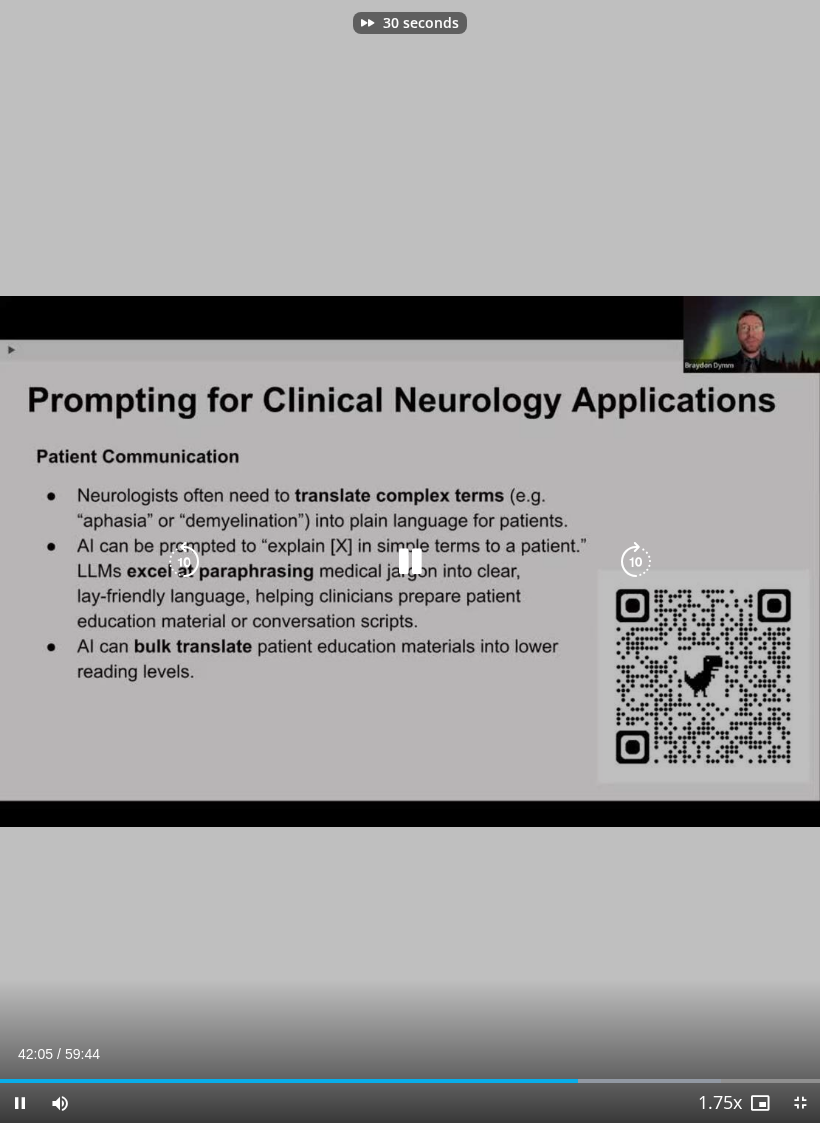 click at bounding box center [636, 562] 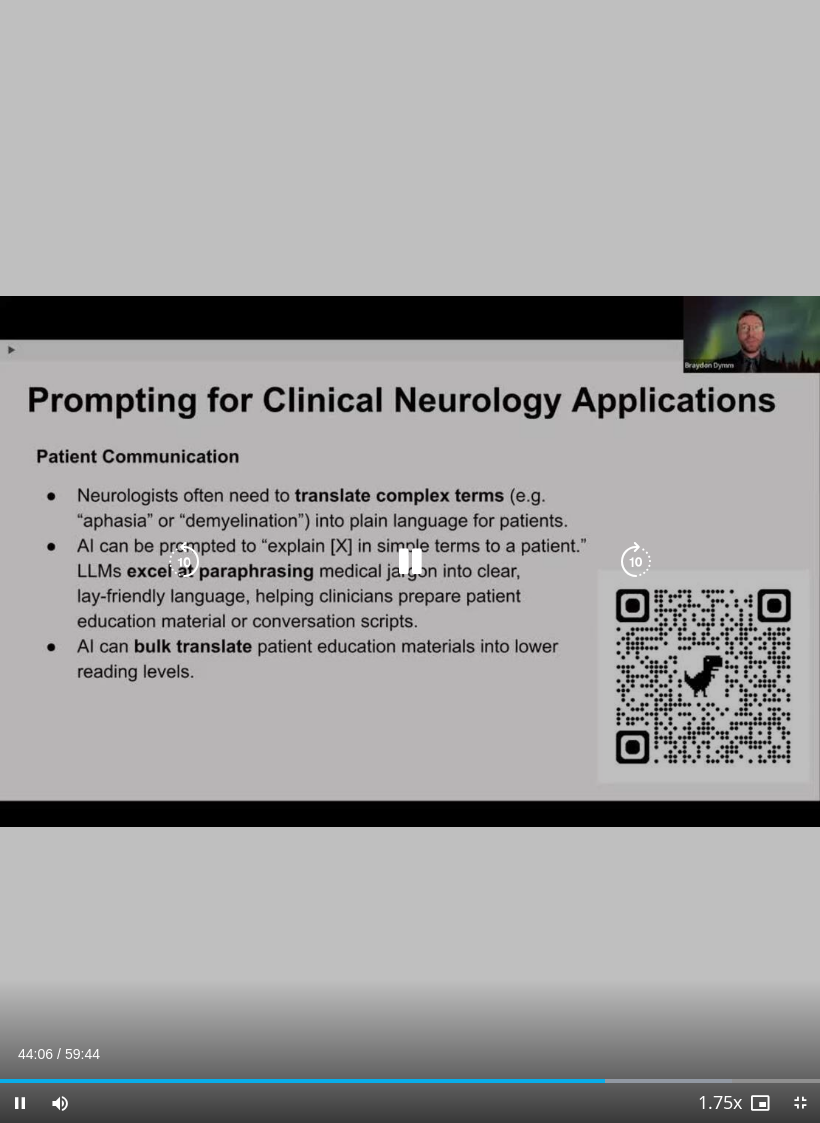click at bounding box center [636, 562] 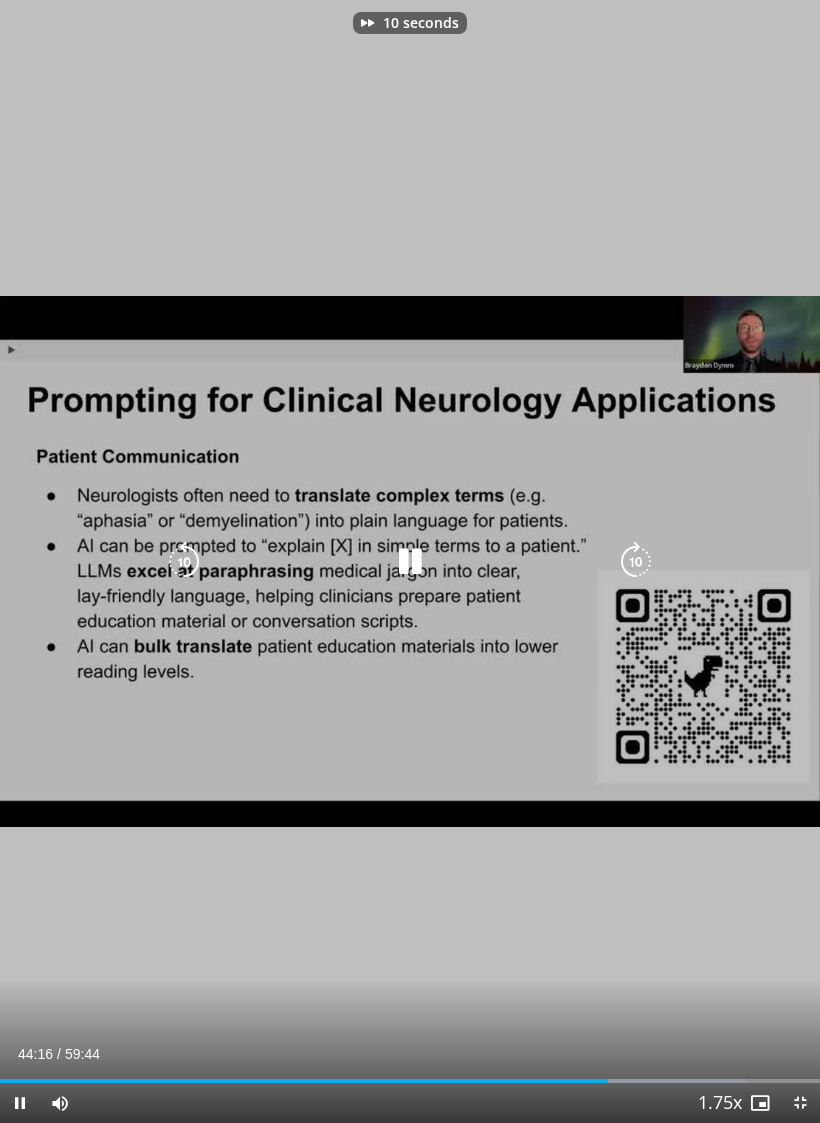click at bounding box center (636, 562) 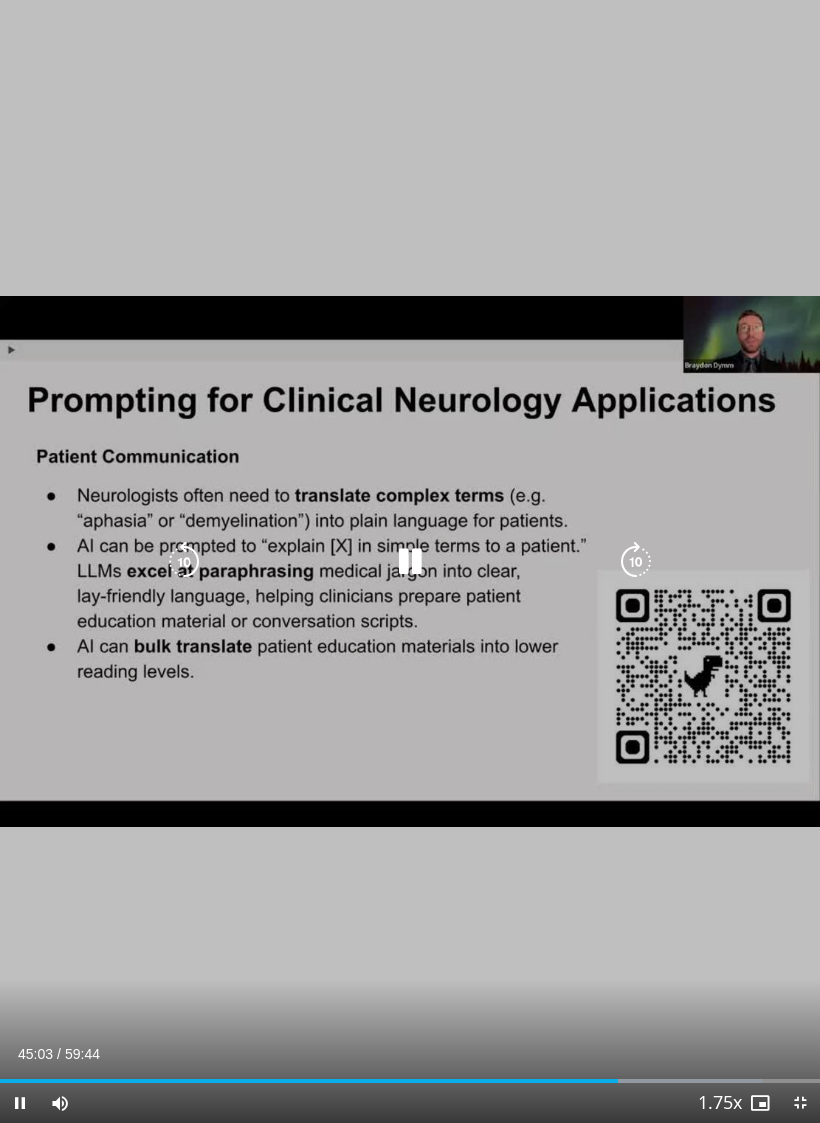 click at bounding box center [636, 562] 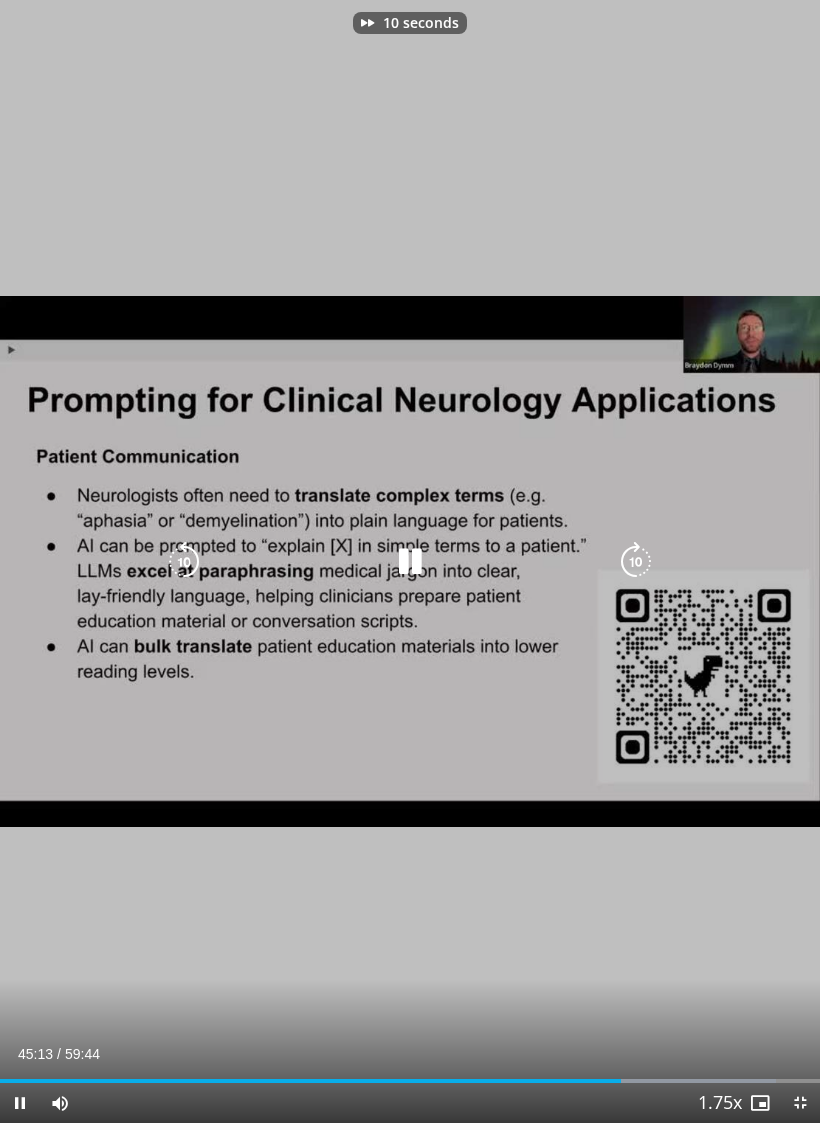 click at bounding box center (636, 562) 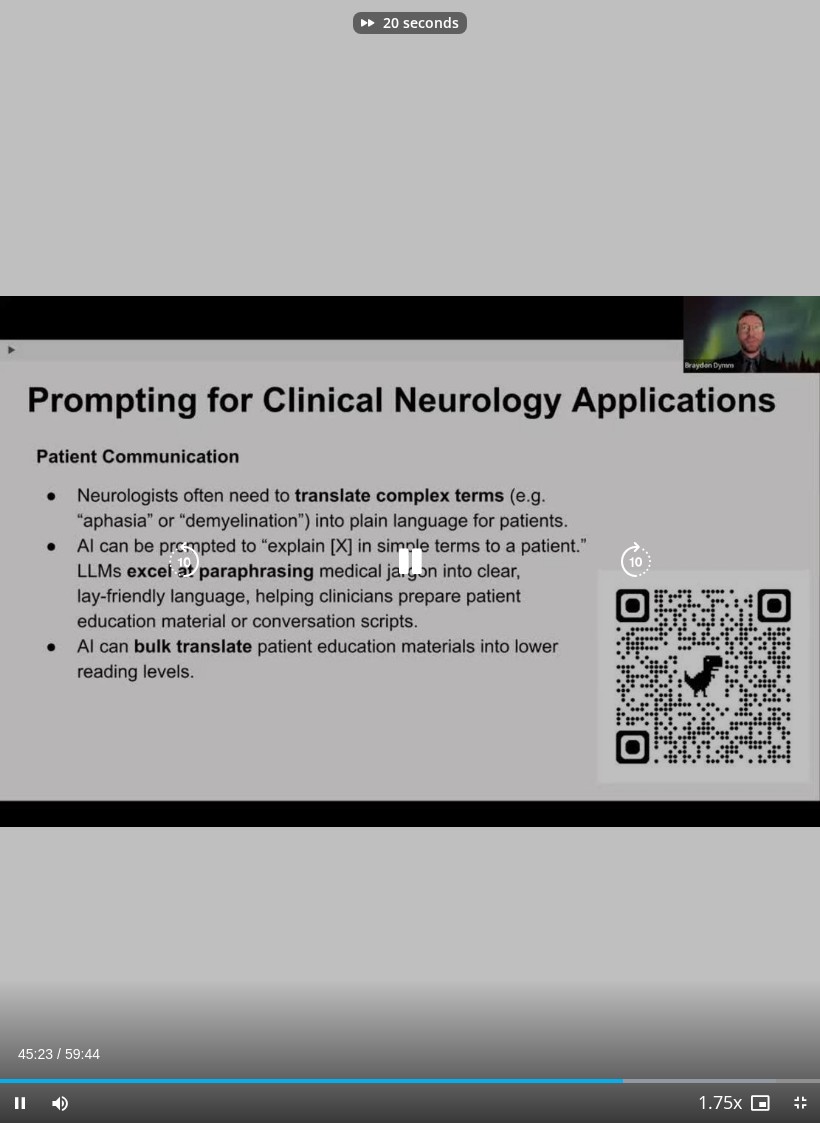 click at bounding box center (636, 562) 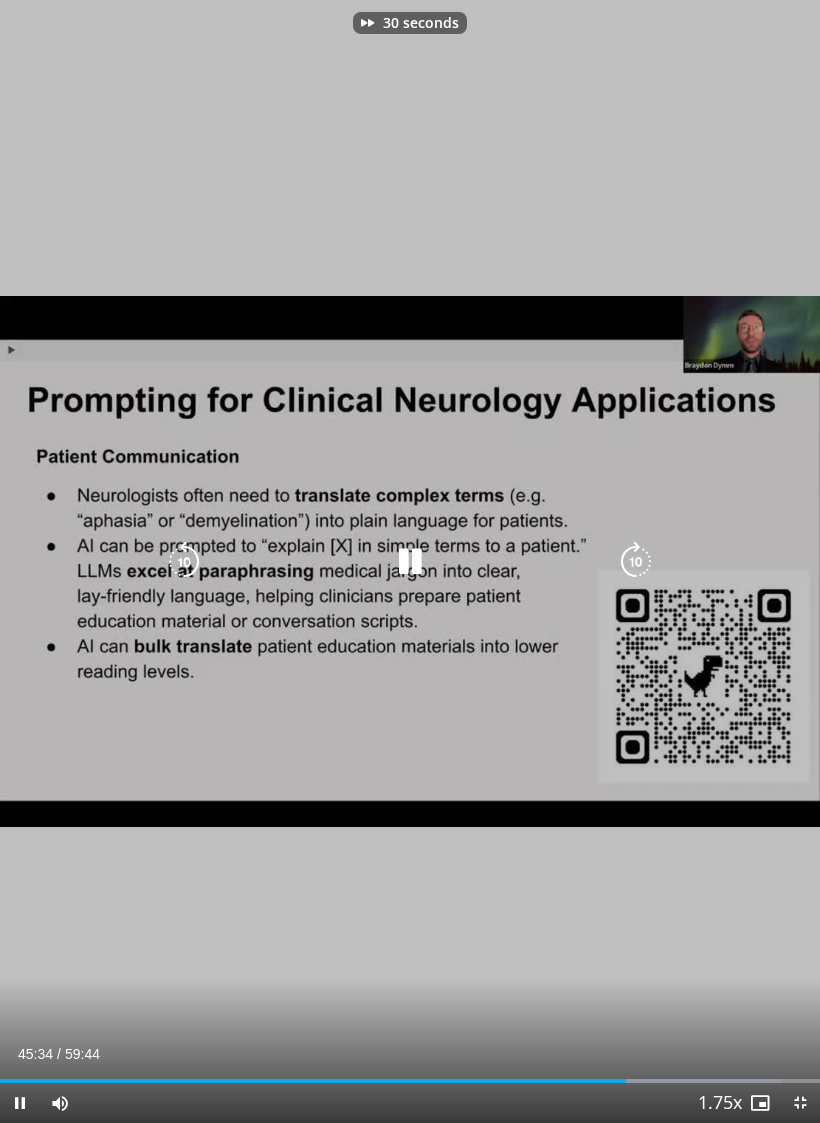 click at bounding box center [636, 562] 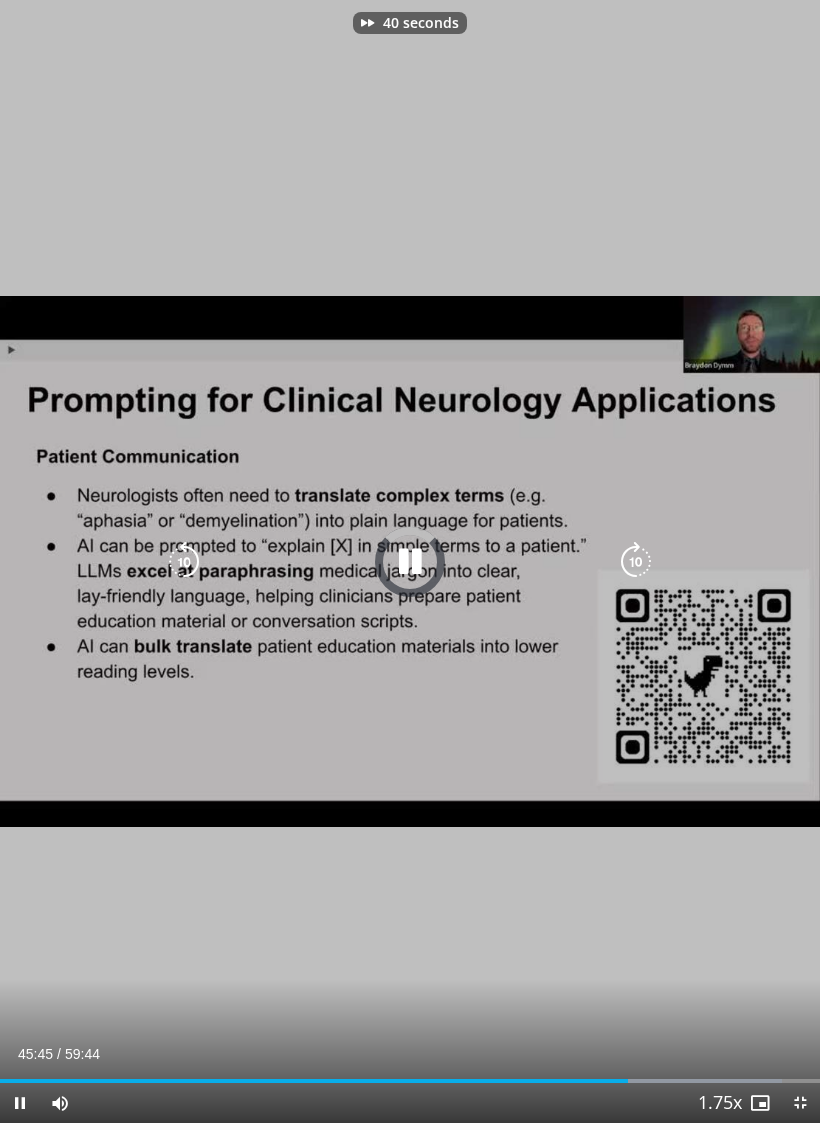 click at bounding box center (636, 562) 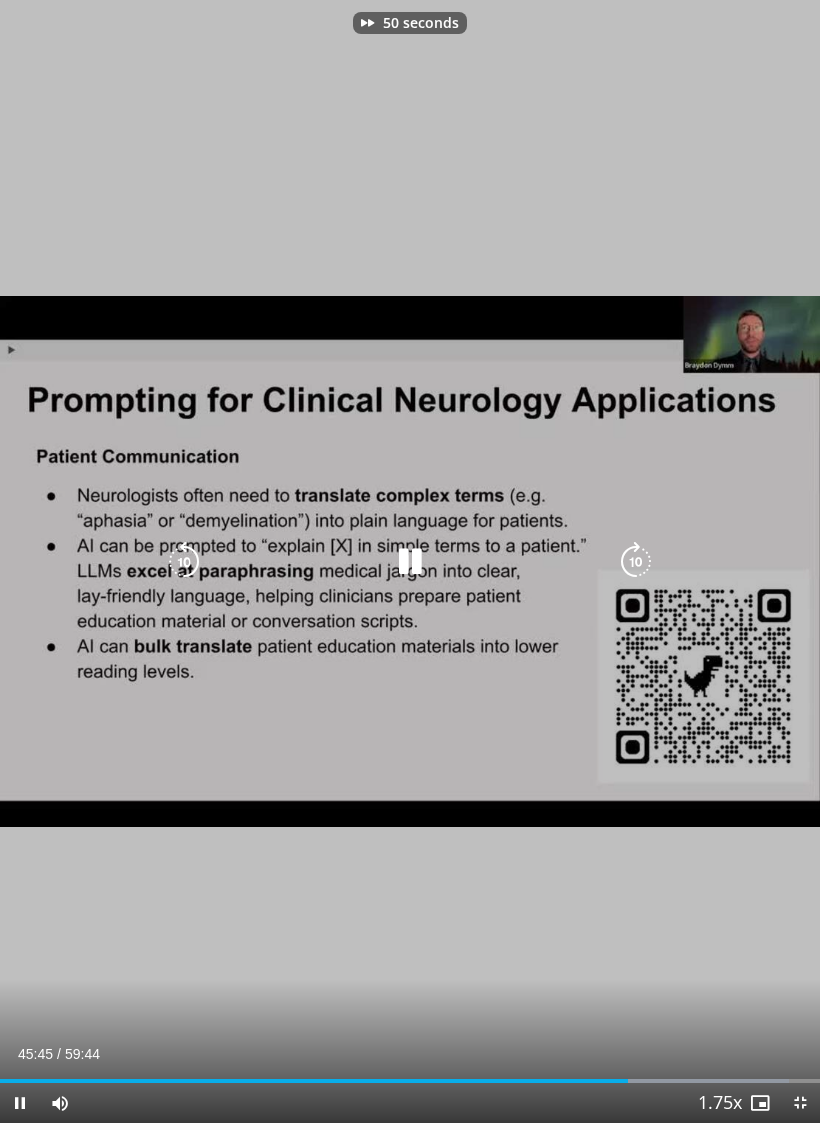 click at bounding box center [636, 562] 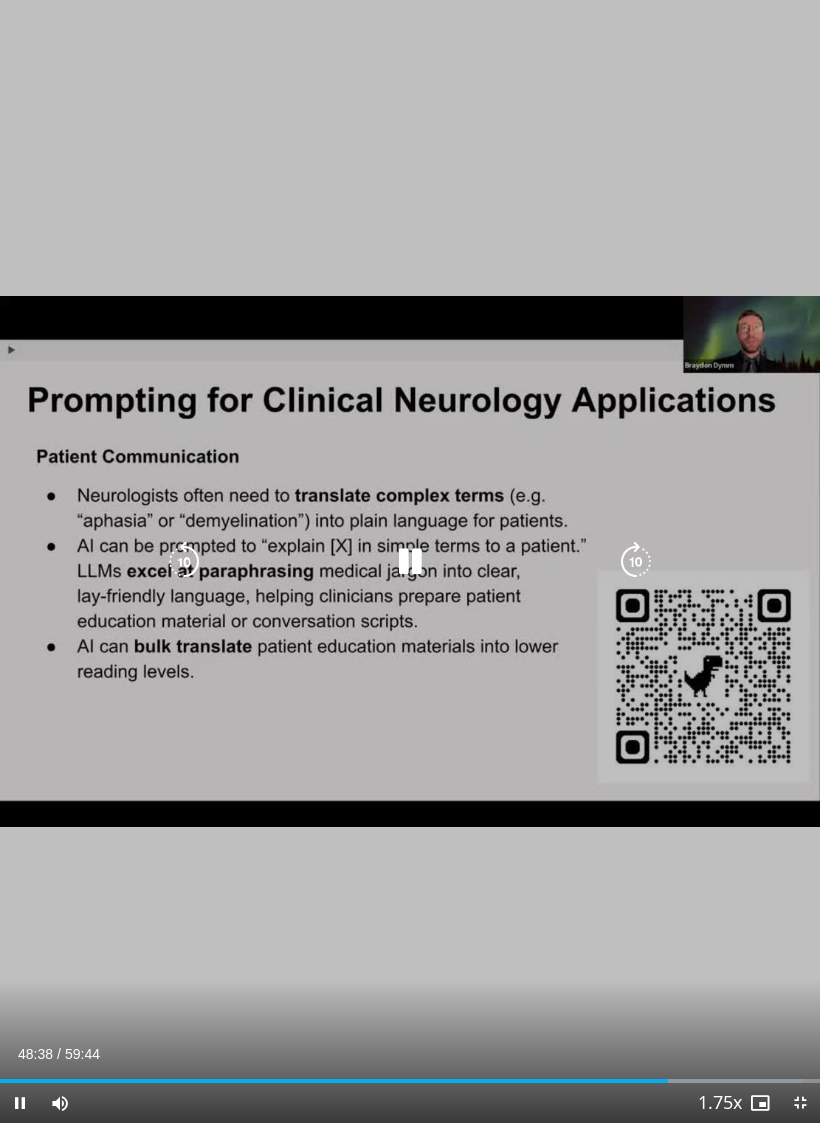 click at bounding box center [636, 562] 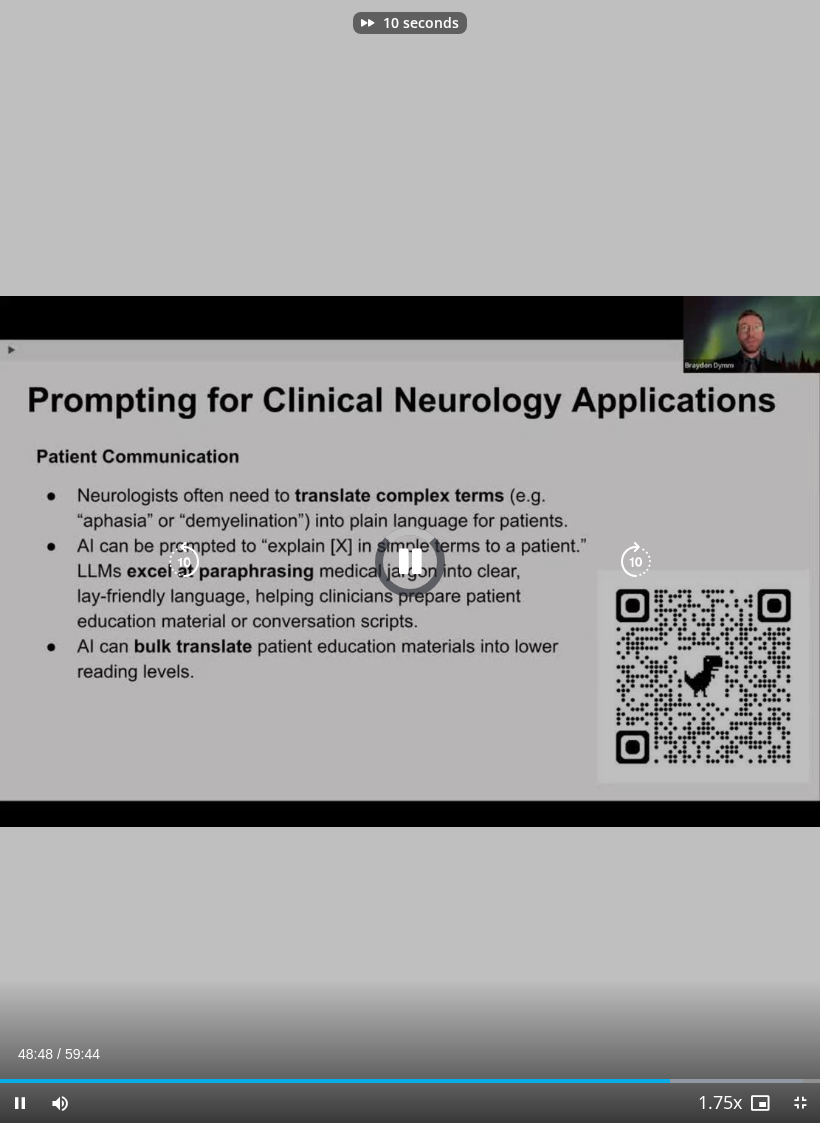 click at bounding box center (636, 562) 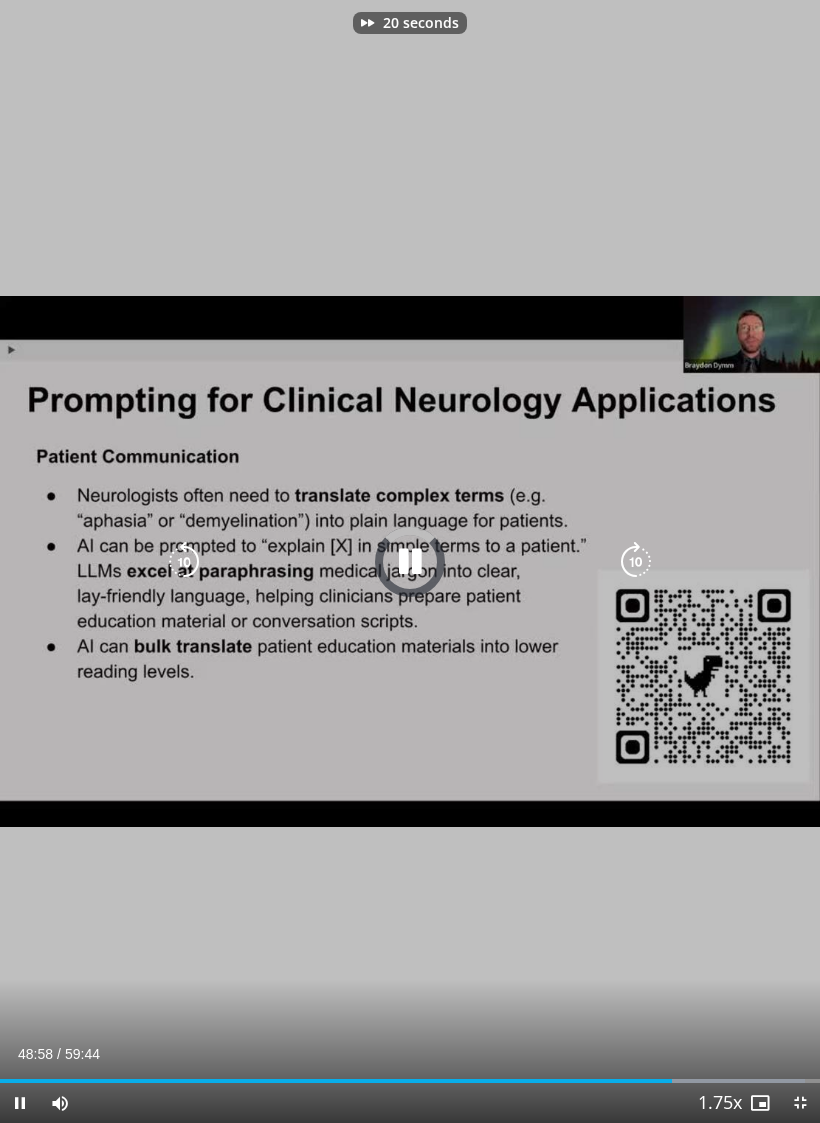 click at bounding box center [636, 562] 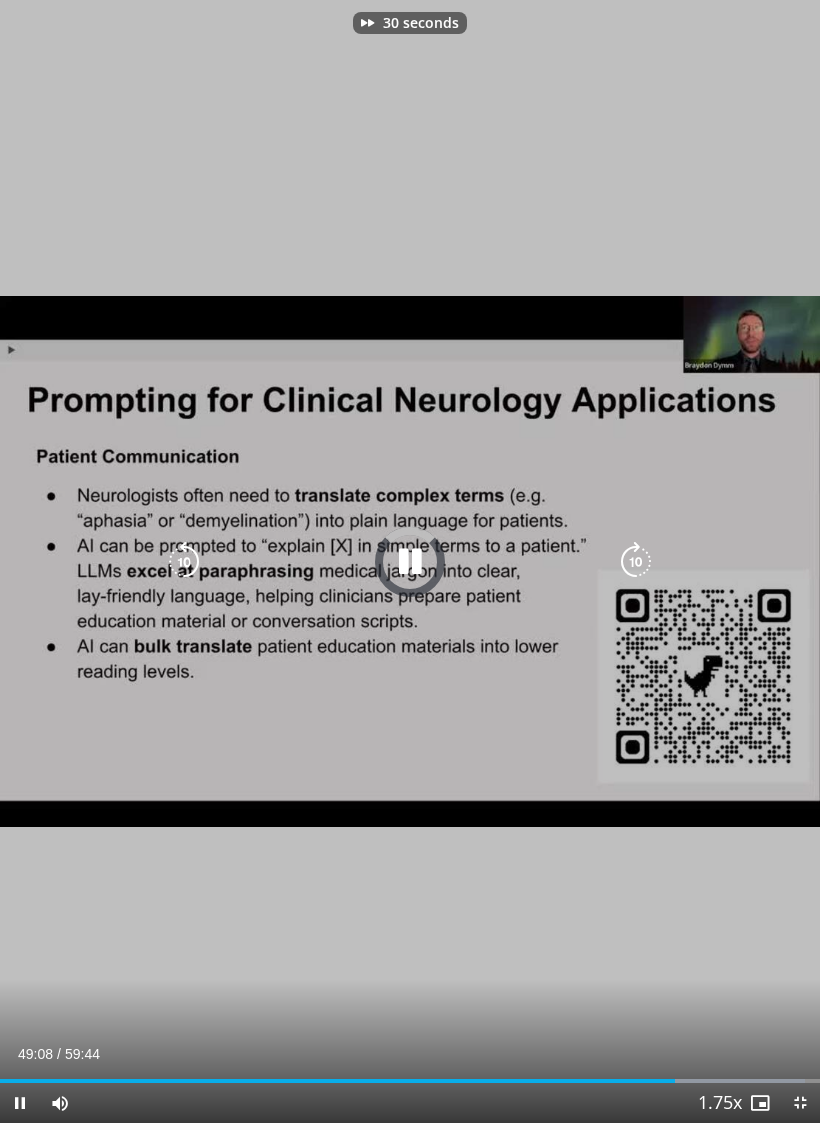 click at bounding box center (636, 562) 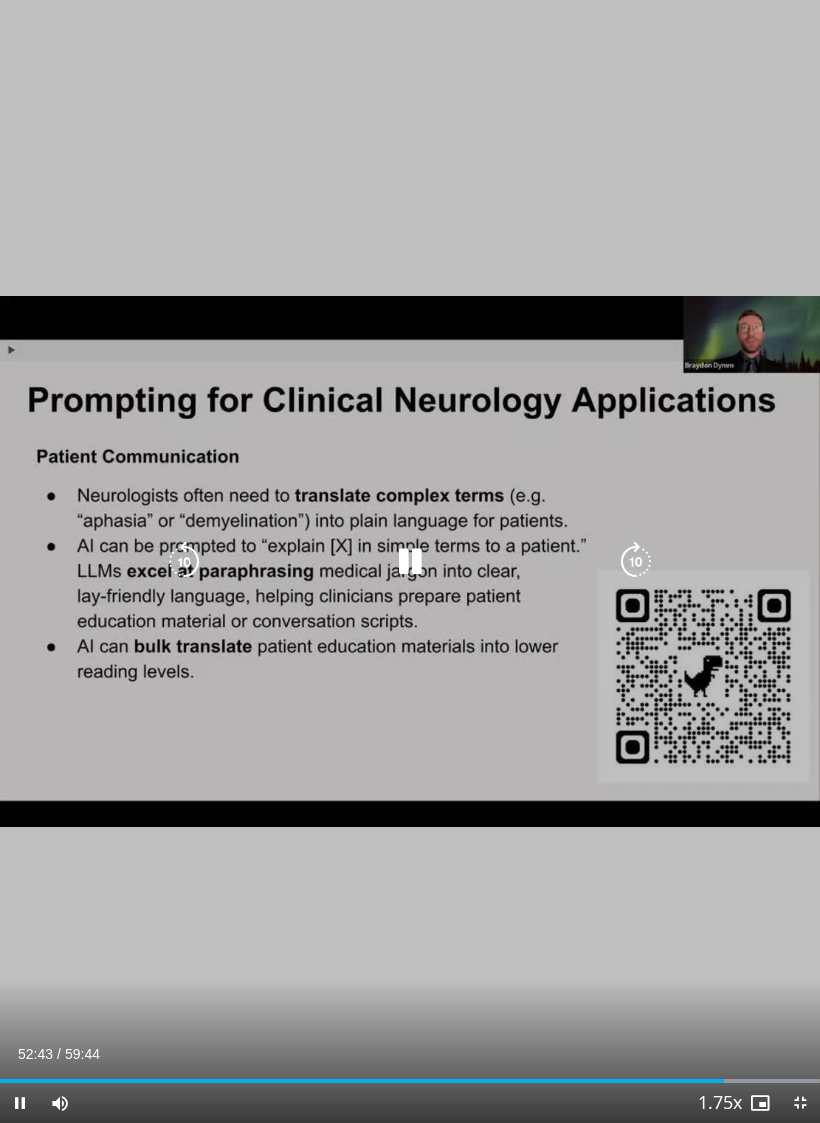 click at bounding box center [636, 562] 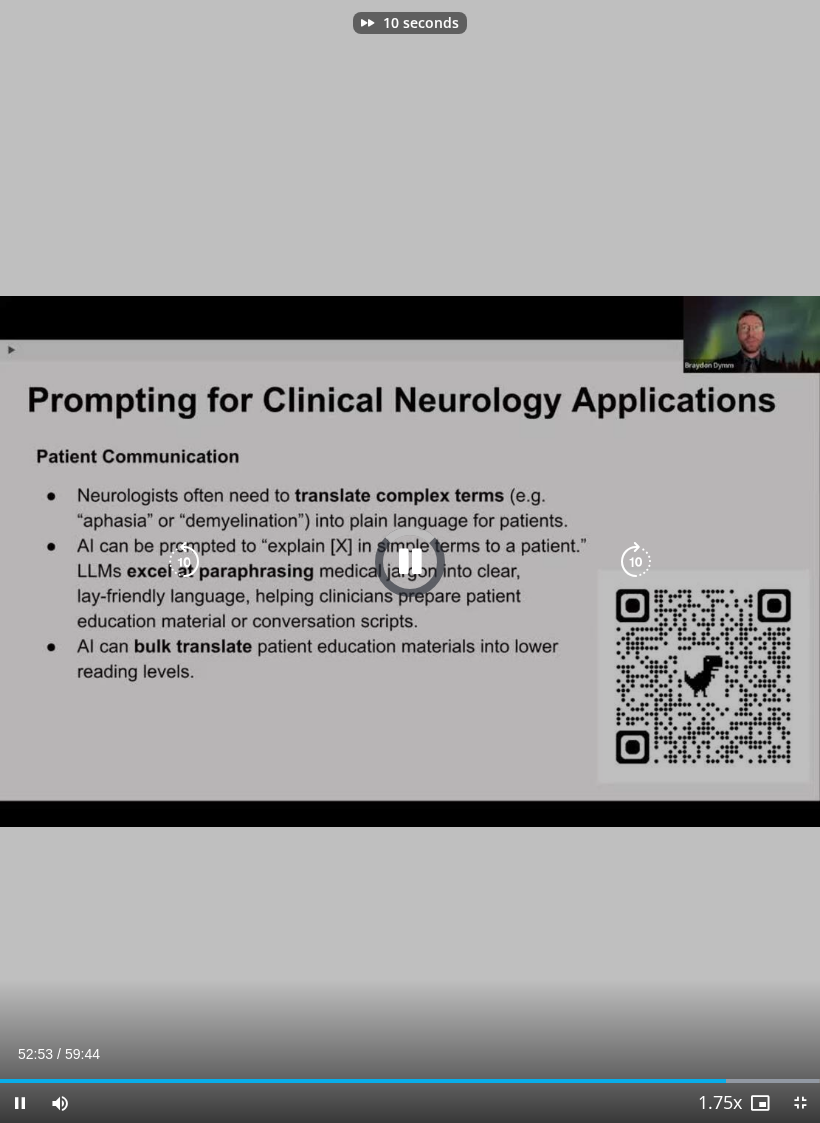 click at bounding box center (636, 562) 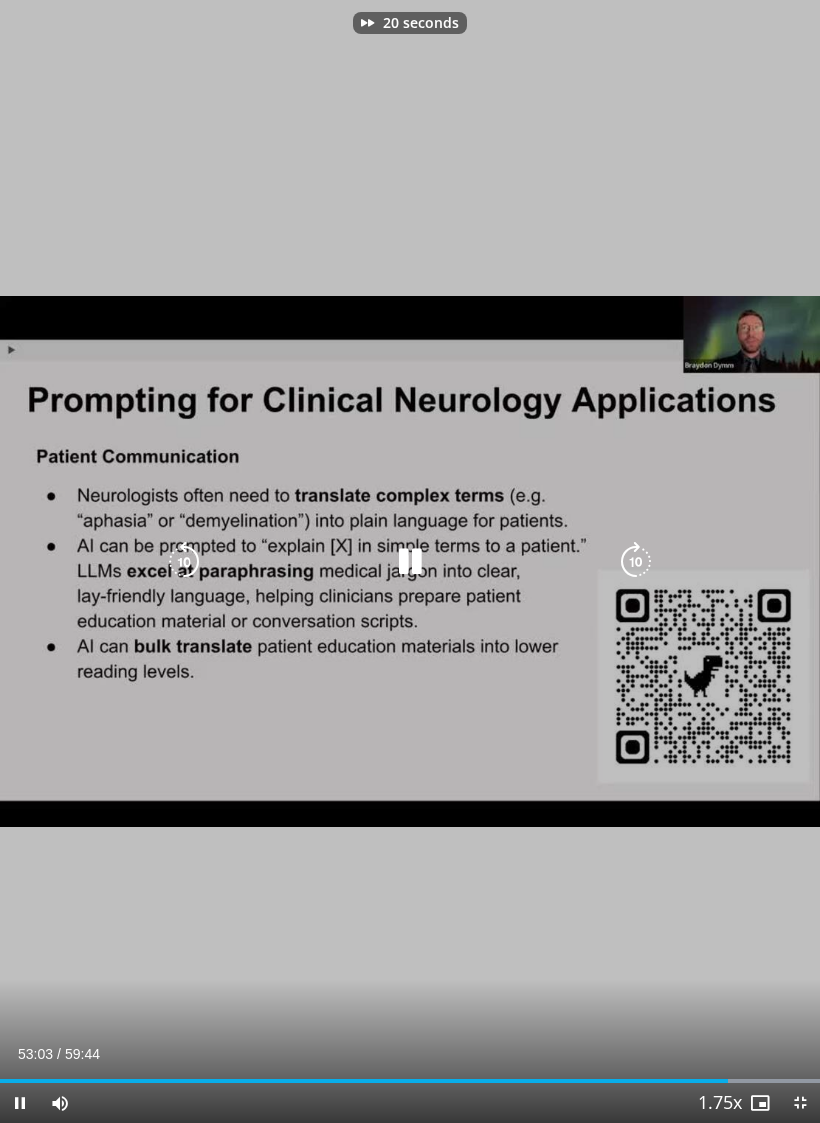 click at bounding box center [636, 562] 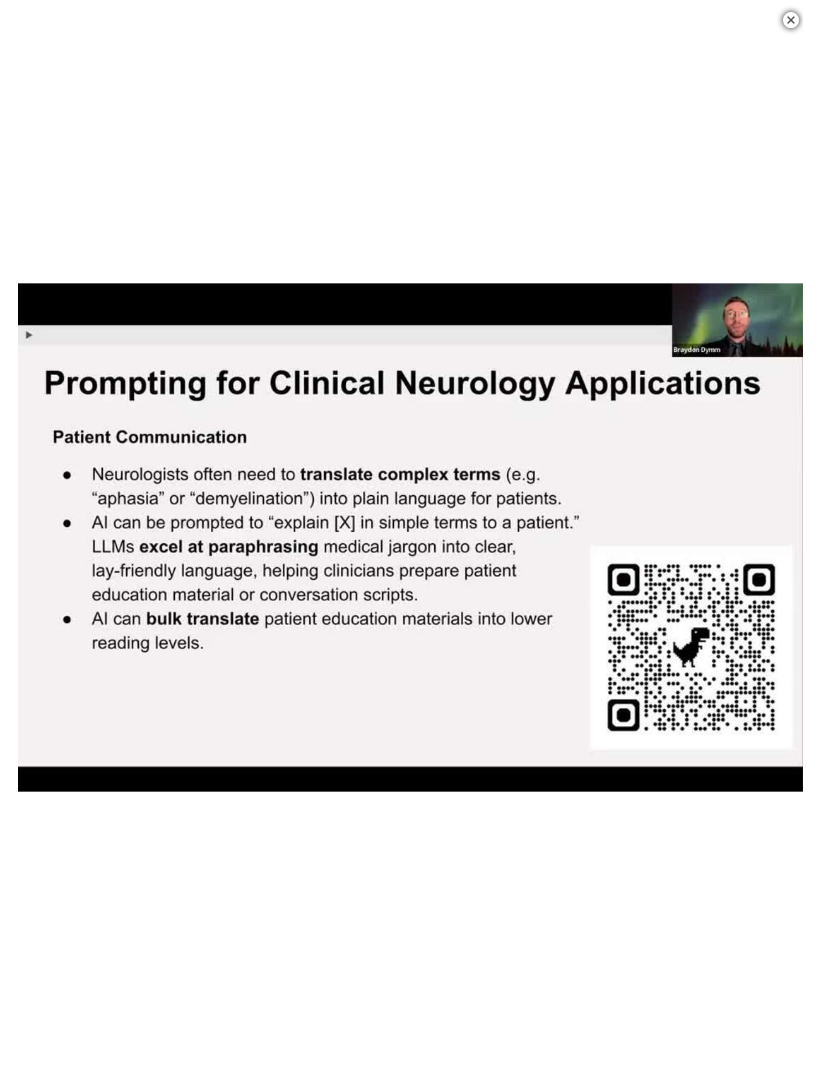 scroll, scrollTop: 0, scrollLeft: 0, axis: both 